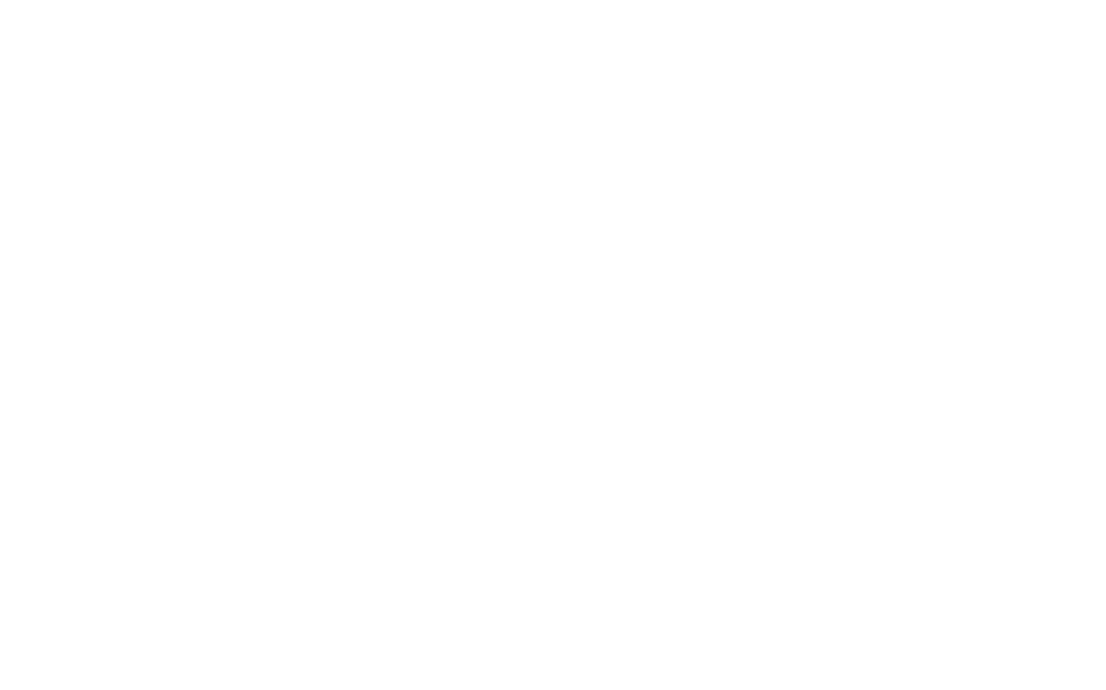 scroll, scrollTop: 0, scrollLeft: 0, axis: both 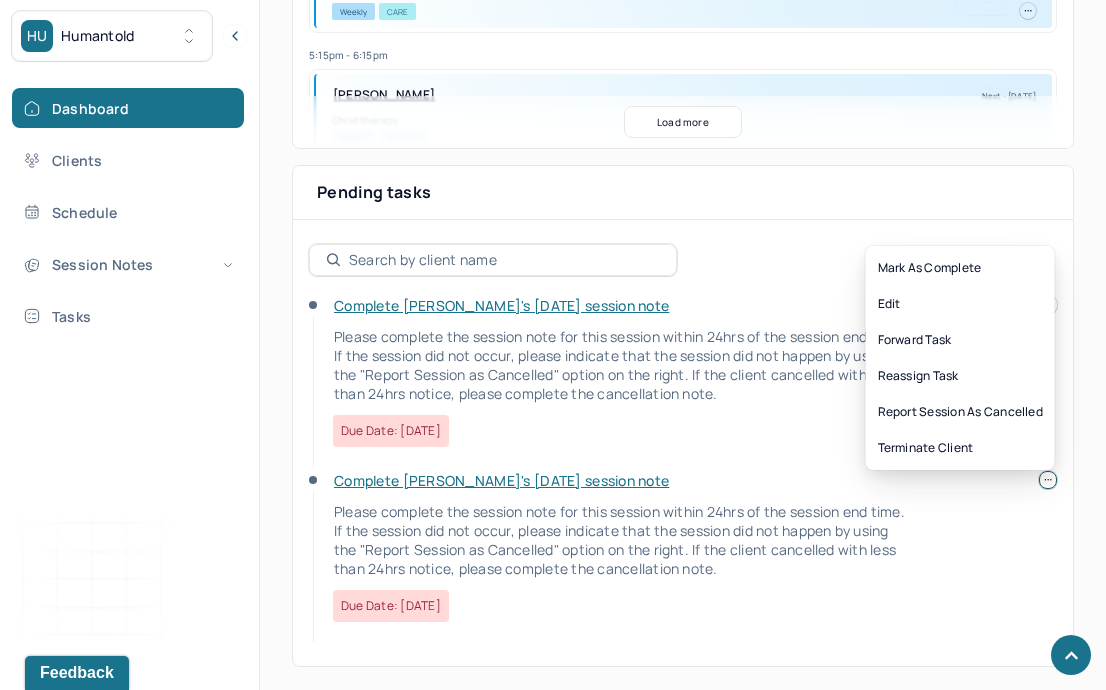 click at bounding box center (1048, 480) 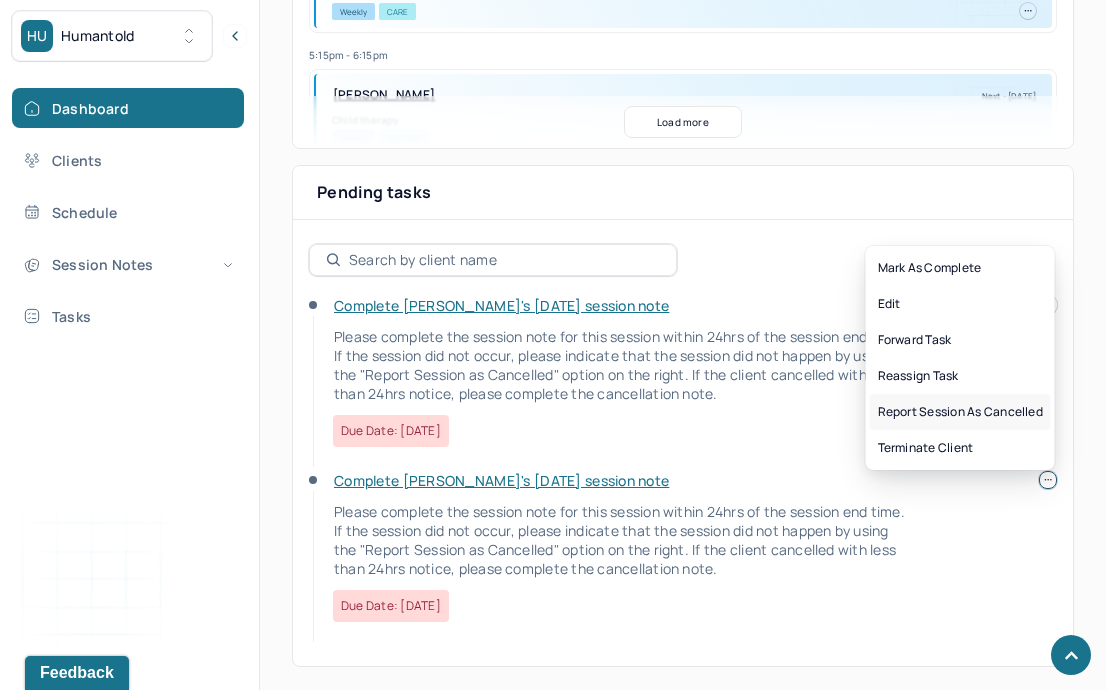 click on "Report session as cancelled" at bounding box center (960, 412) 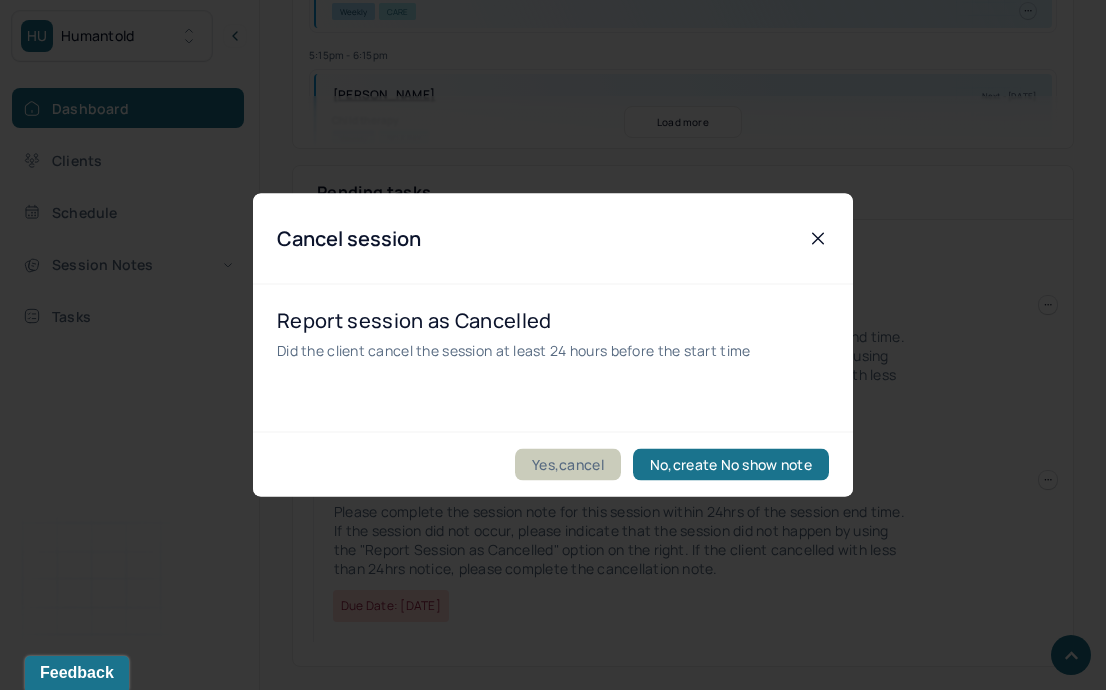click on "Yes,cancel" at bounding box center (568, 465) 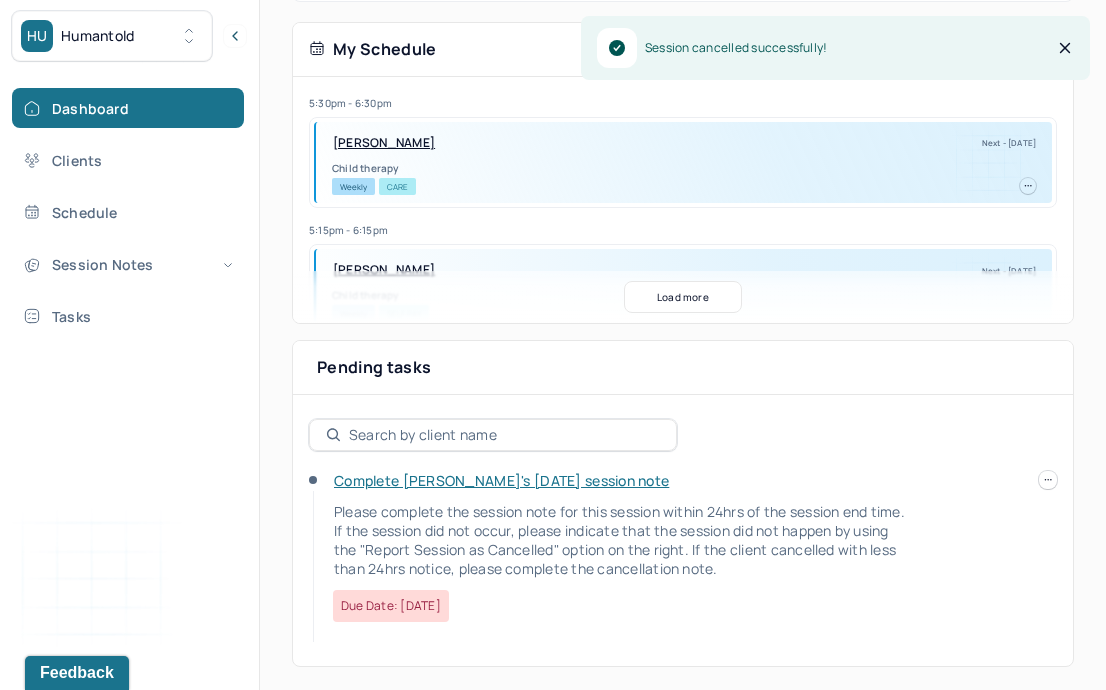 click on "Complete Tiffany's Tue, 07/08 session note" at bounding box center (501, 480) 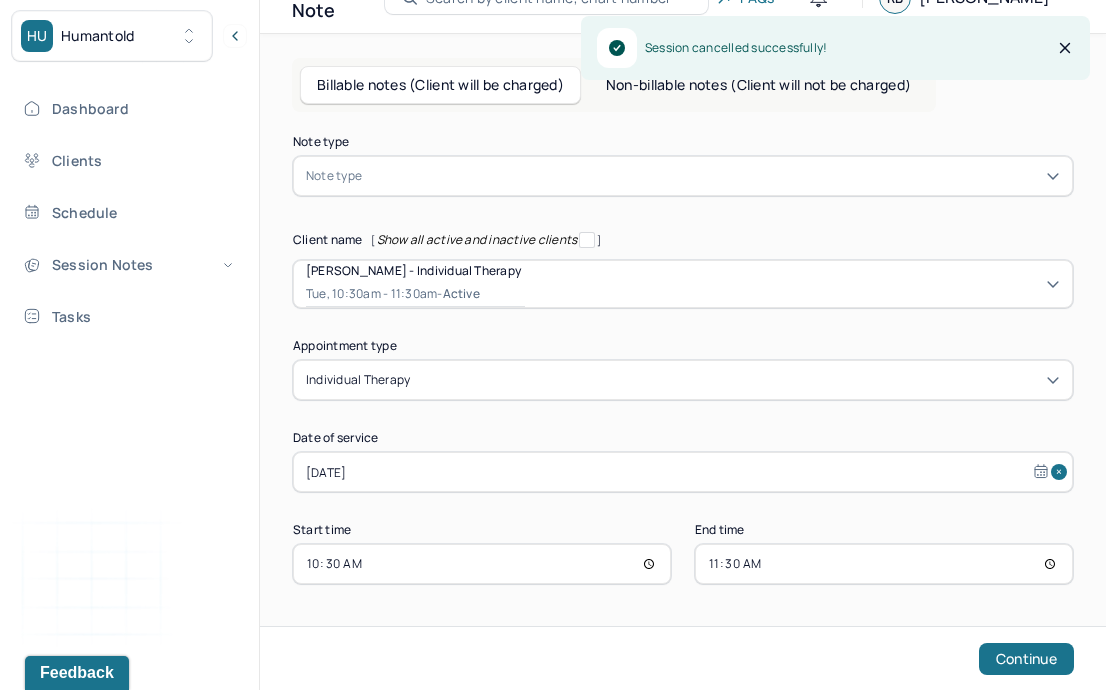 scroll, scrollTop: 81, scrollLeft: 0, axis: vertical 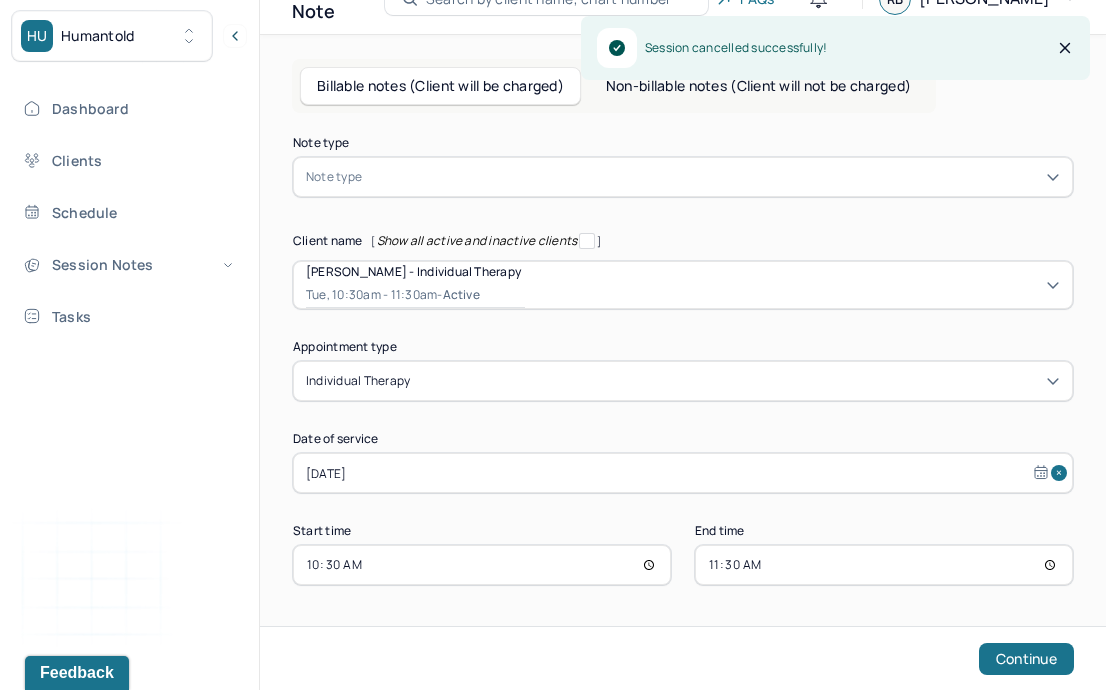 click on "Note type" at bounding box center (683, 177) 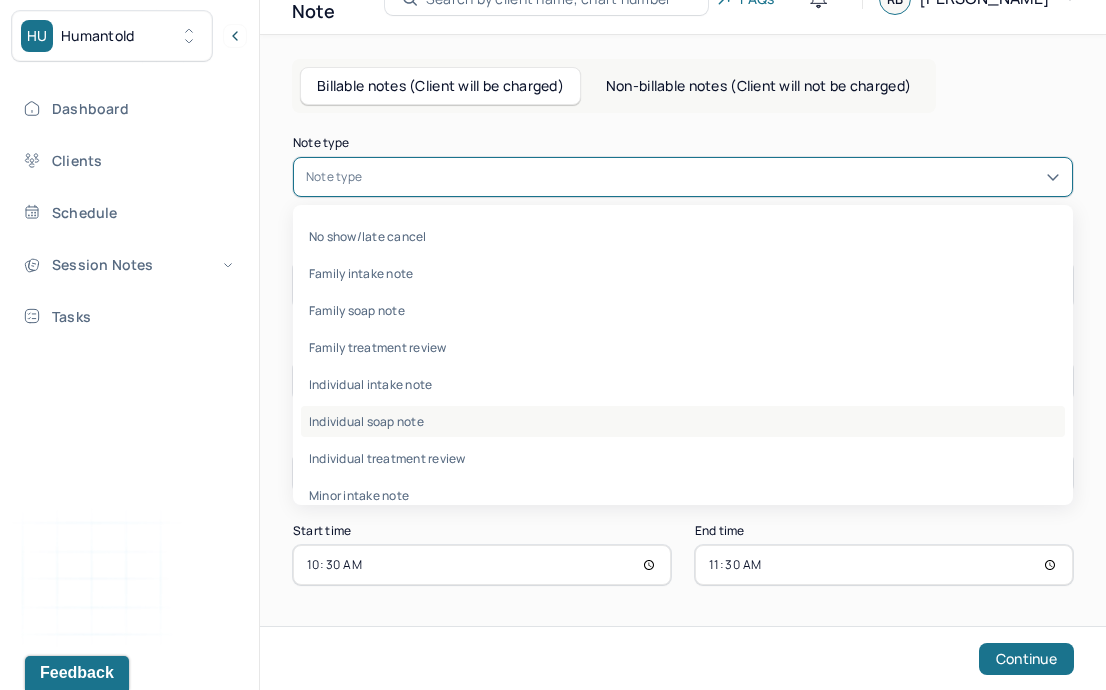 click on "Individual soap note" at bounding box center [683, 421] 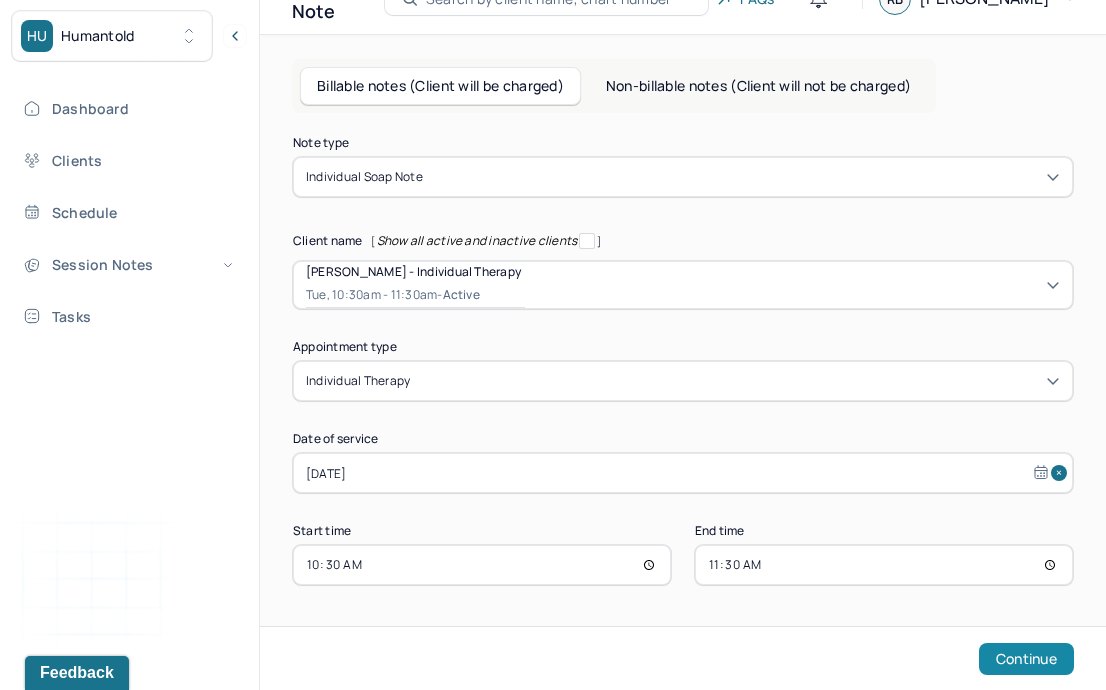 click on "Continue" at bounding box center [1026, 659] 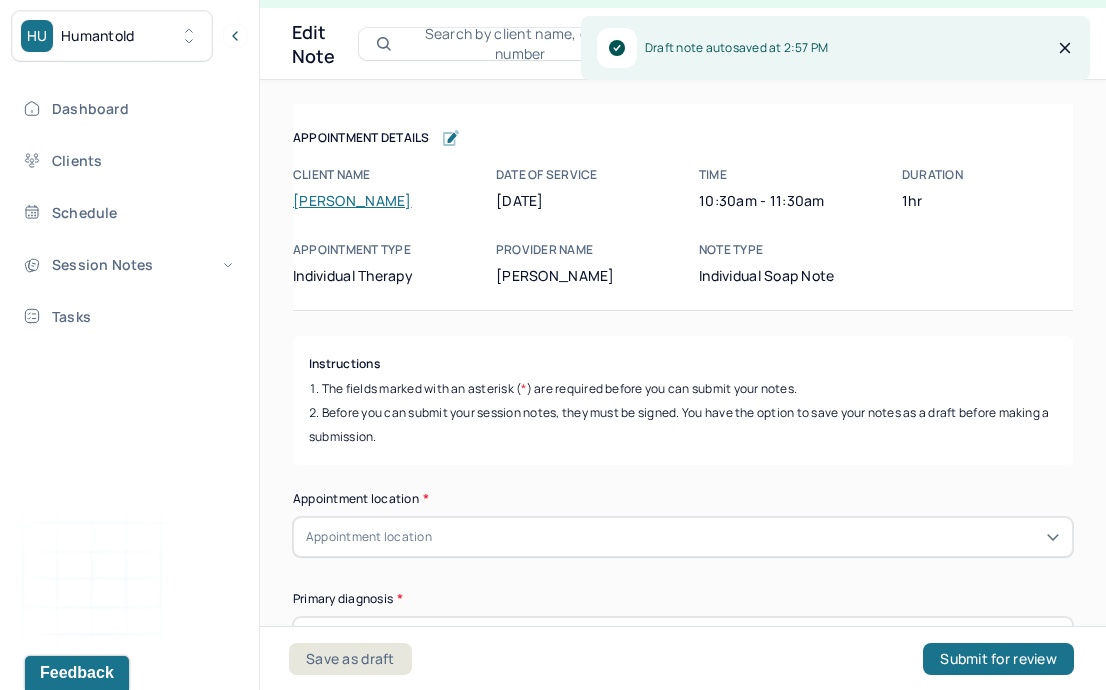 scroll, scrollTop: 36, scrollLeft: 0, axis: vertical 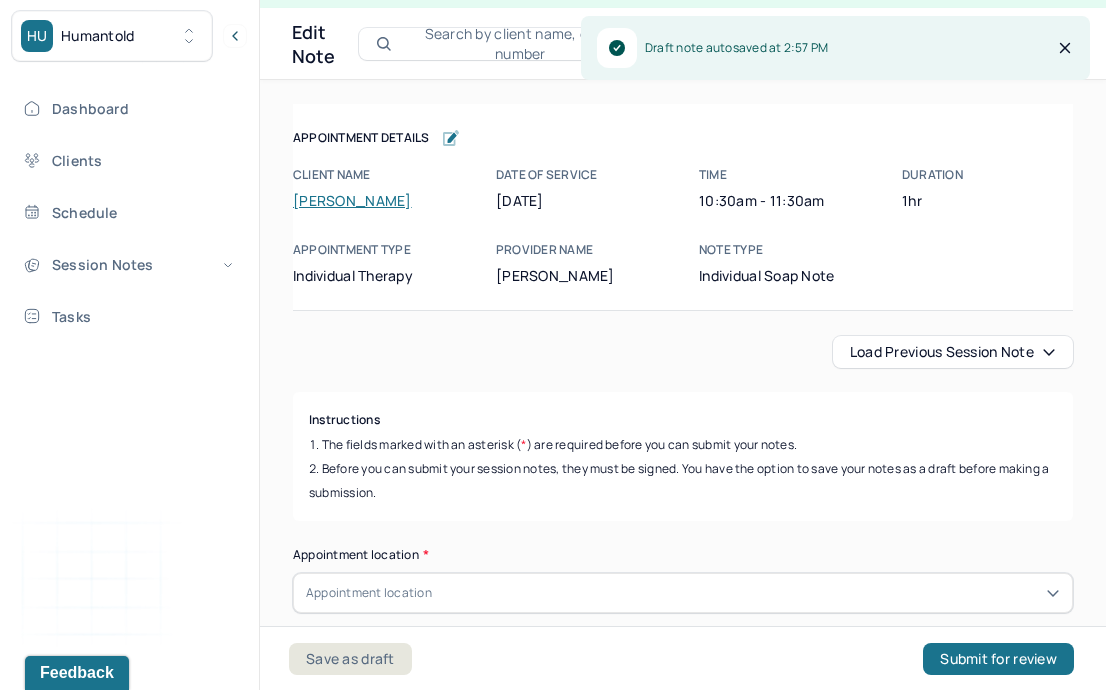 click on "Load previous session note" at bounding box center (953, 352) 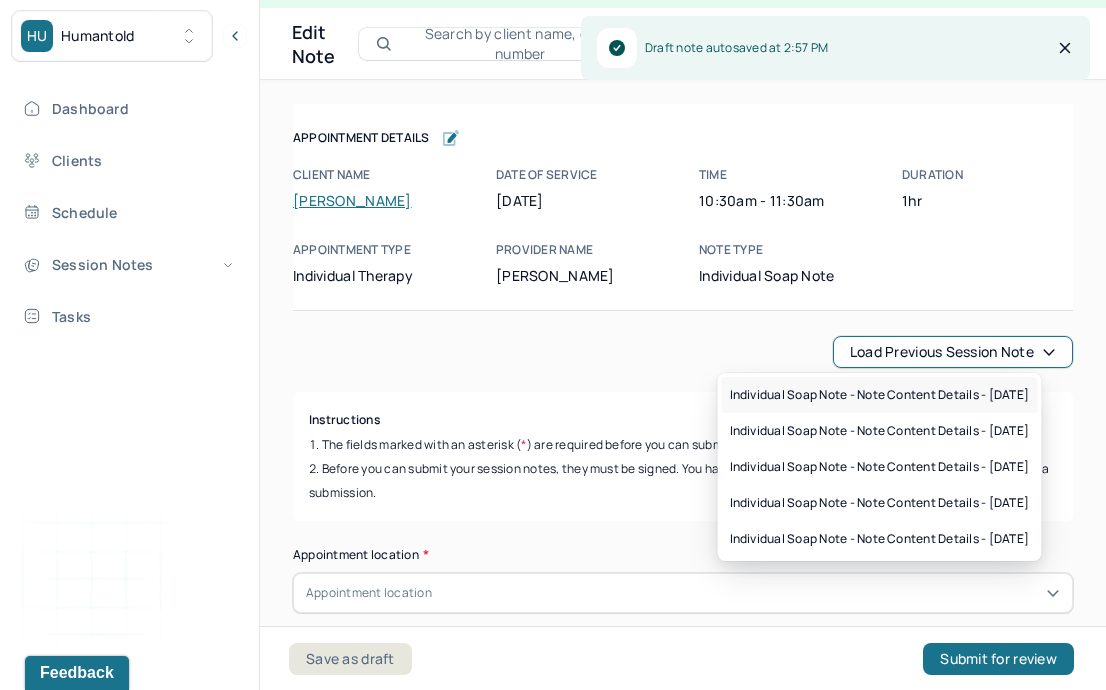 click on "Individual soap note   - Note content Details -   06/10/2025" at bounding box center (880, 395) 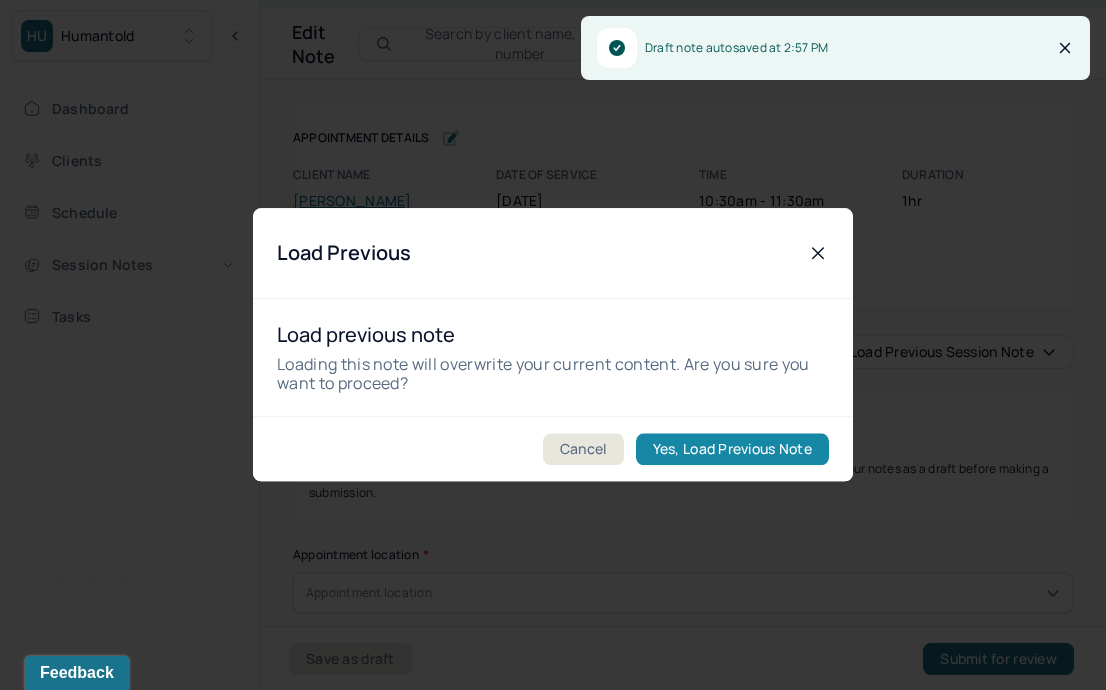 click on "Yes, Load Previous Note" at bounding box center [732, 450] 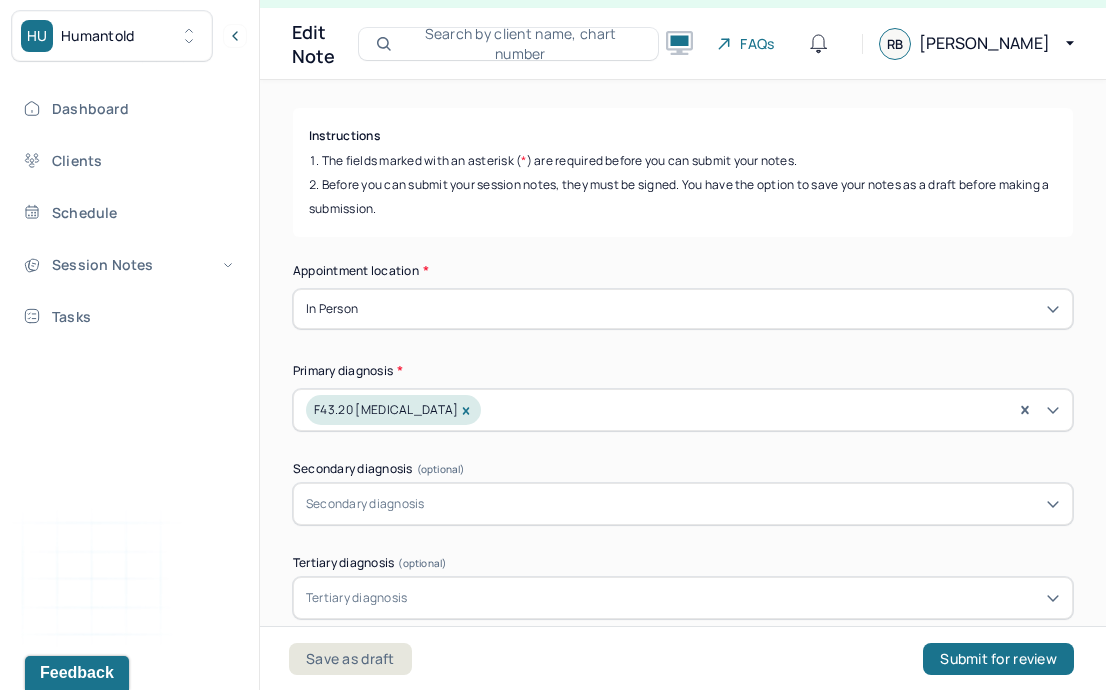 scroll, scrollTop: 285, scrollLeft: 0, axis: vertical 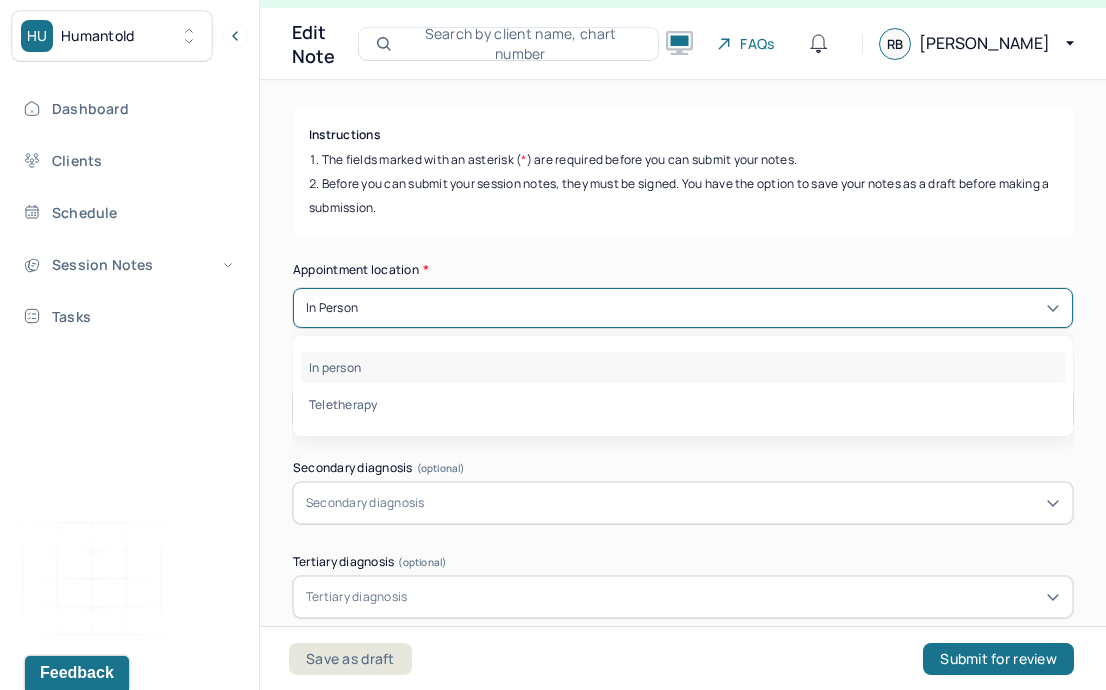 click on "In person" at bounding box center [332, 308] 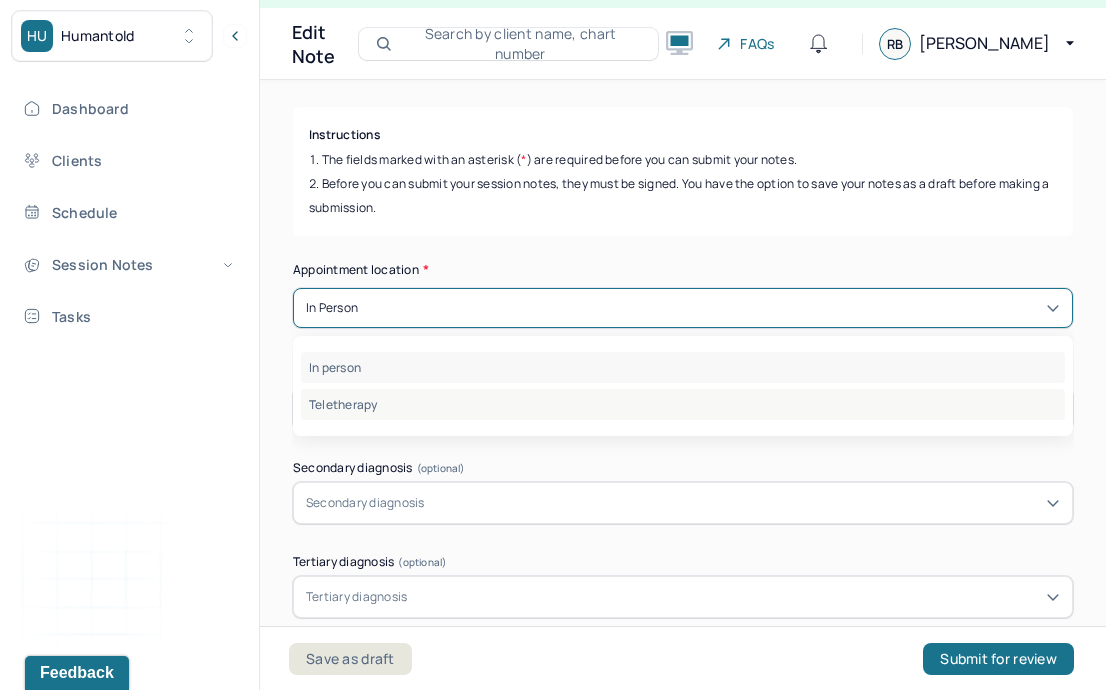 click on "Teletherapy" at bounding box center (683, 404) 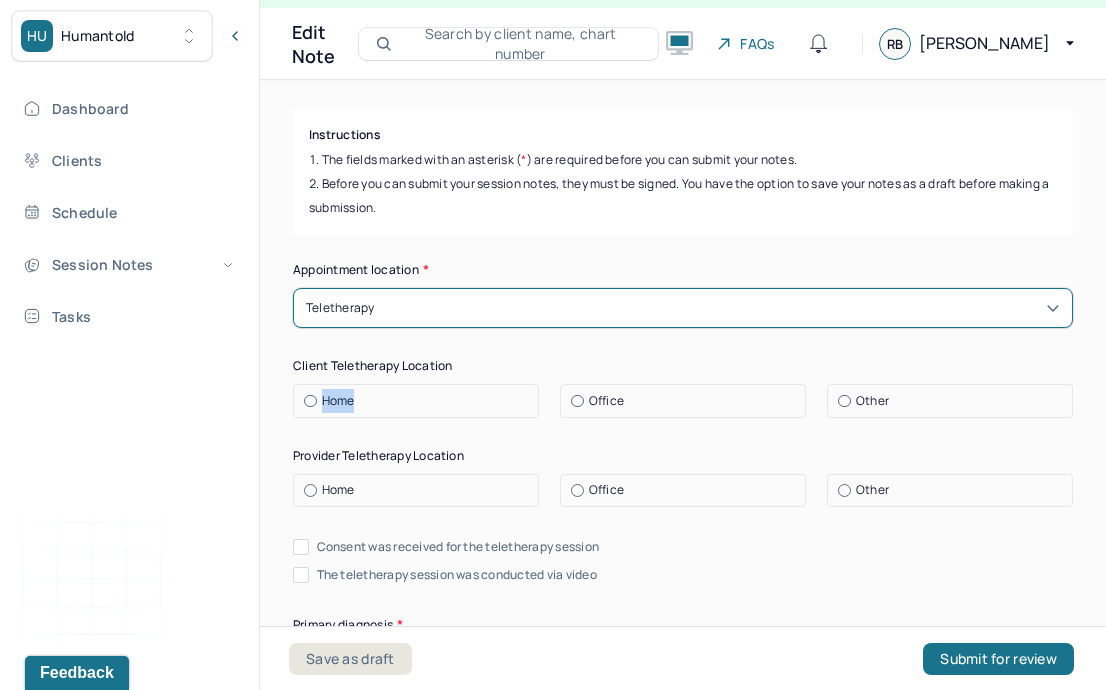 click on "Home" at bounding box center [338, 401] 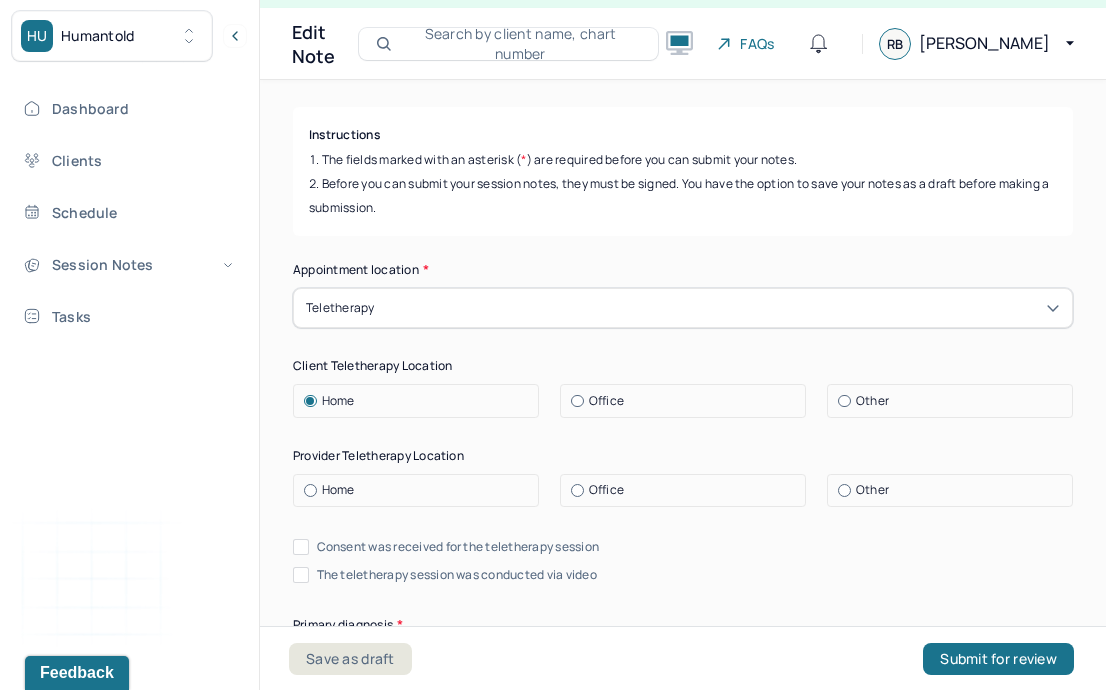click on "Home" at bounding box center (338, 490) 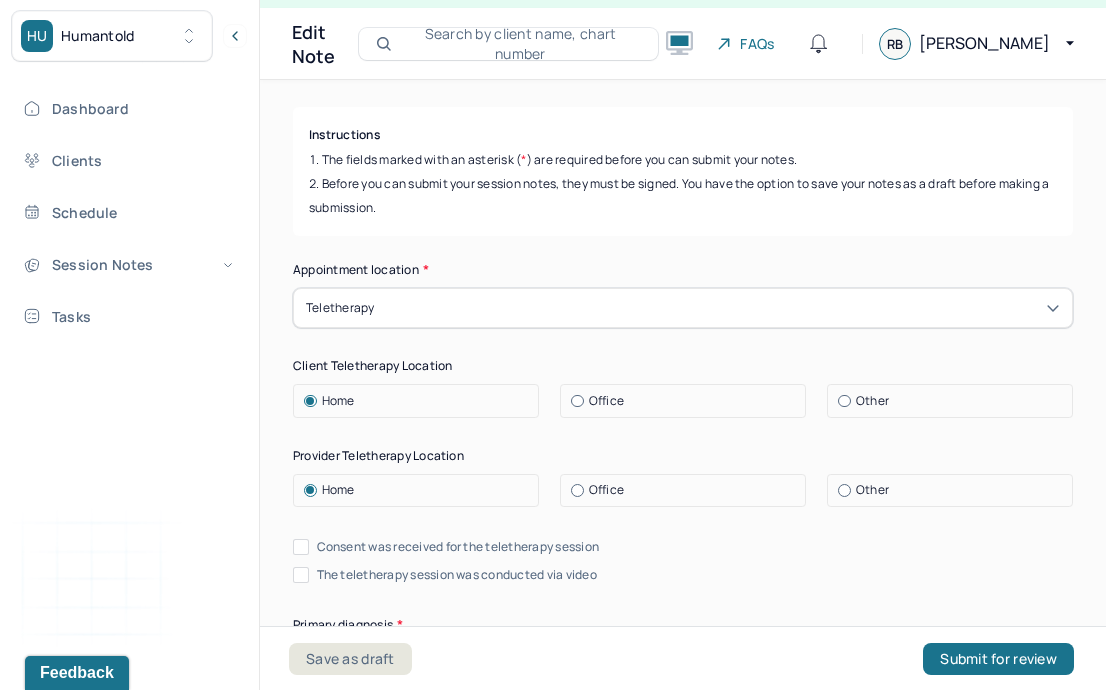 click on "Consent was received for the teletherapy session" at bounding box center (458, 547) 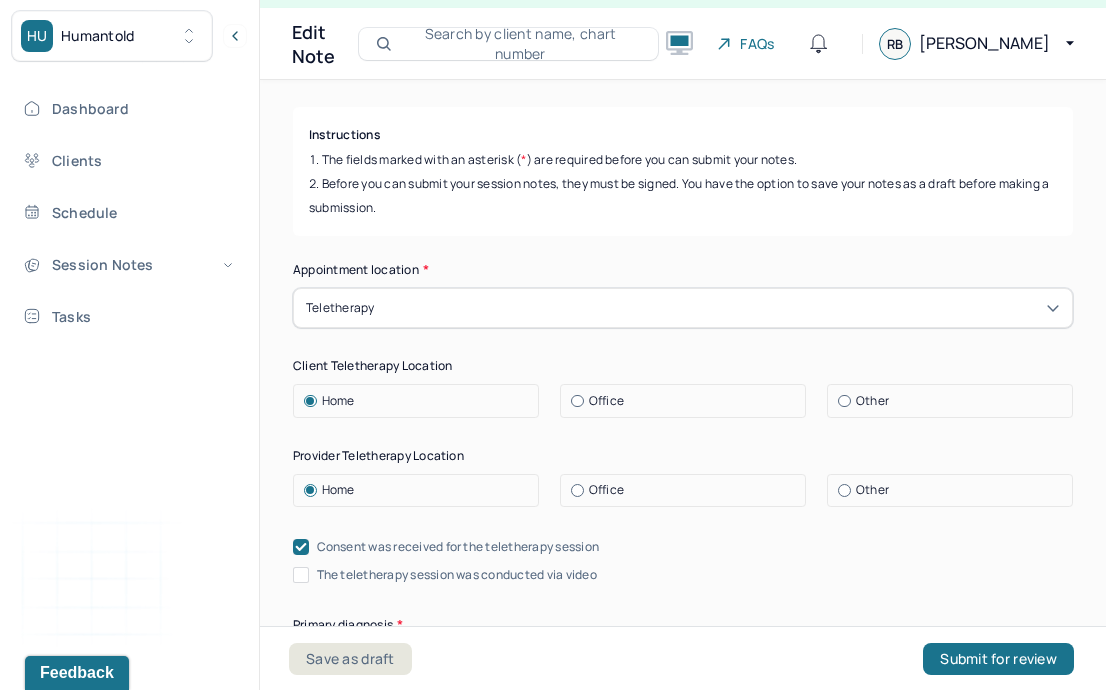 click on "The teletherapy session was conducted via video" at bounding box center [457, 575] 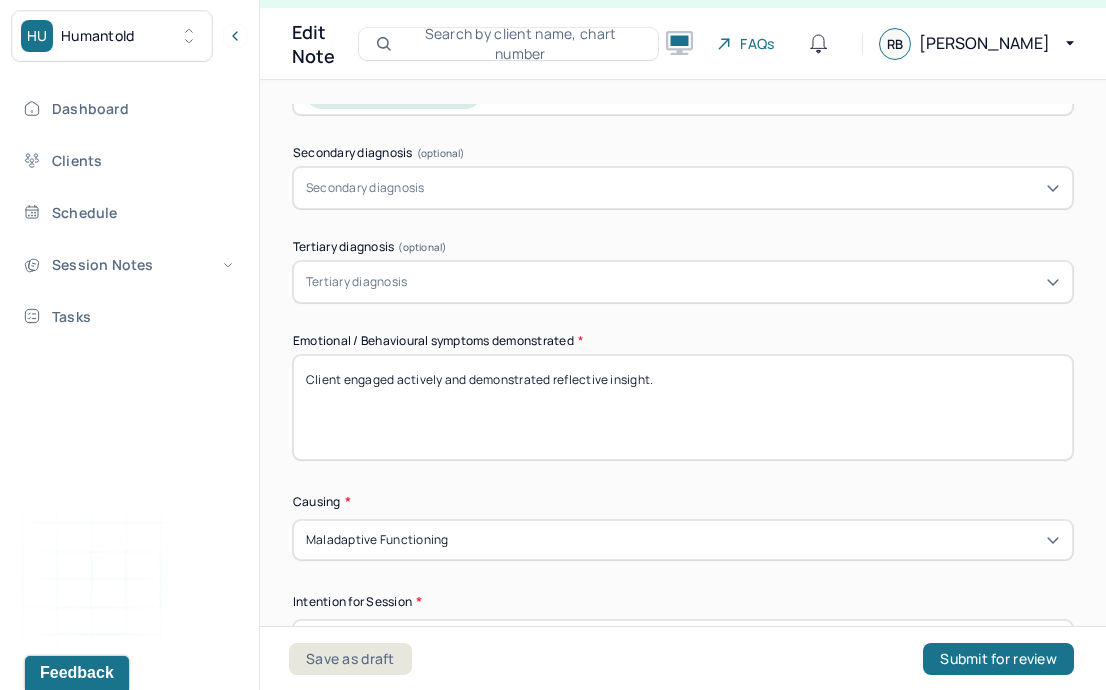 scroll, scrollTop: 856, scrollLeft: 0, axis: vertical 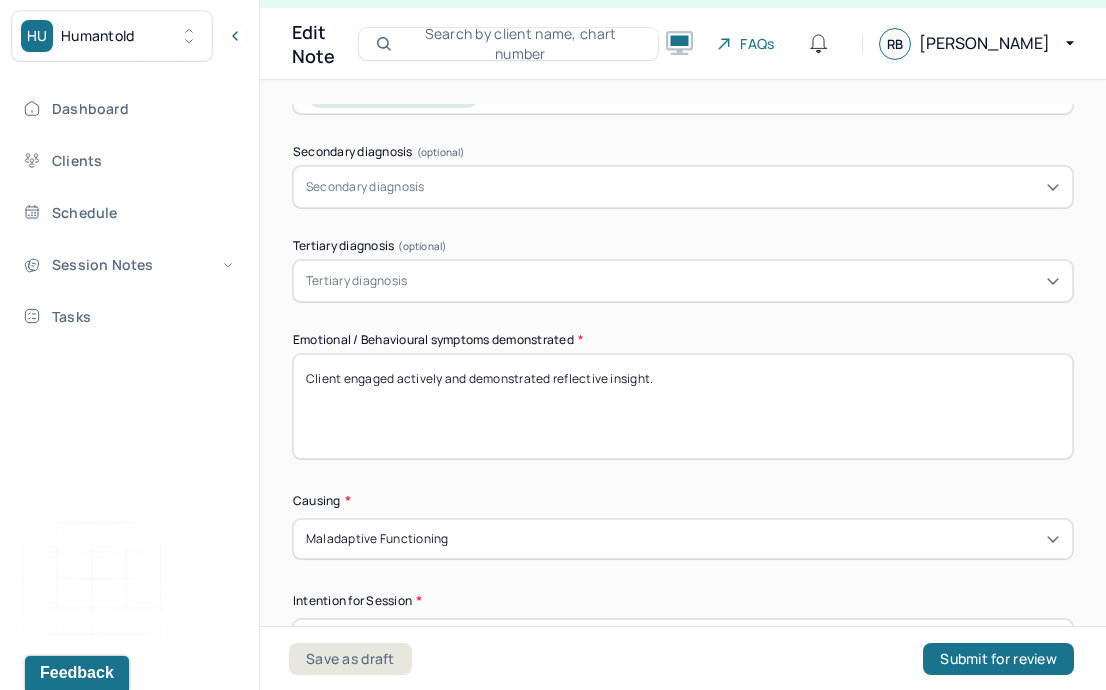 click on "Client engaged actively and demonstrated reflective insight." at bounding box center (683, 406) 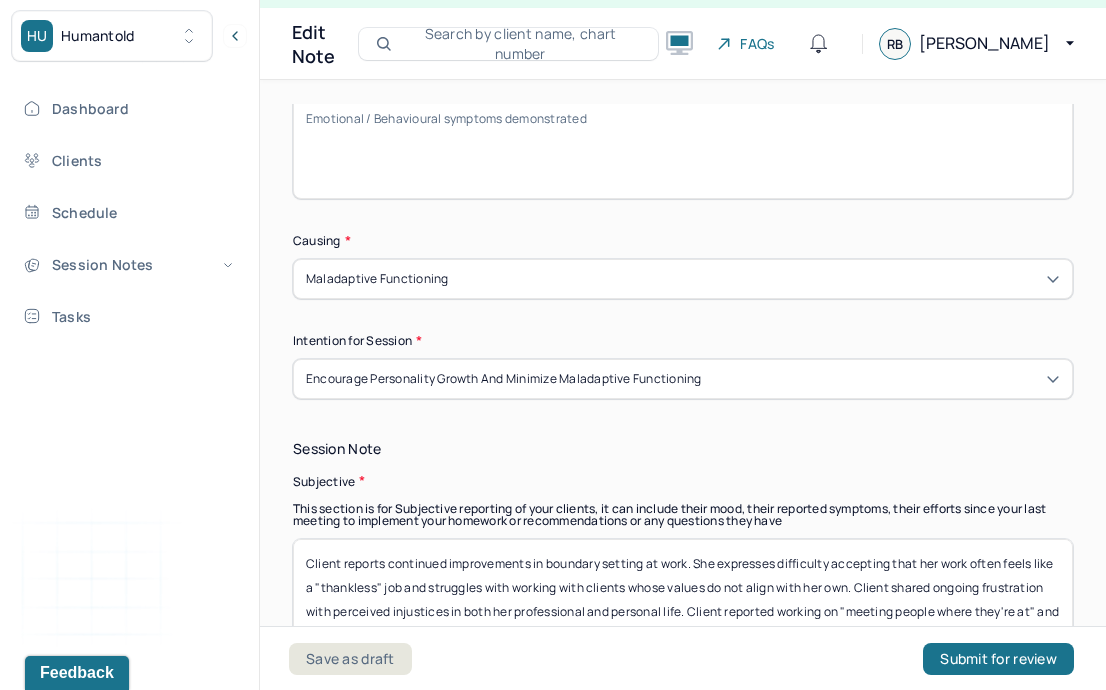 scroll, scrollTop: 1115, scrollLeft: 0, axis: vertical 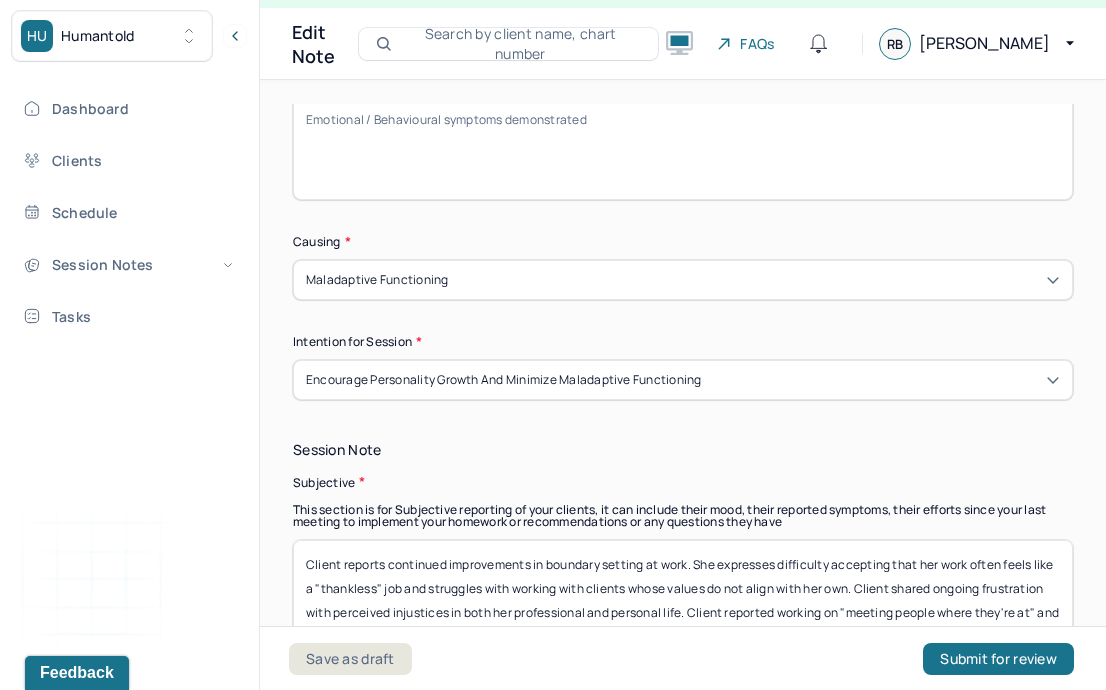 type 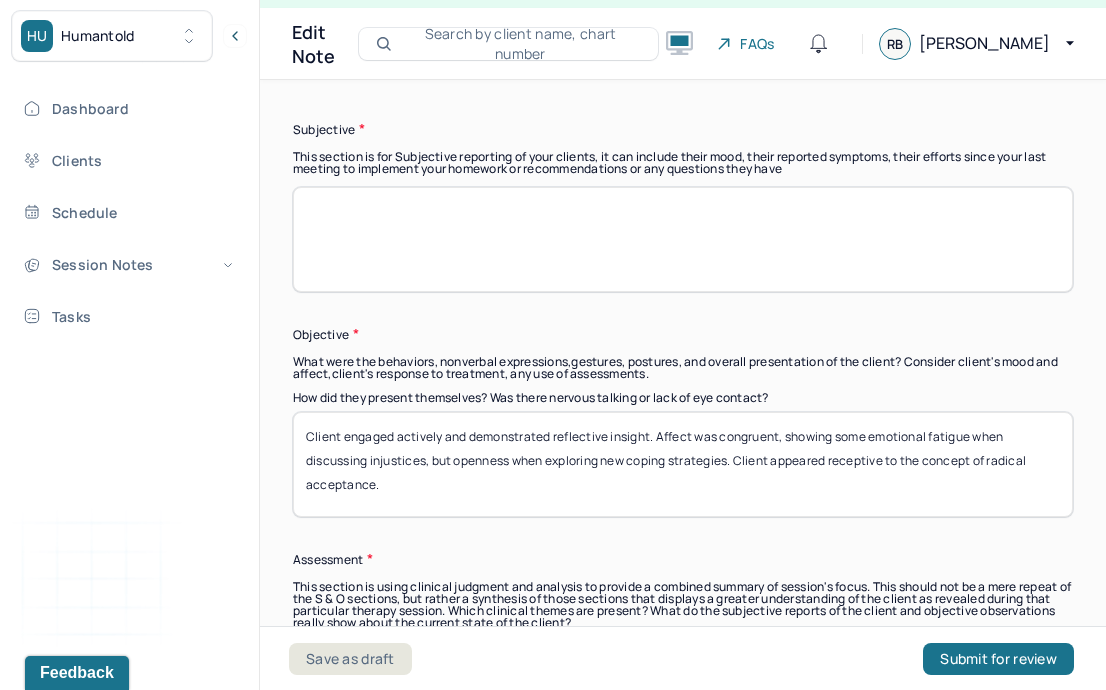 scroll, scrollTop: 1469, scrollLeft: 0, axis: vertical 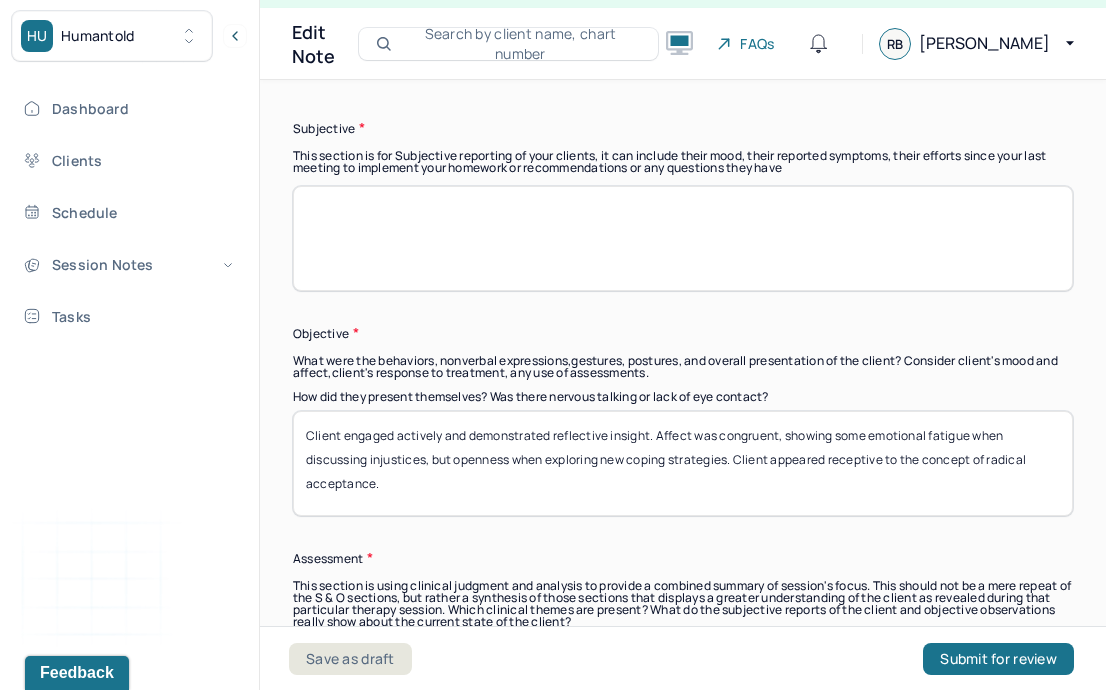 type 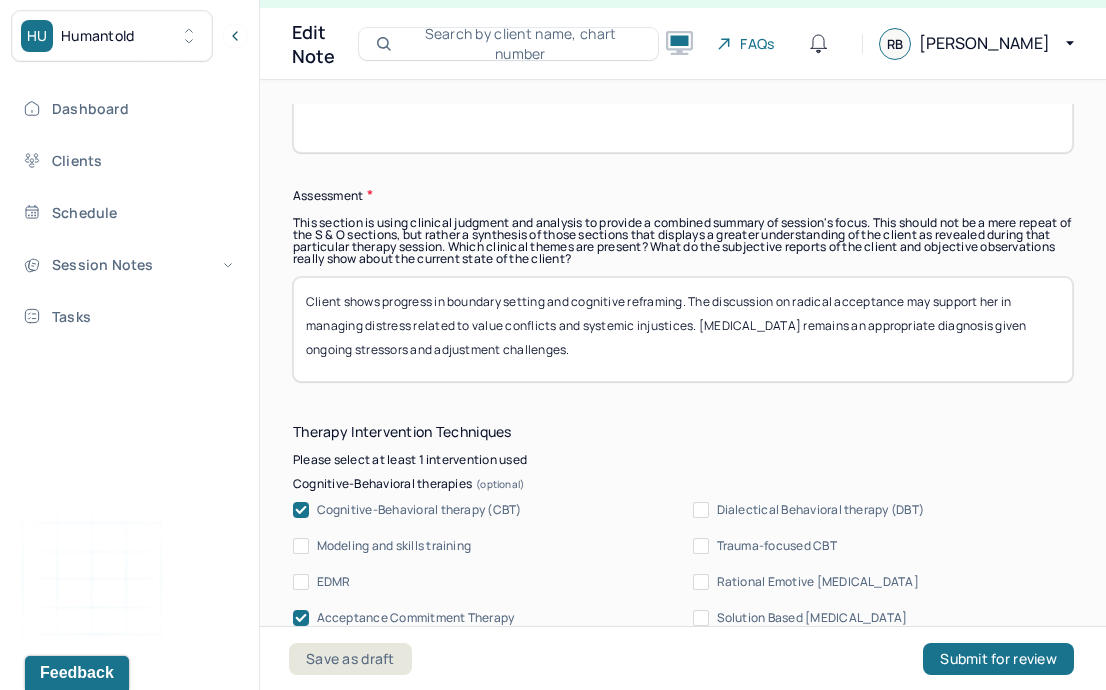 scroll, scrollTop: 1828, scrollLeft: 0, axis: vertical 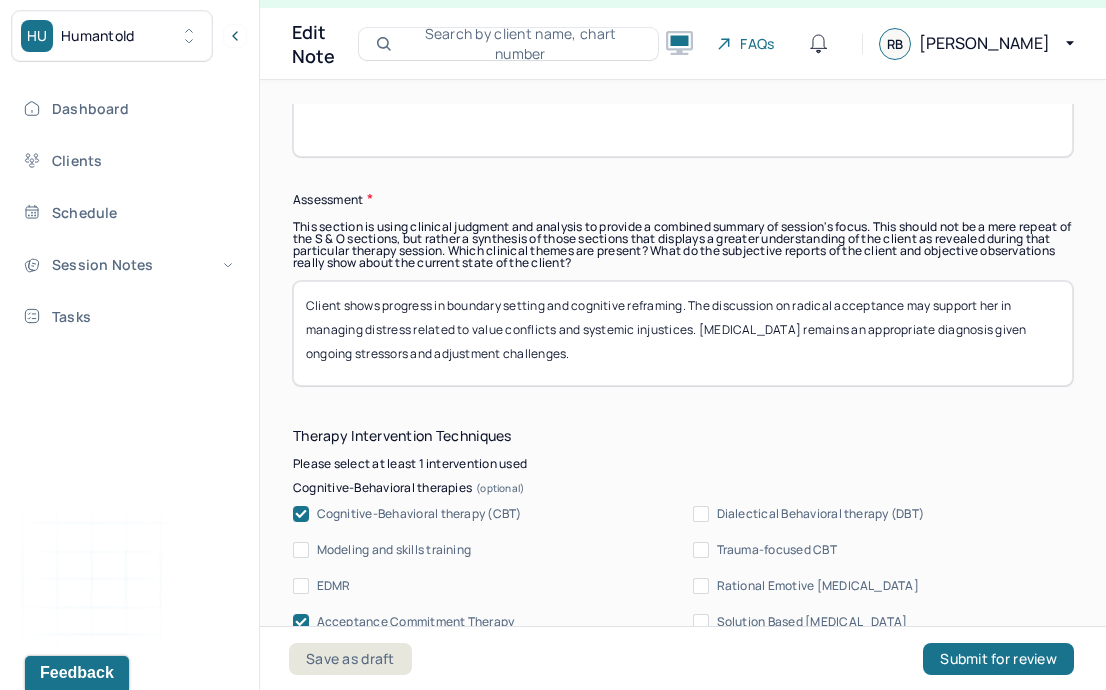 type 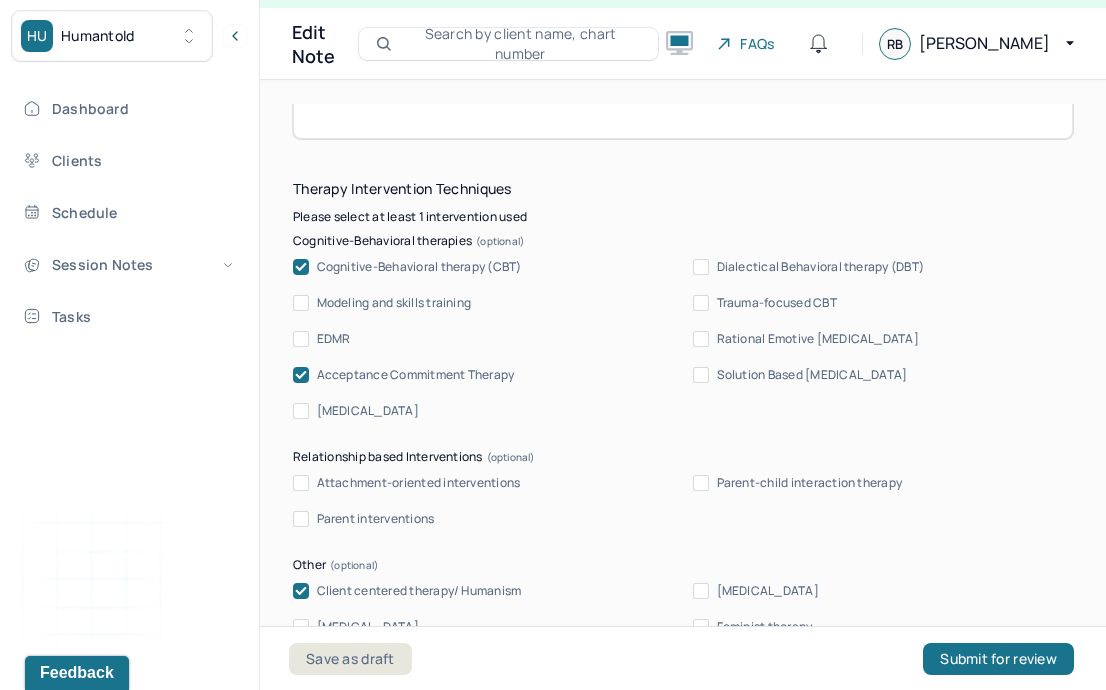 scroll, scrollTop: 2078, scrollLeft: 0, axis: vertical 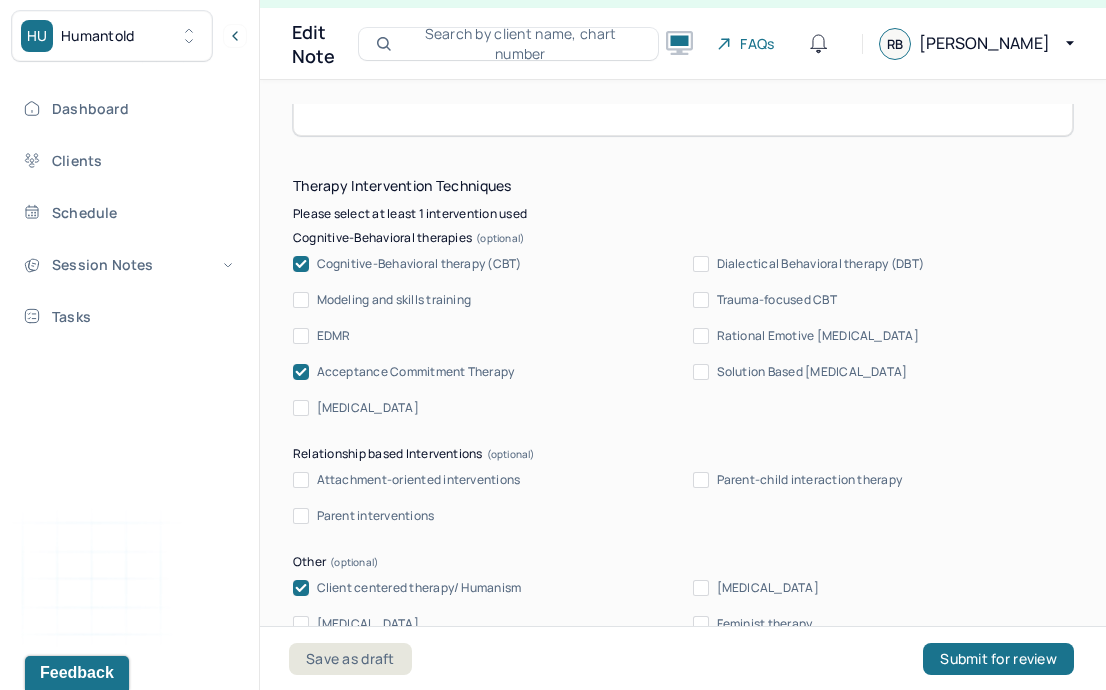 type 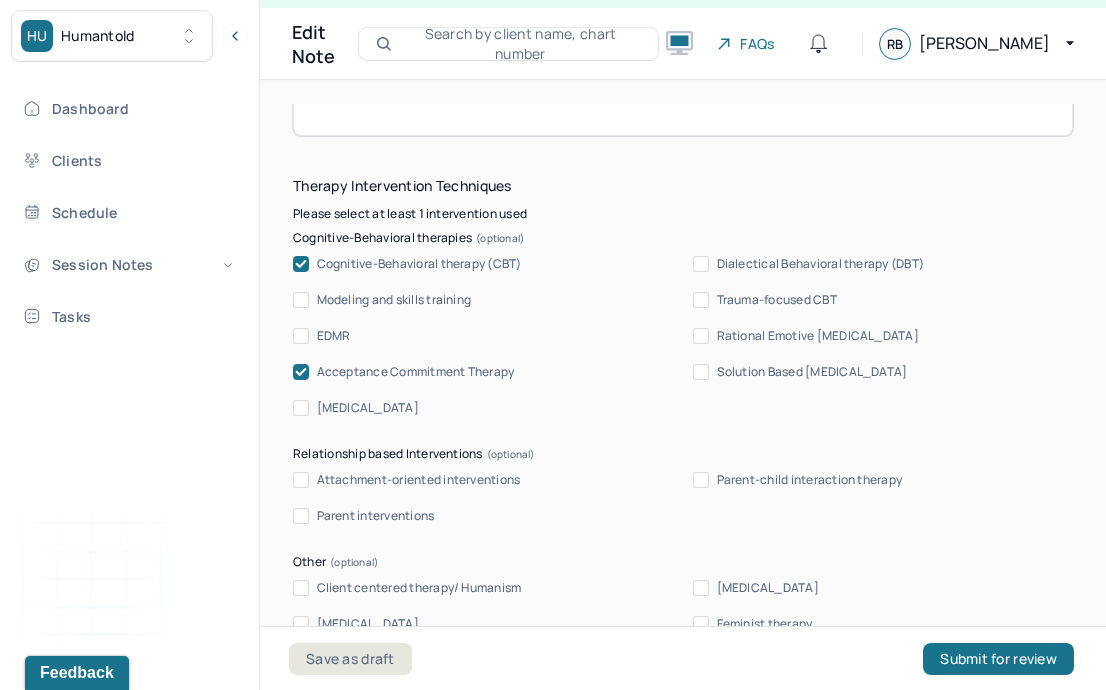 click on "Acceptance Commitment Therapy" at bounding box center (416, 372) 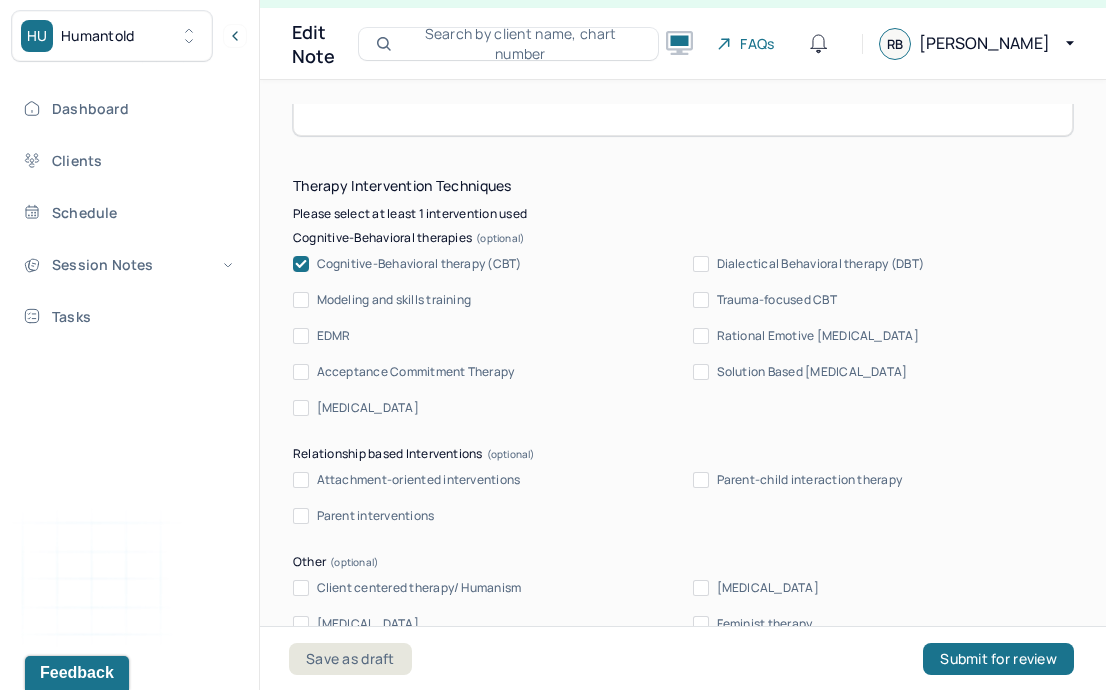 click on "Cognitive-Behavioral therapy (CBT)" at bounding box center (419, 264) 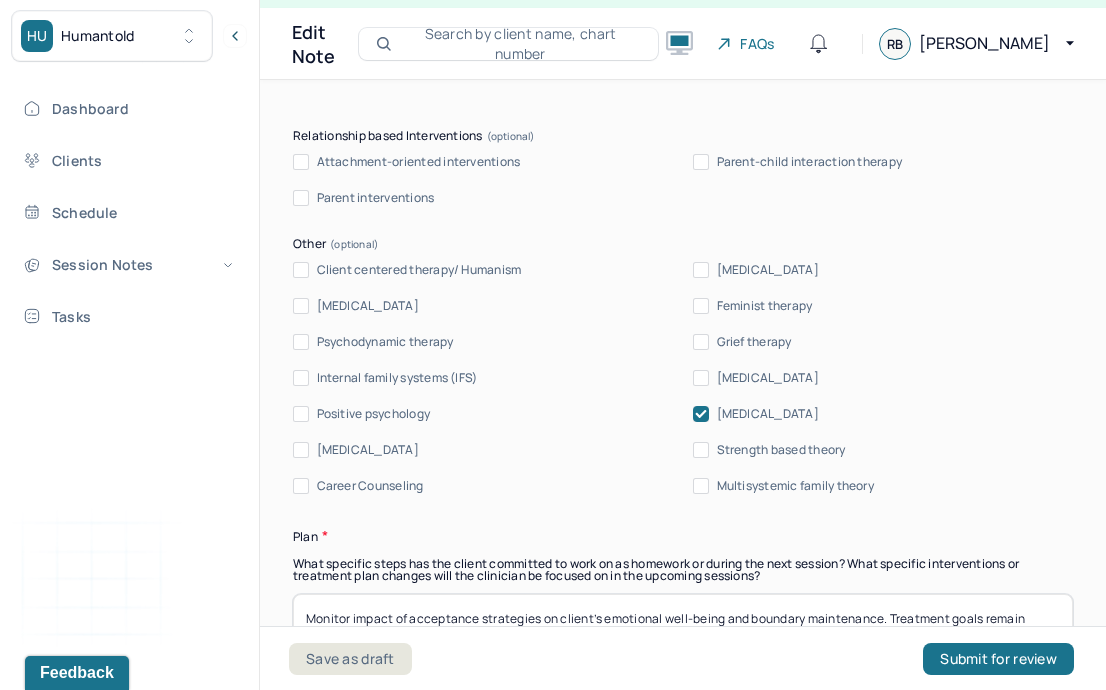 scroll, scrollTop: 2406, scrollLeft: 0, axis: vertical 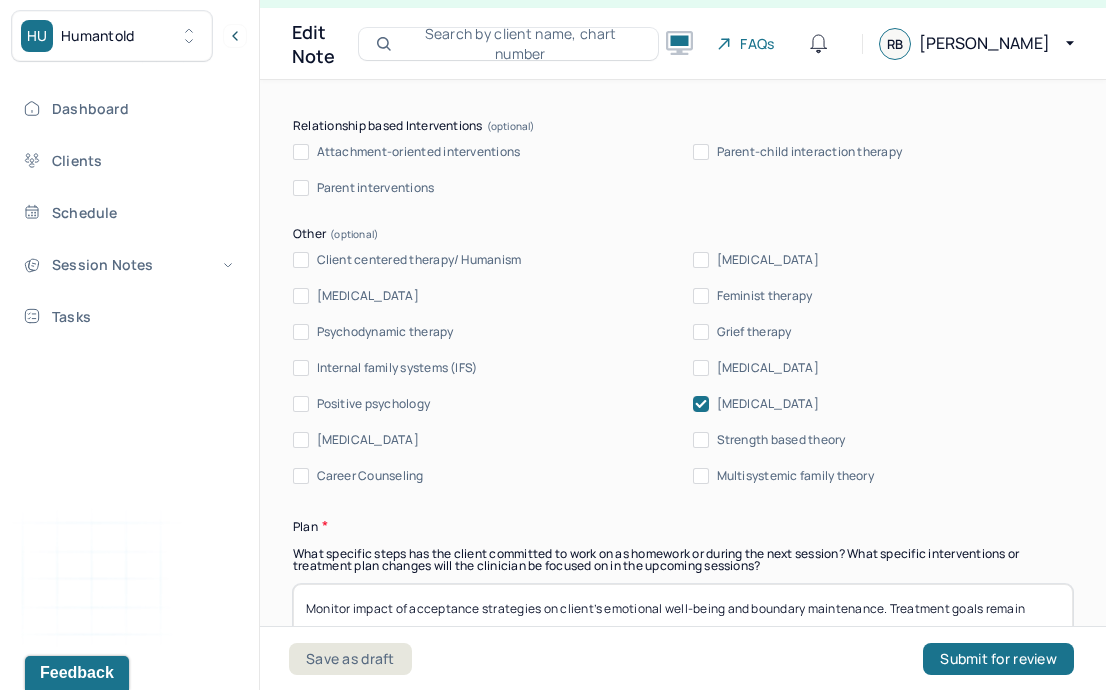 click on "Psychoeducation" at bounding box center [768, 404] 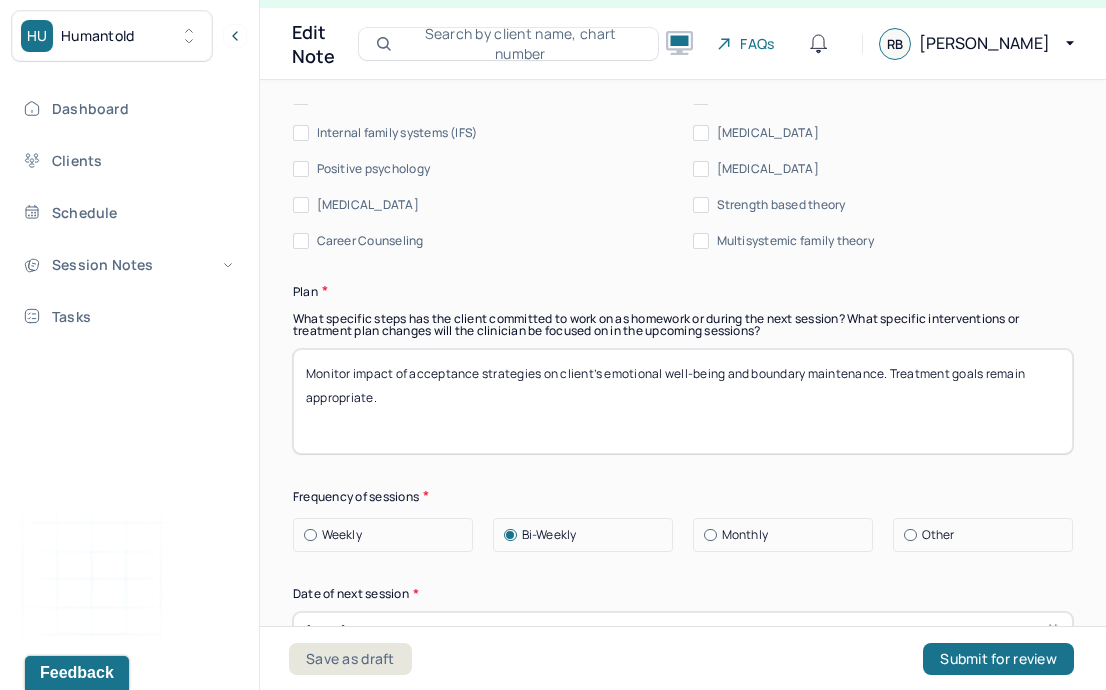 scroll, scrollTop: 2645, scrollLeft: 0, axis: vertical 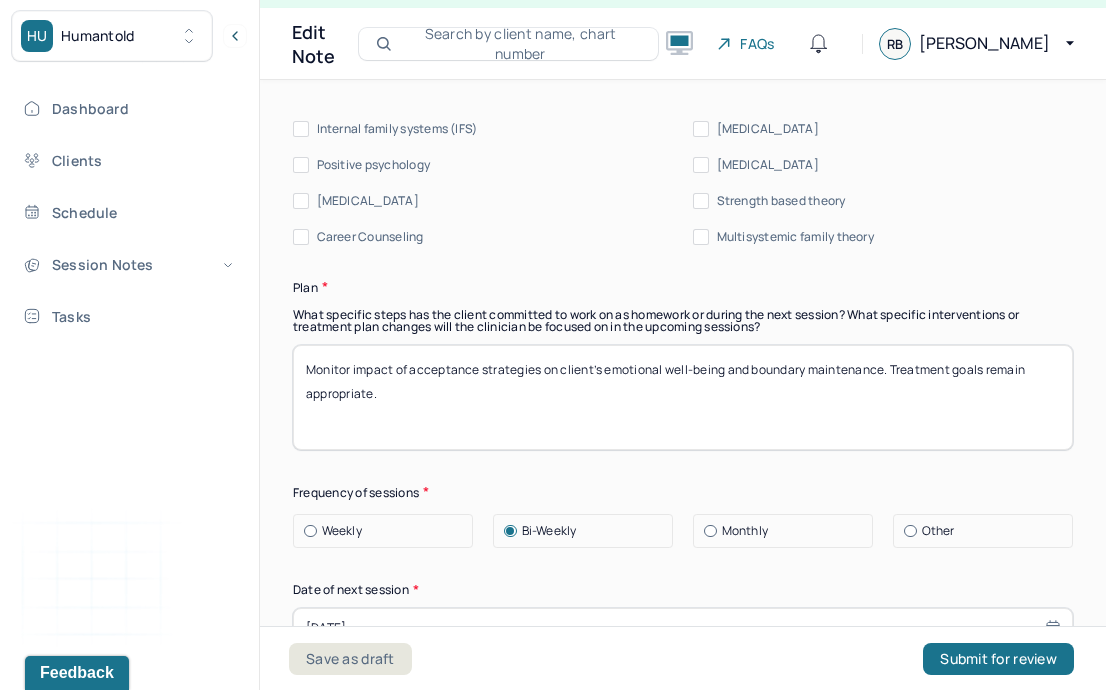 click on "Monitor impact of acceptance strategies on client’s emotional well-being and boundary maintenance. Treatment goals remain appropriate." at bounding box center (683, 397) 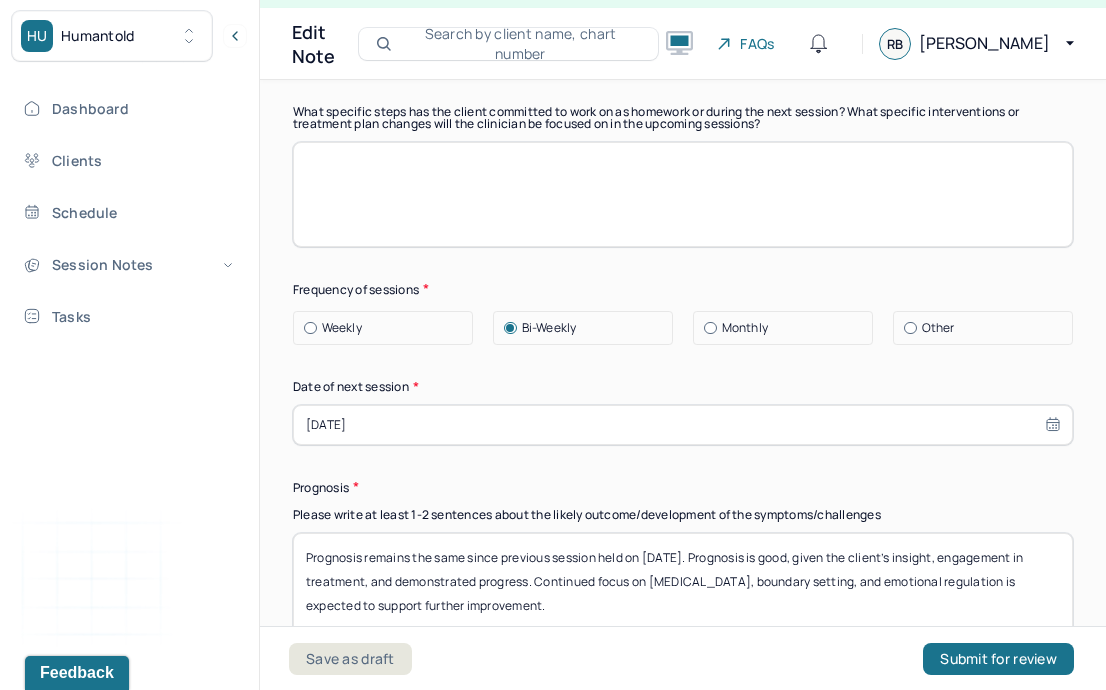 scroll, scrollTop: 2852, scrollLeft: 0, axis: vertical 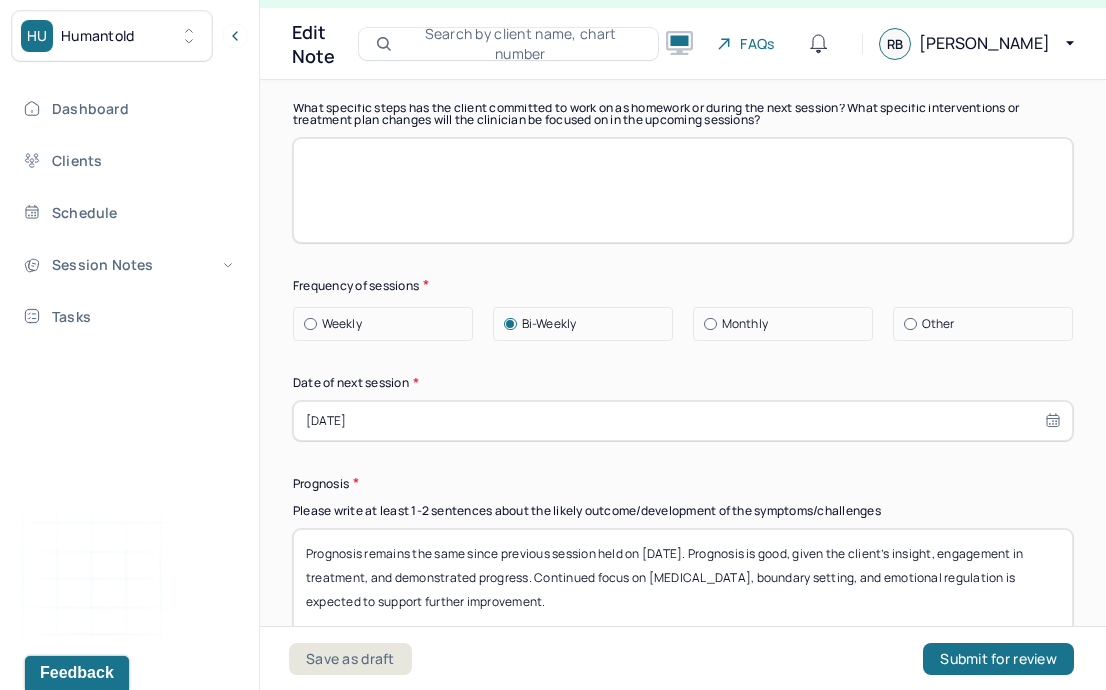 type 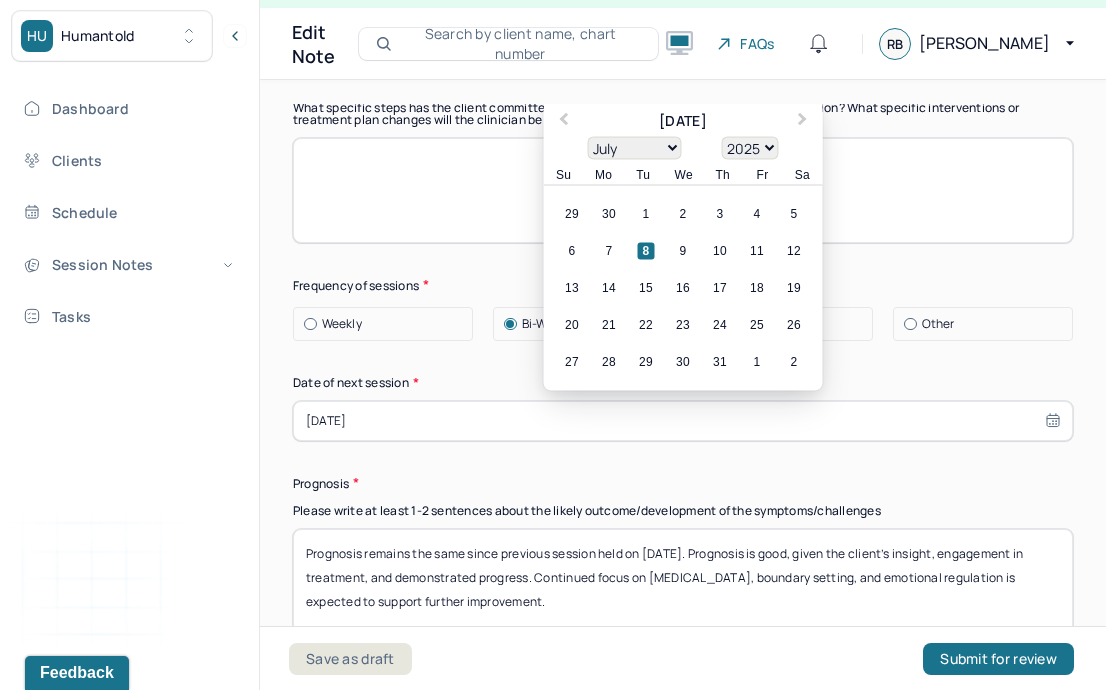 click on "07/08/2025" at bounding box center (683, 421) 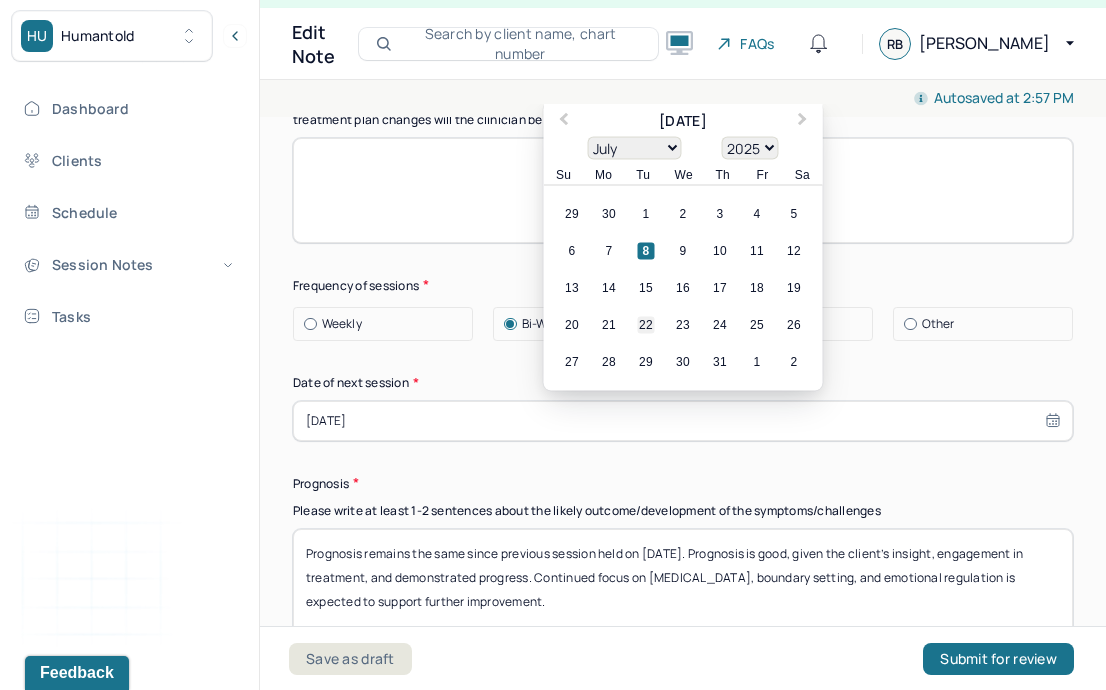 click on "22" at bounding box center (646, 324) 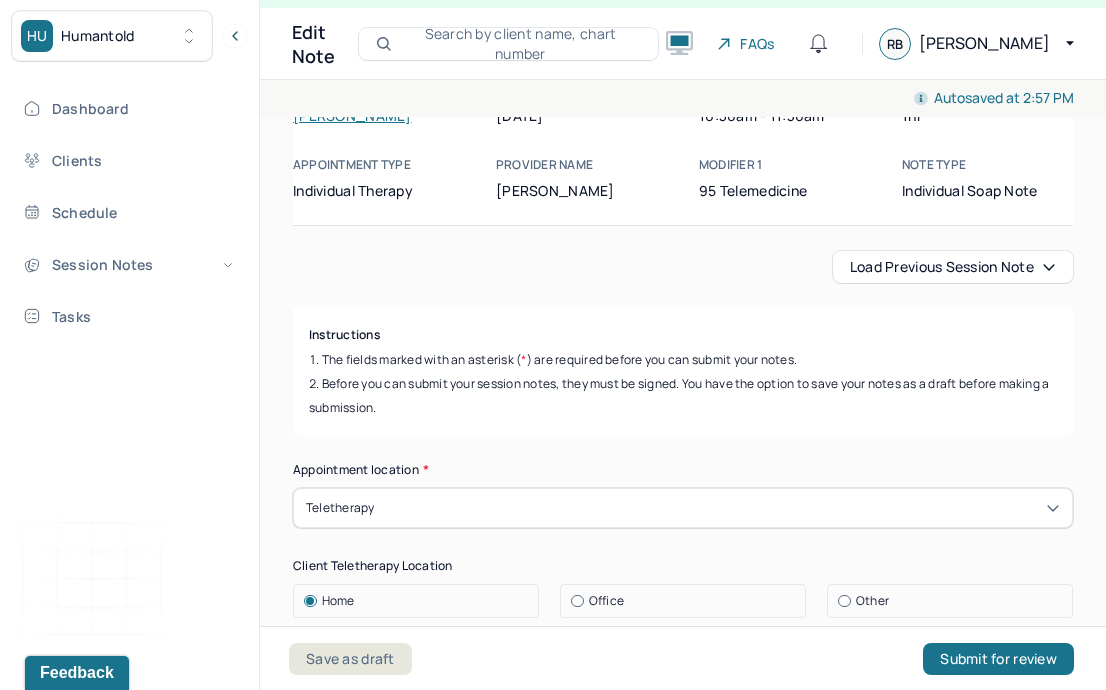 scroll, scrollTop: 0, scrollLeft: 0, axis: both 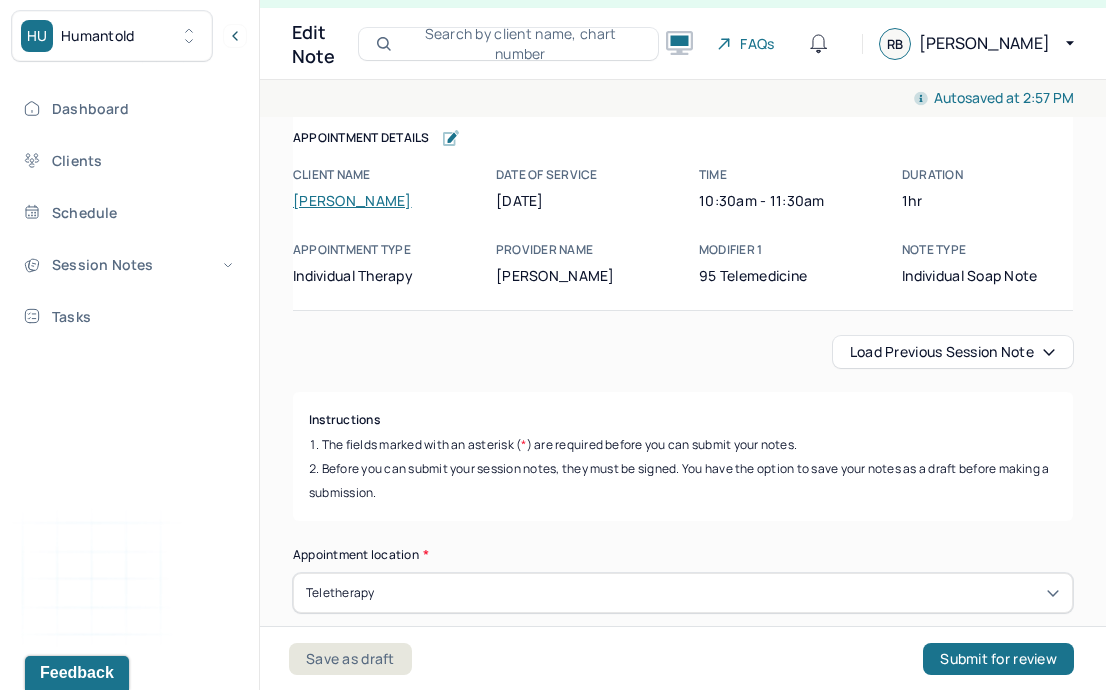 click on "Load previous session note" at bounding box center [953, 352] 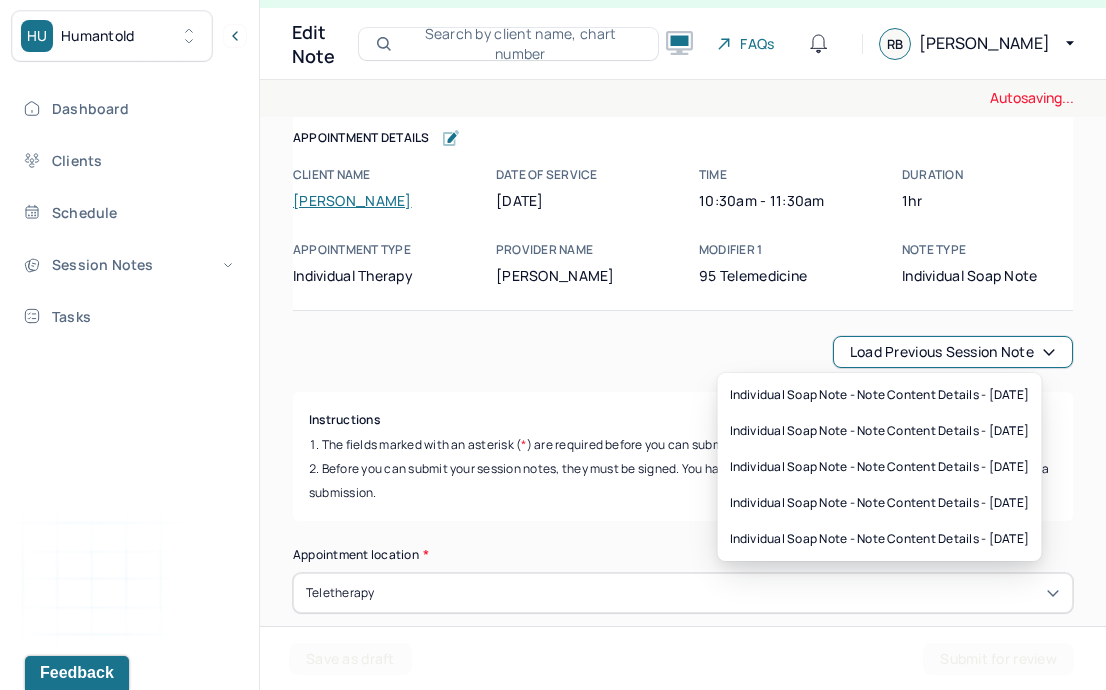click on "The fields marked with an asterisk ( * ) are required before you can submit your notes." at bounding box center (683, 445) 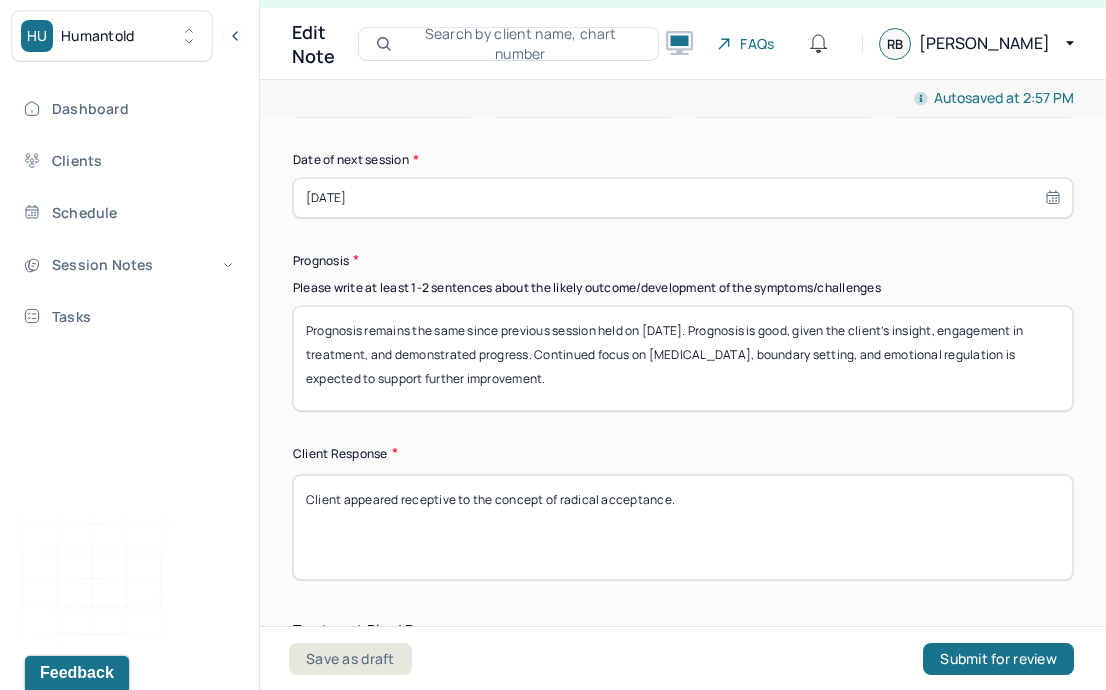 scroll, scrollTop: 3077, scrollLeft: 0, axis: vertical 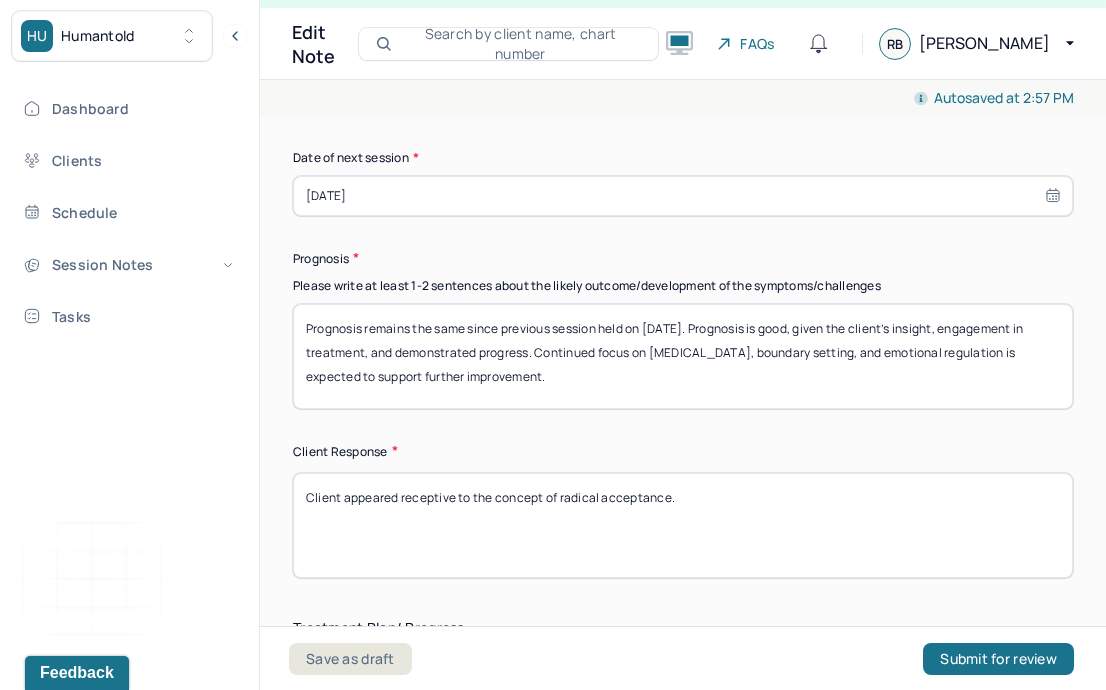 click on "Prognosis remains the same since previous session held on 5/27/25. Prognosis is good, given the client’s insight, engagement in treatment, and demonstrated progress. Continued focus on stress management, boundary setting, and emotional regulation is expected to support further improvement." at bounding box center [683, 356] 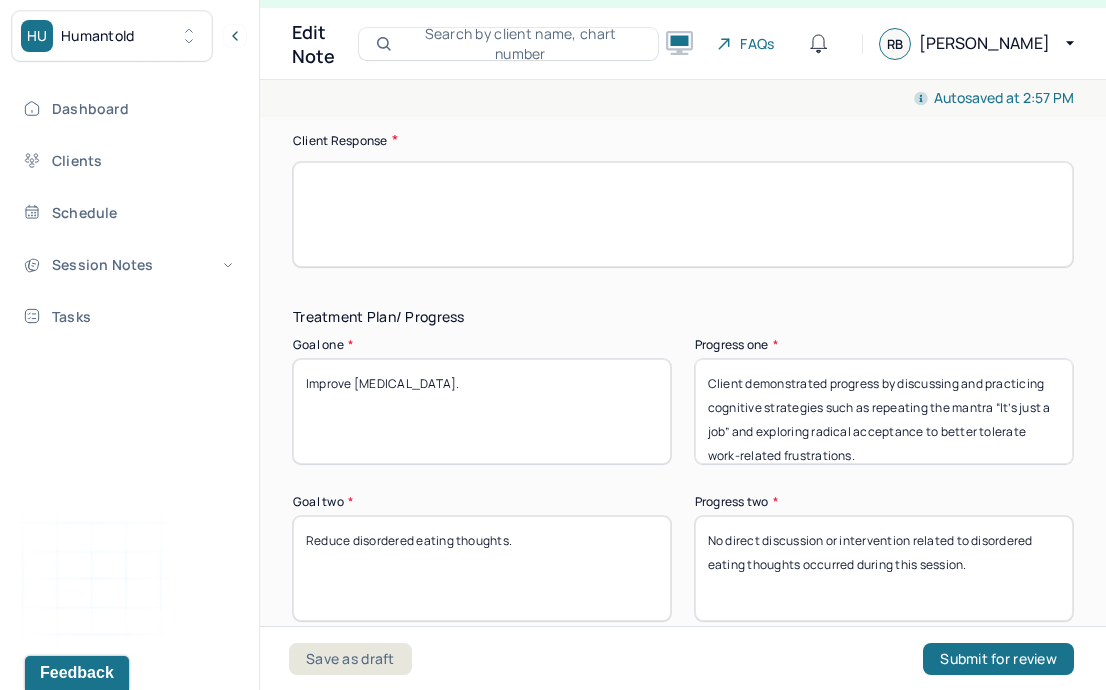 scroll, scrollTop: 3389, scrollLeft: 0, axis: vertical 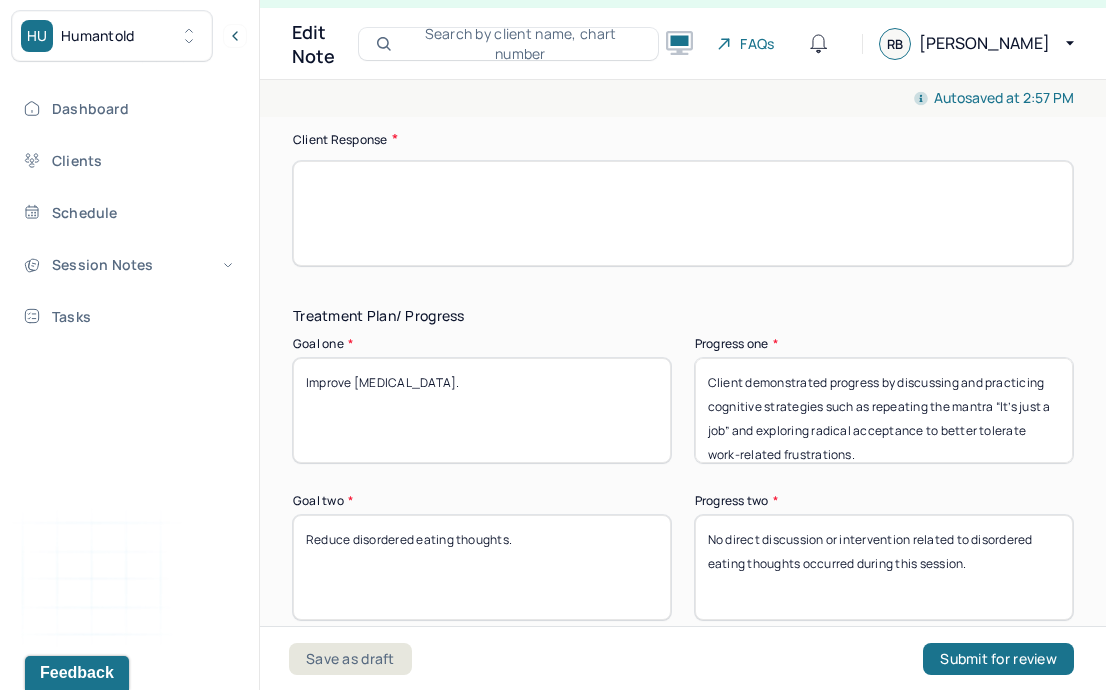 type 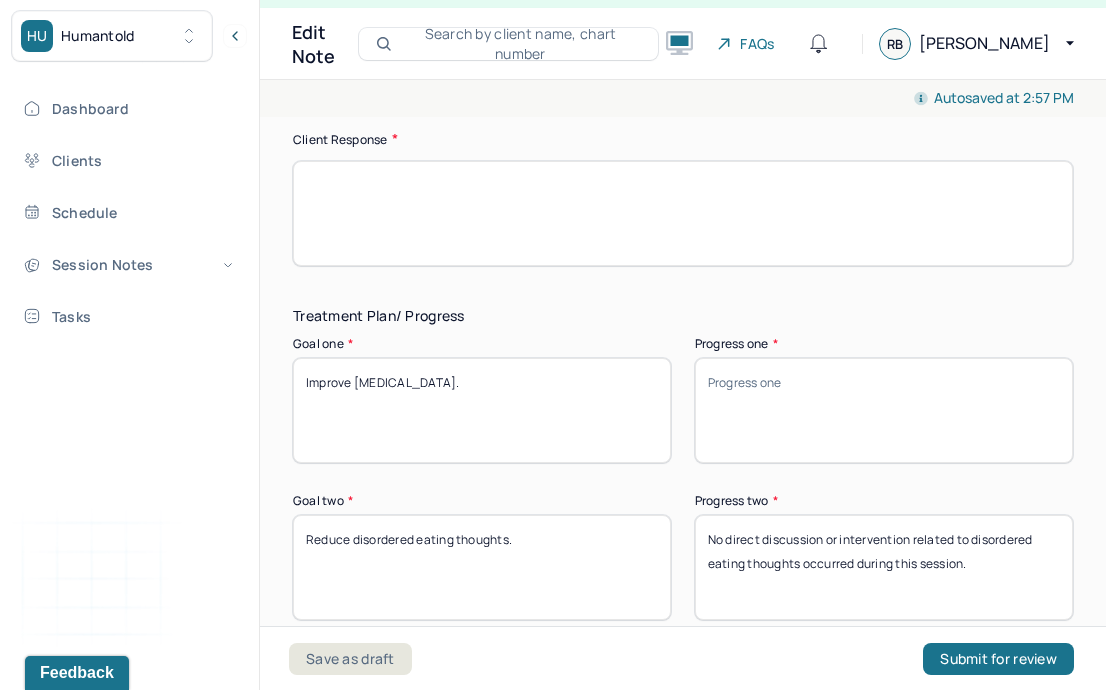 type 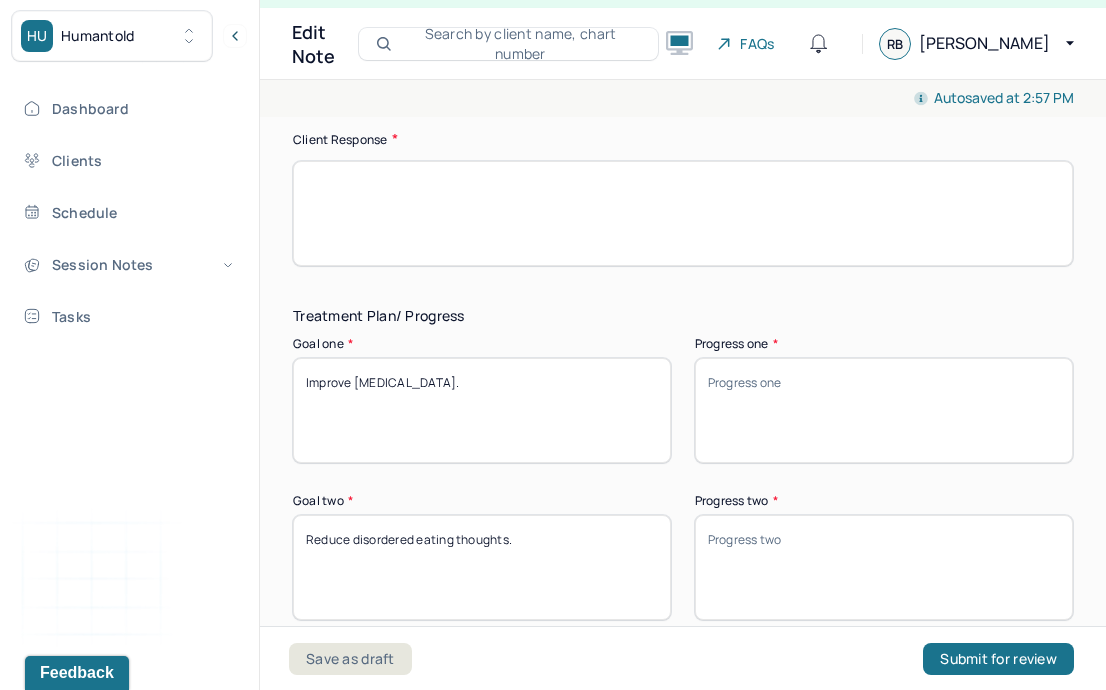 scroll, scrollTop: 3626, scrollLeft: 0, axis: vertical 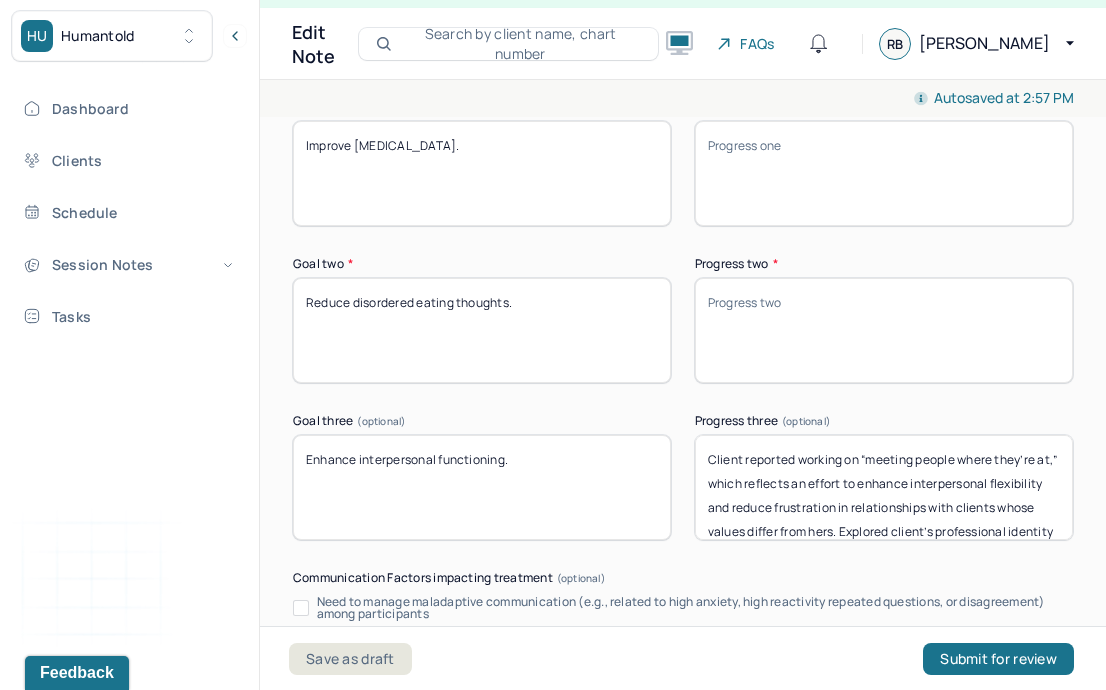 type 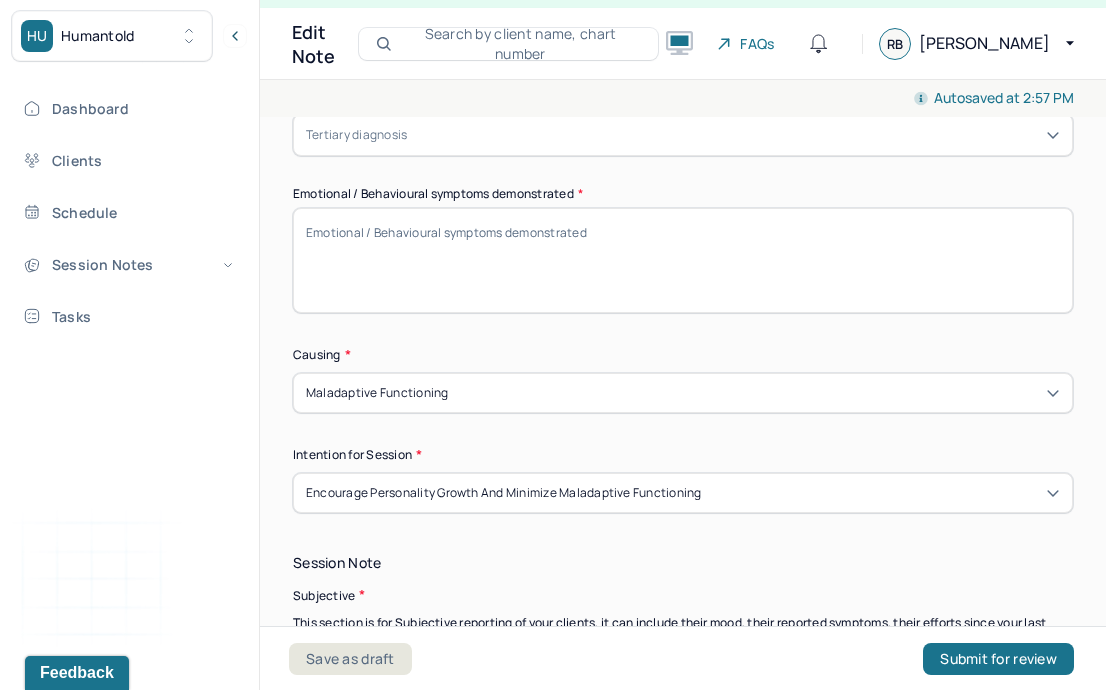 scroll, scrollTop: 0, scrollLeft: 0, axis: both 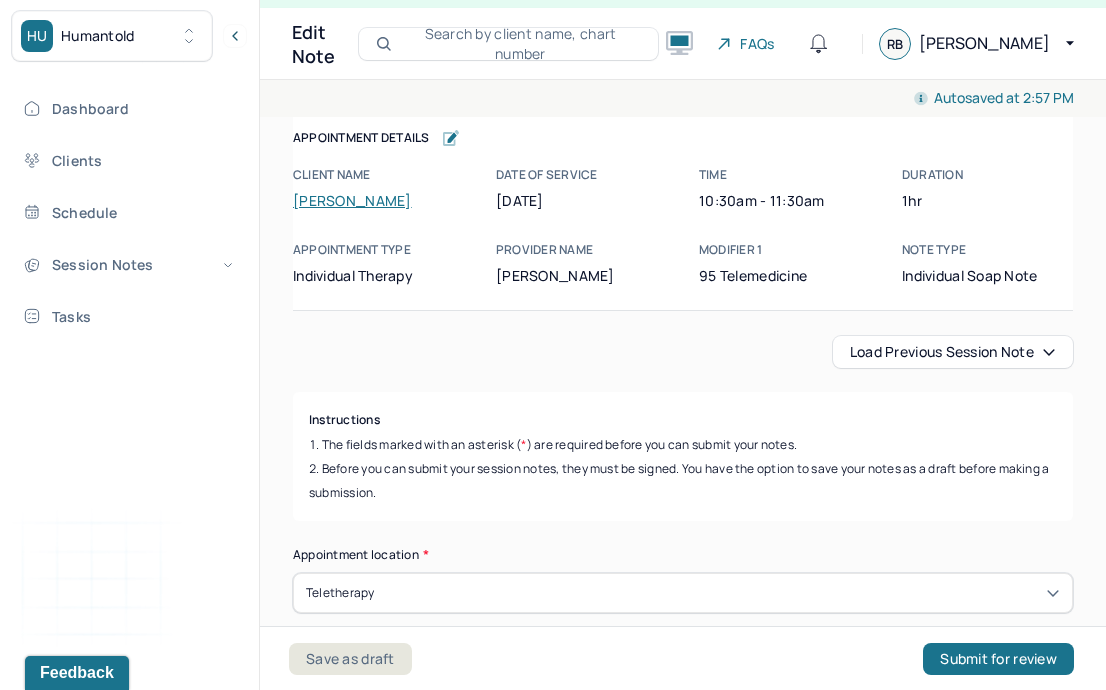 type 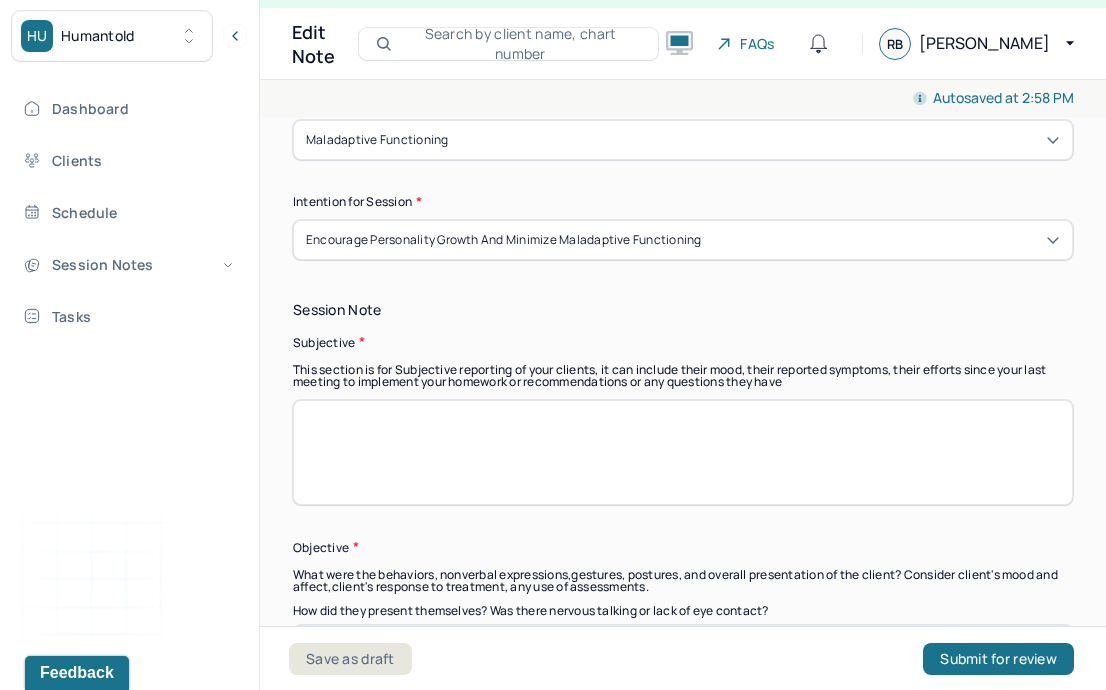 scroll, scrollTop: 1256, scrollLeft: 0, axis: vertical 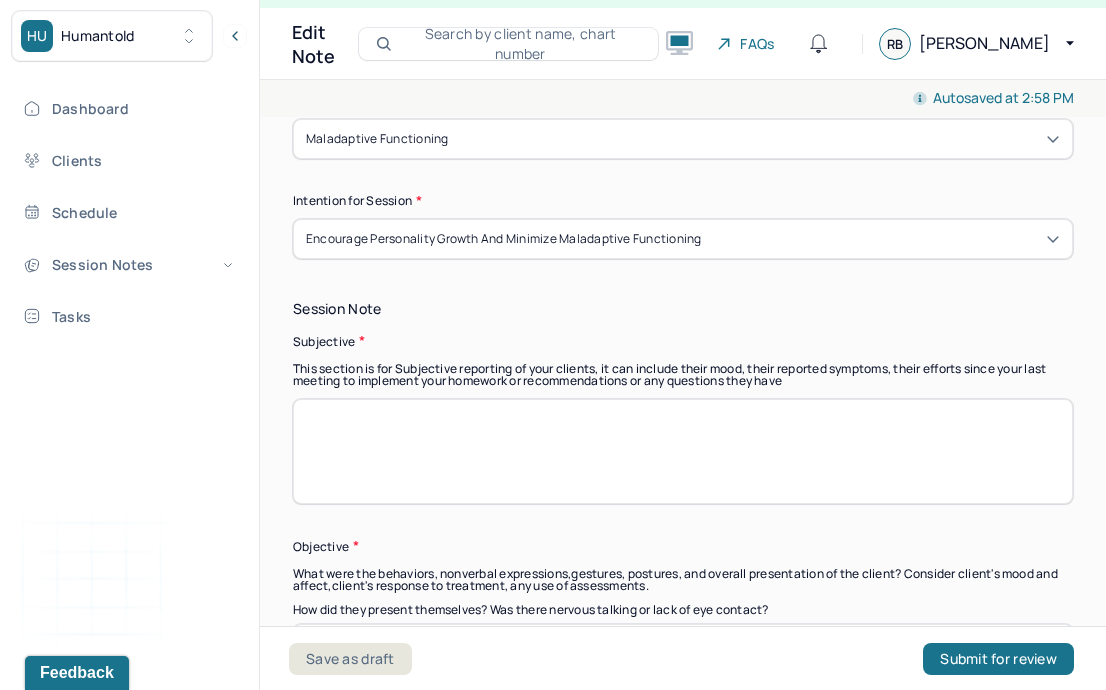 paste on "Client reports ongoing anxiety stemming from conflict with family, describing themes of needing closure and struggling to let go of situations without it. She identifies patterns of overthinking, anticipating the worst, and difficulty managing work-life balance and time management. Client expressed a desire to identify activities she enjoys and plans to make a list of these before the next session." 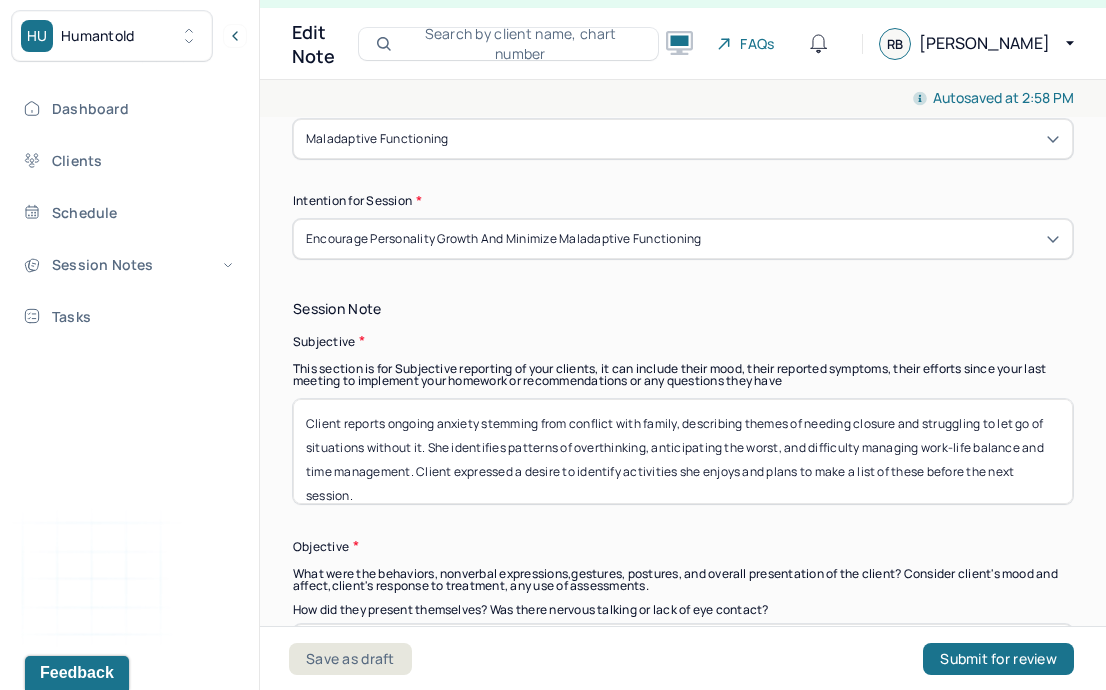 type on "Client reports ongoing anxiety stemming from conflict with family, describing themes of needing closure and struggling to let go of situations without it. She identifies patterns of overthinking, anticipating the worst, and difficulty managing work-life balance and time management. Client expressed a desire to identify activities she enjoys and plans to make a list of these before the next session." 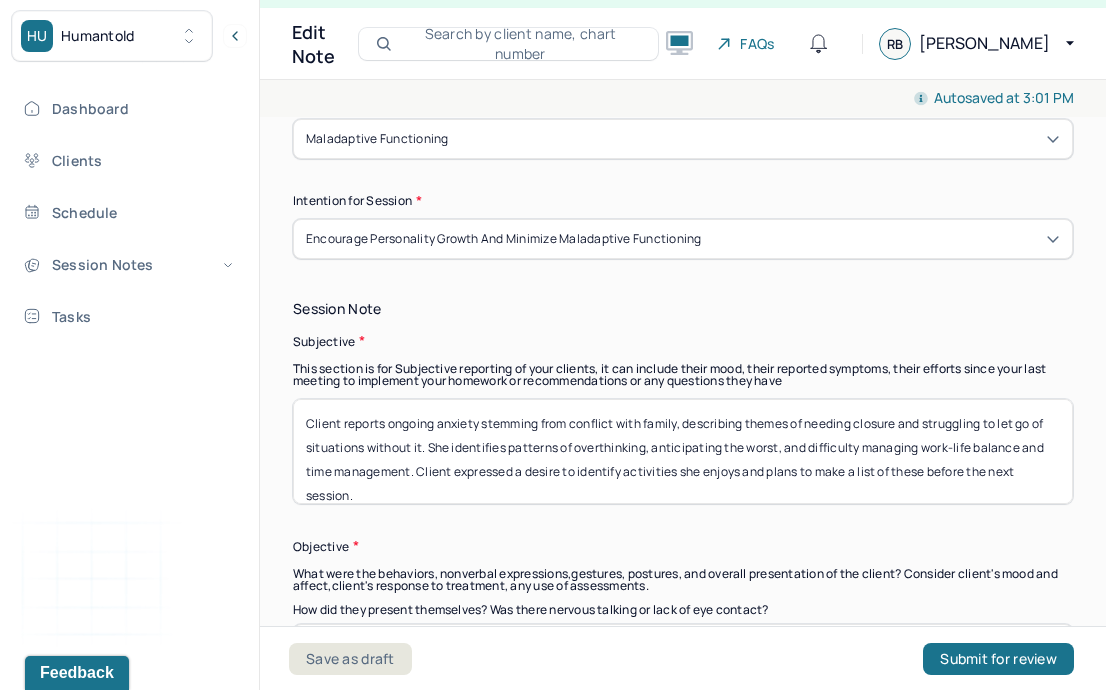 scroll, scrollTop: 16, scrollLeft: 0, axis: vertical 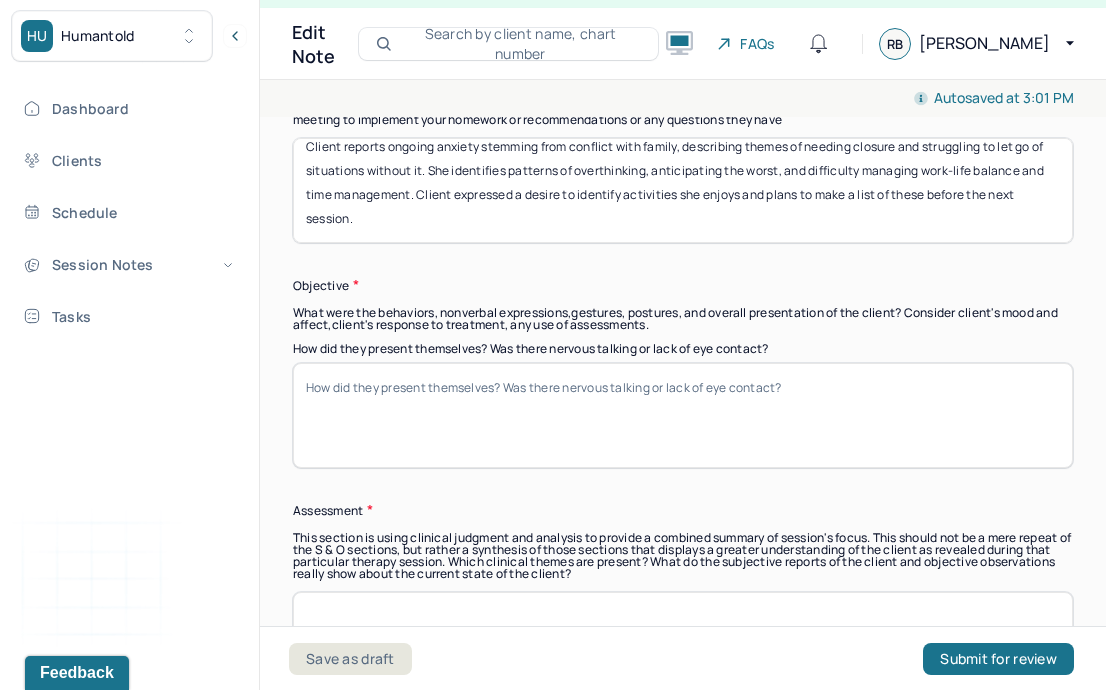 click on "Session Note Subjective This section is for Subjective reporting of your clients, it can include their mood, their reported symptoms, their efforts since your last meeting to implement your homework or recommendations or any questions they have Client reports ongoing anxiety stemming from conflict with family, describing themes of needing closure and struggling to let go of situations without it. She identifies patterns of overthinking, anticipating the worst, and difficulty managing work-life balance and time management. Client expressed a desire to identify activities she enjoys and plans to make a list of these before the next session. Objective What were the behaviors, nonverbal expressions,gestures, postures, and overall presentation of the client? Consider client's mood and affect,client's response to treatment, any use of assessments. How did they present themselves? Was there nervous talking or lack of eye contact? Assessment" at bounding box center [683, 367] 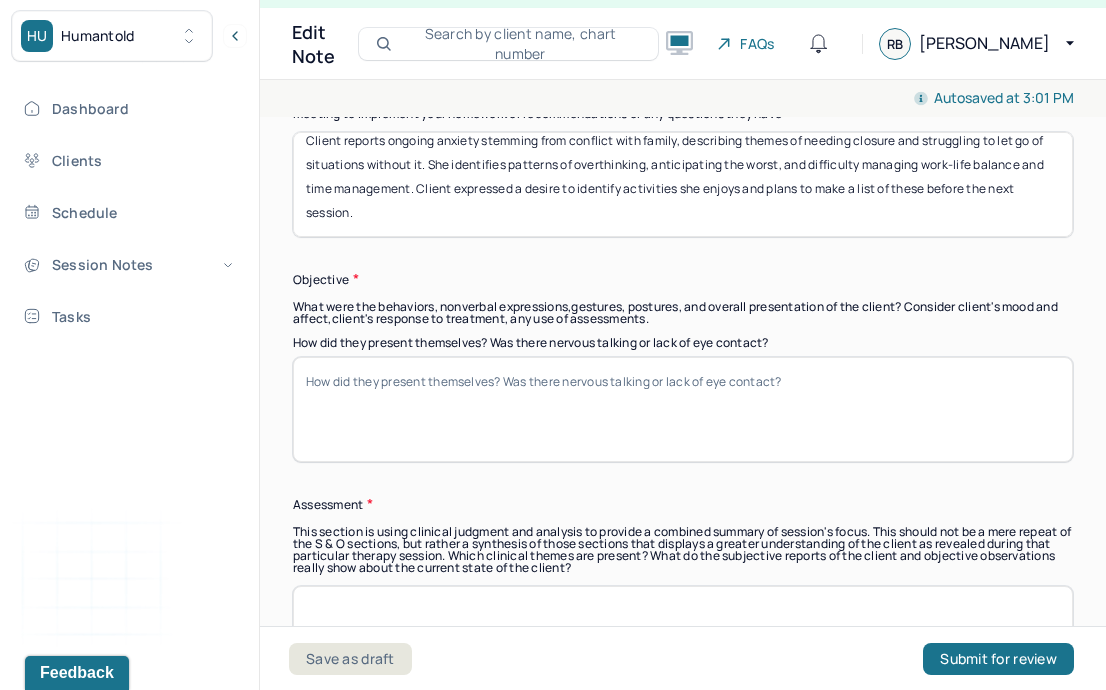 click on "How did they present themselves? Was there nervous talking or lack of eye contact?" at bounding box center (683, 409) 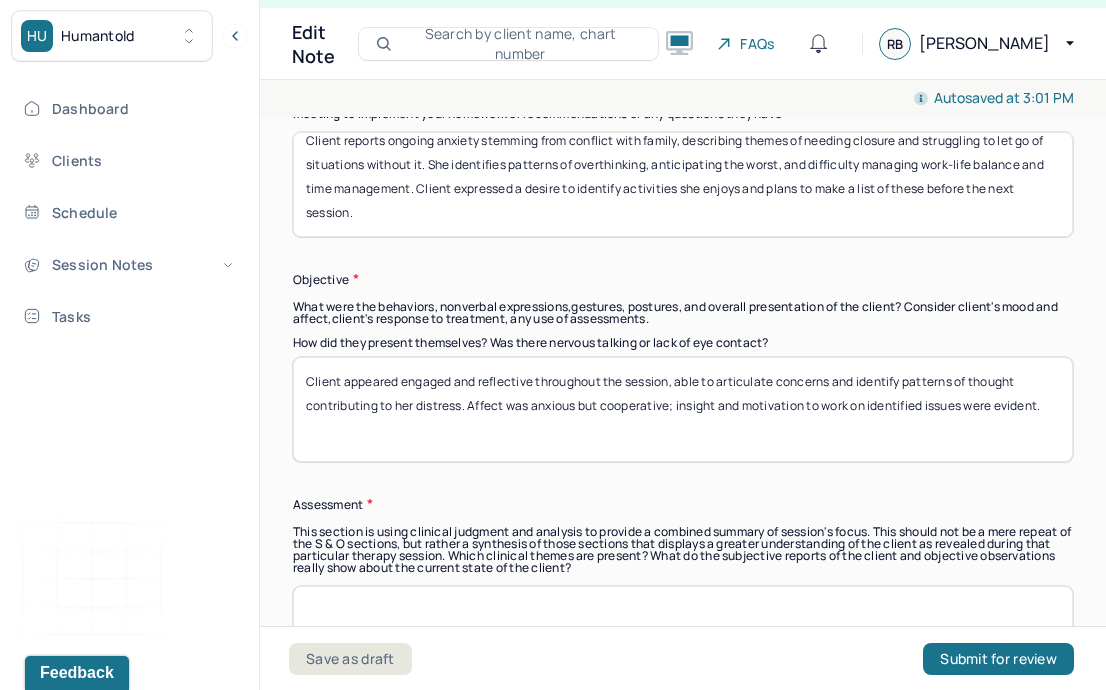 drag, startPoint x: 474, startPoint y: 402, endPoint x: 668, endPoint y: 394, distance: 194.16487 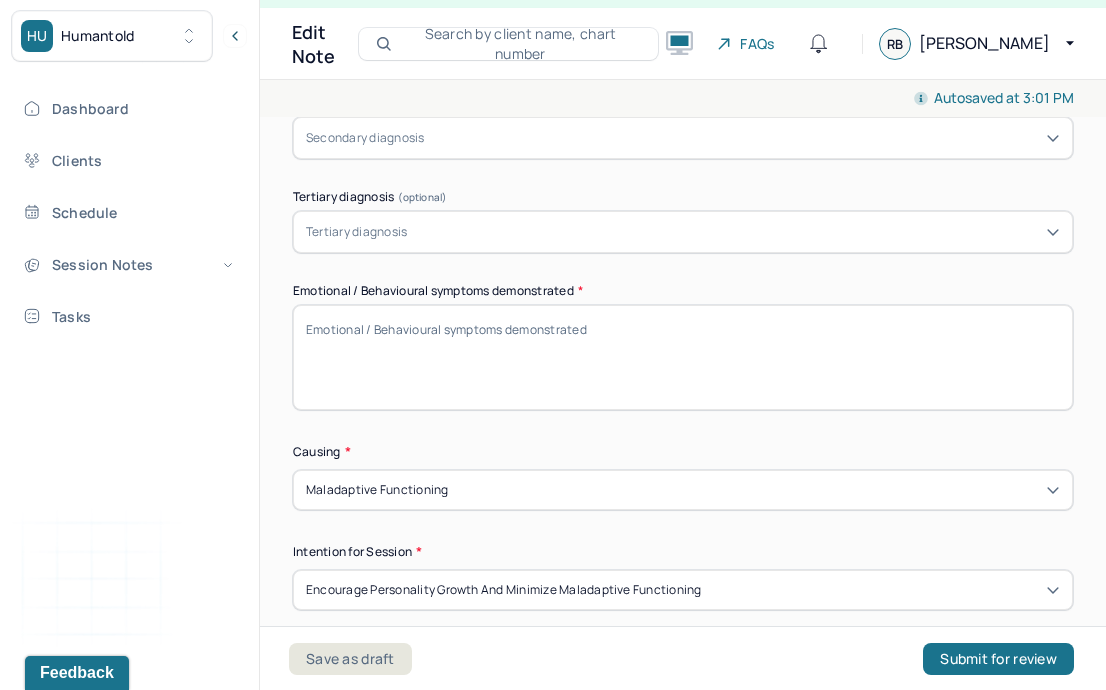 scroll, scrollTop: 907, scrollLeft: 0, axis: vertical 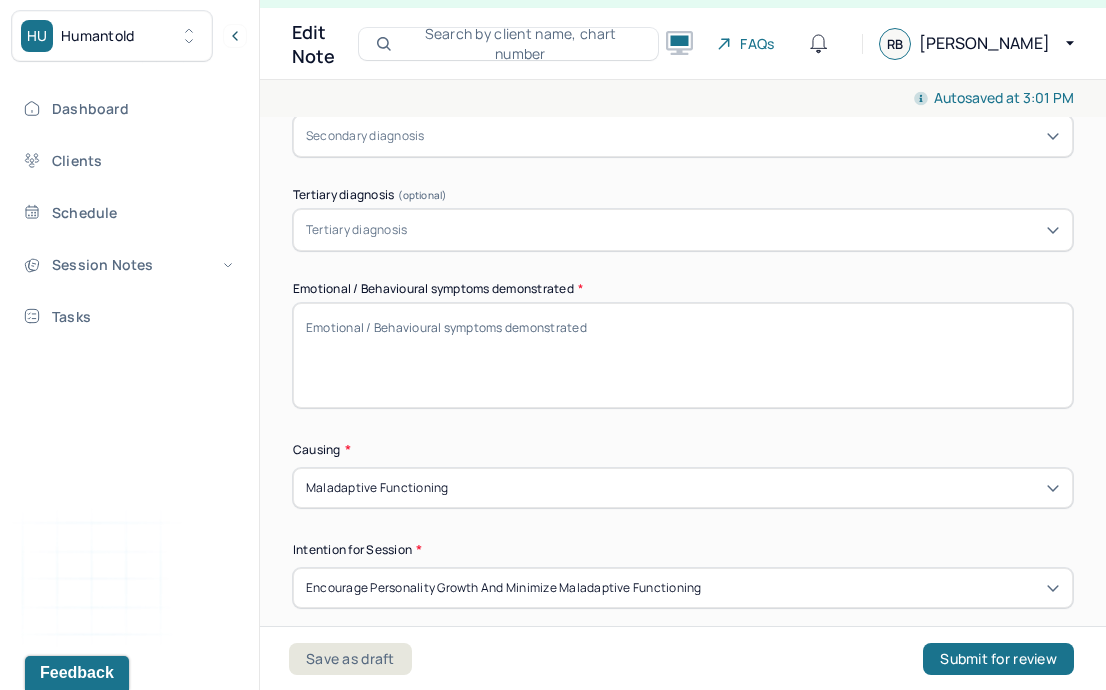 type on "Client appeared engaged and reflective throughout the session, able to articulate concerns and identify patterns of thought contributing to her distress. Affect was anxious but cooperative; insight and motivation to work on identified issues were evident." 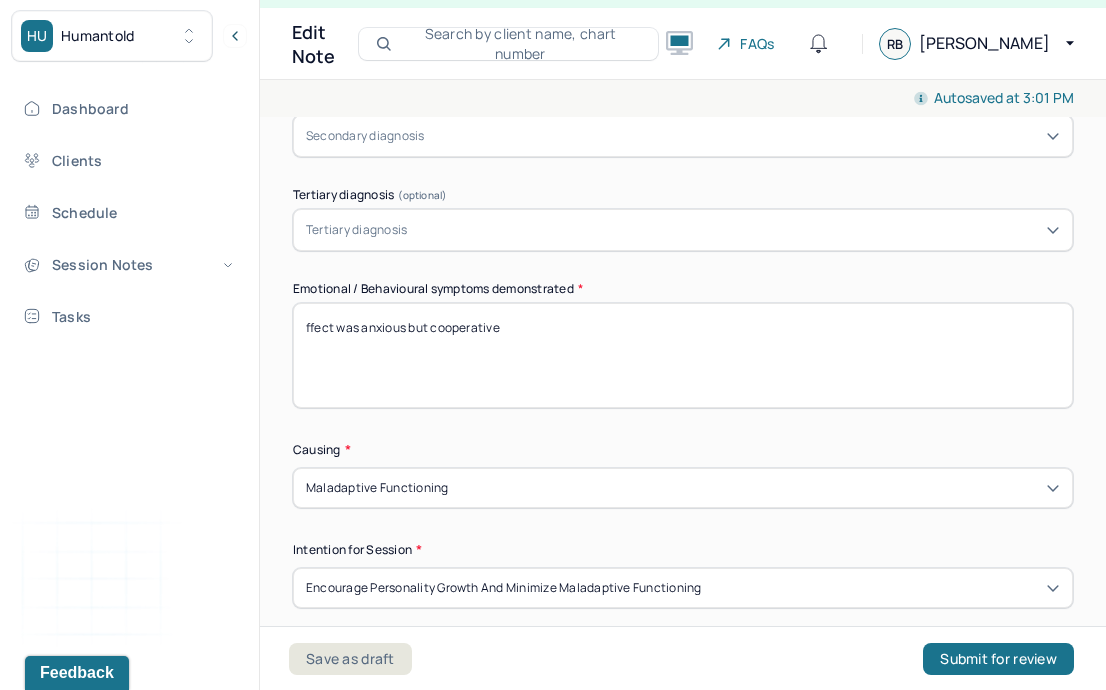 click on "ffect was anxious but cooperative" at bounding box center [683, 355] 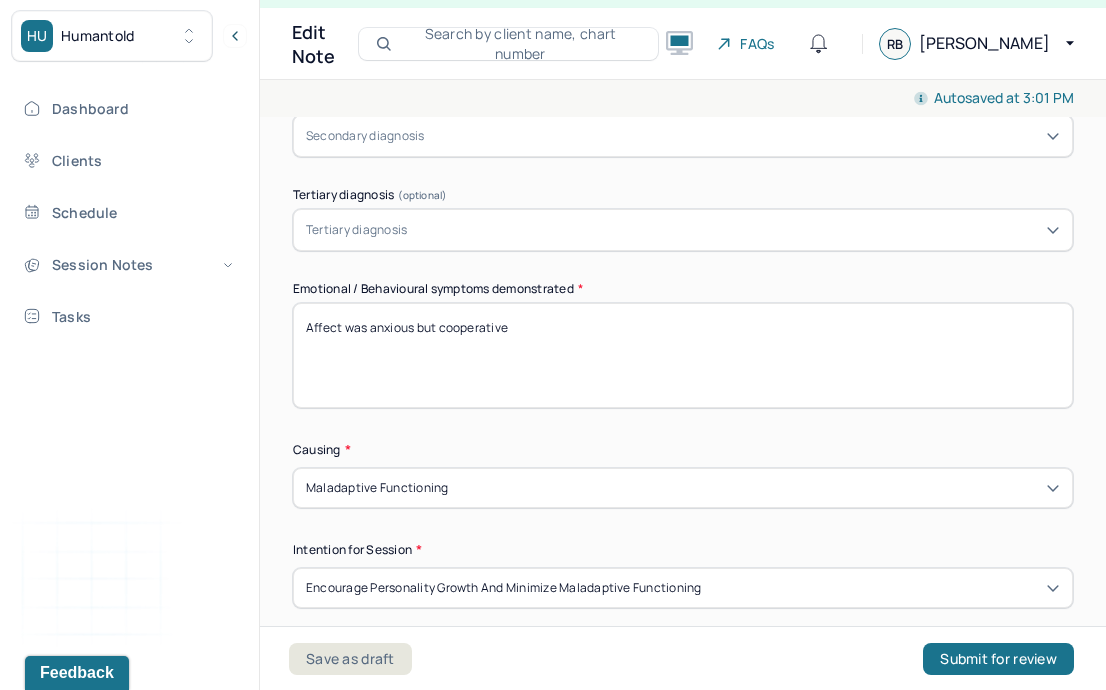 click on "Affect was anxious but cooperative" at bounding box center (683, 355) 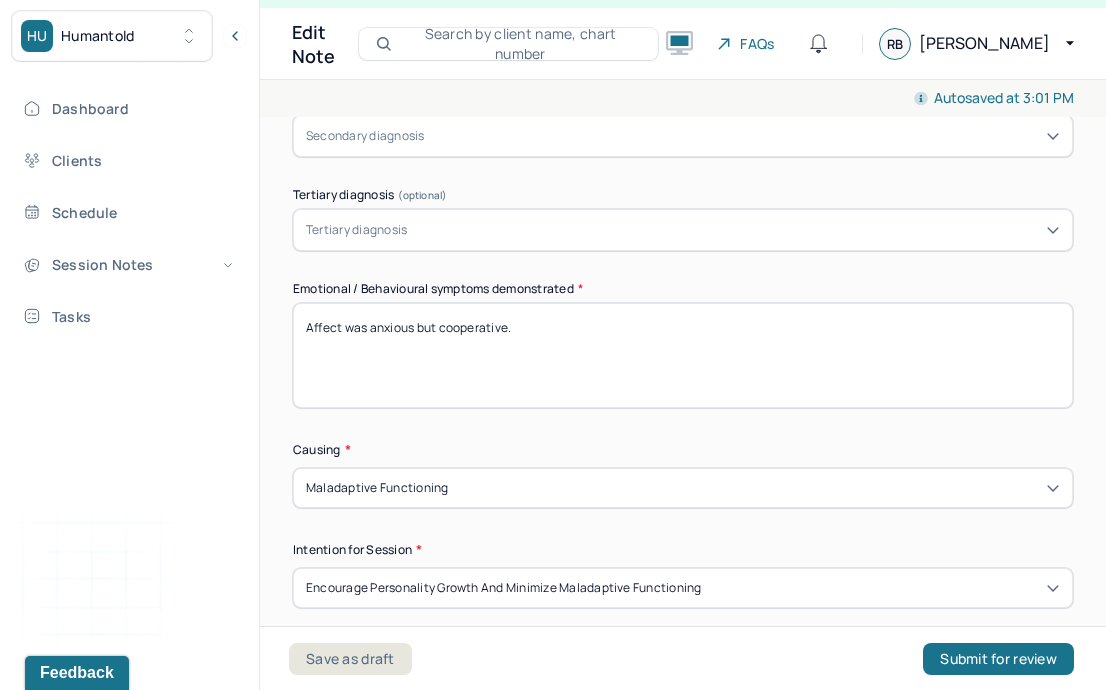 drag, startPoint x: 674, startPoint y: 370, endPoint x: 363, endPoint y: 273, distance: 325.776 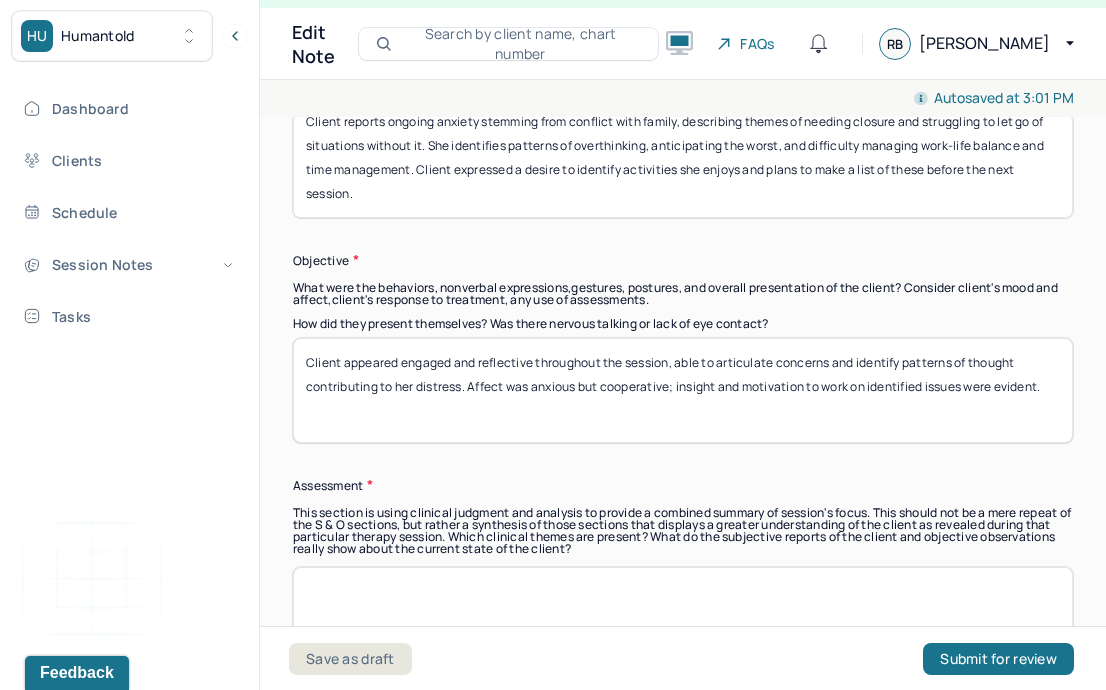 scroll, scrollTop: 1543, scrollLeft: 0, axis: vertical 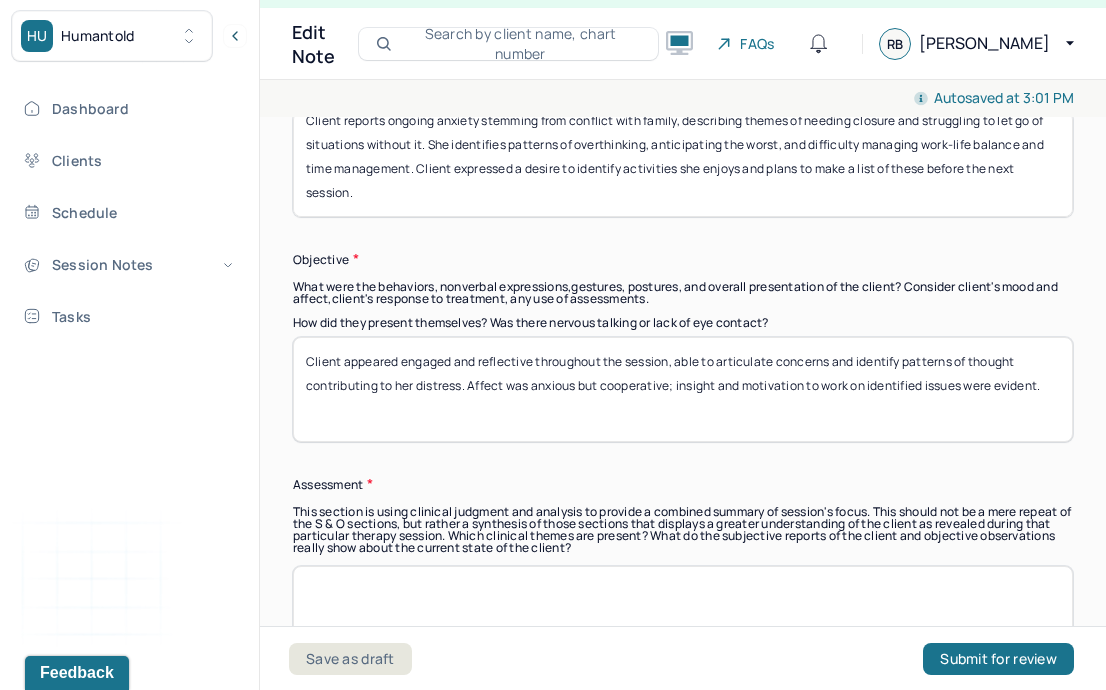 type on "Client was cooperative throughout session. Affect appeared slightly anxious." 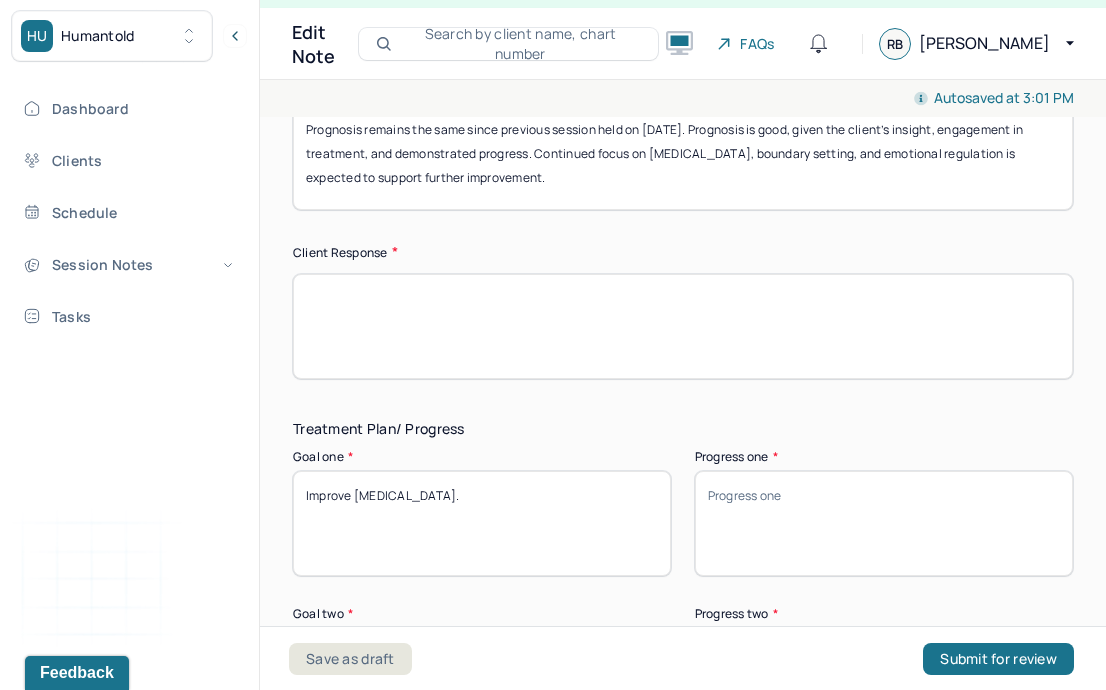 scroll, scrollTop: 3277, scrollLeft: 0, axis: vertical 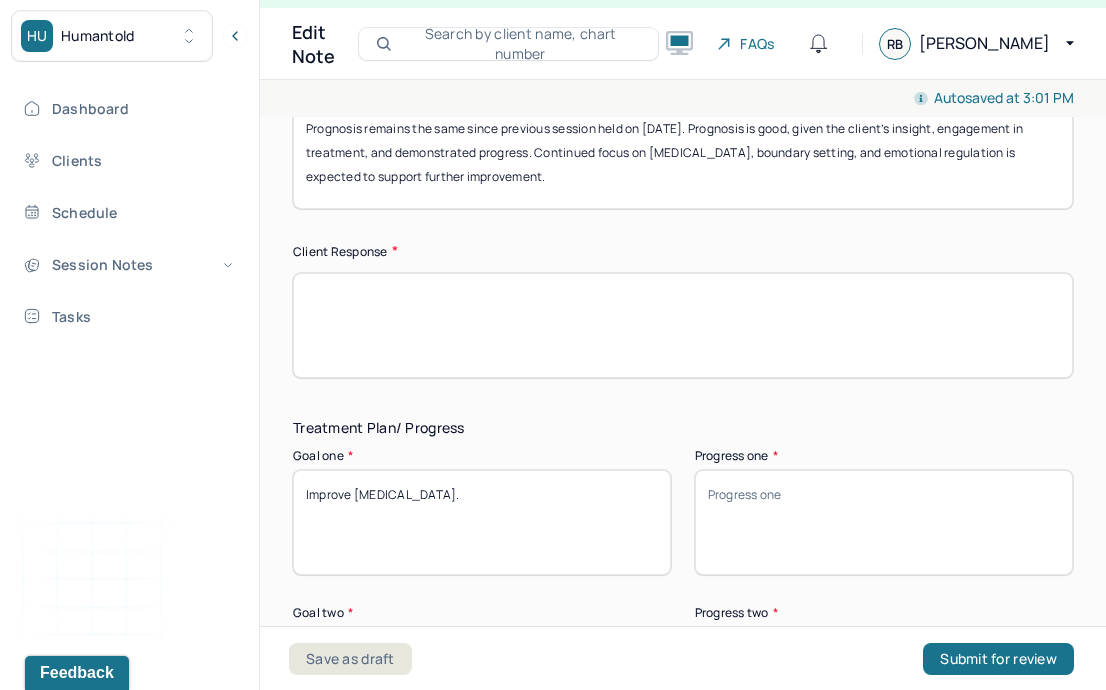 click at bounding box center (683, 325) 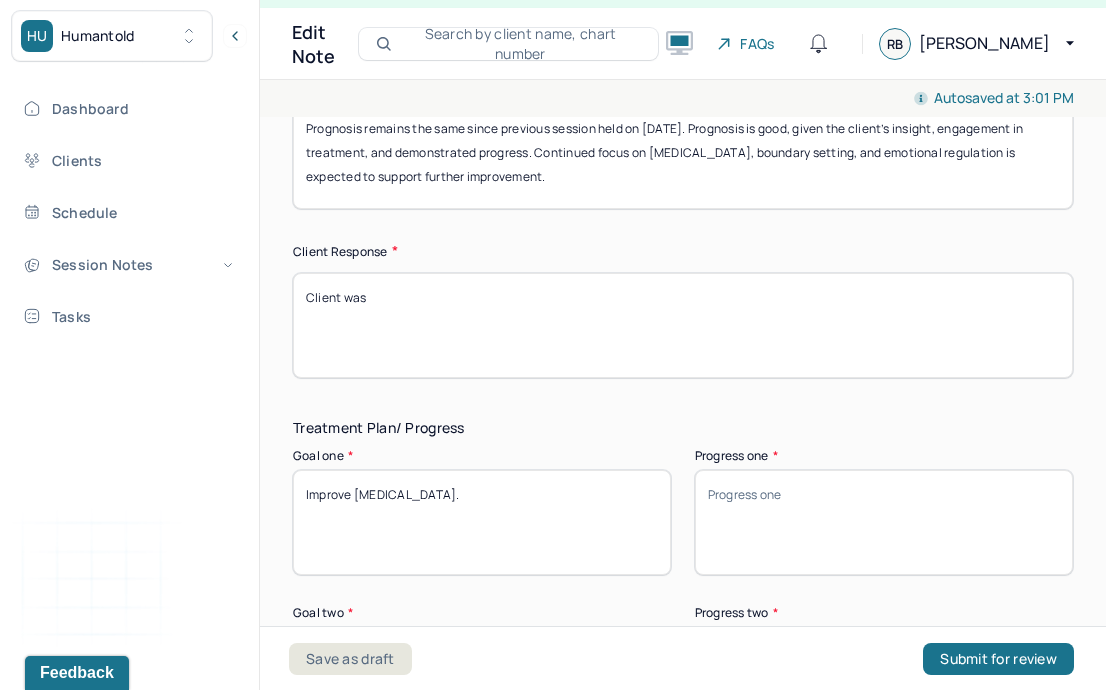 paste on "engaged and reflective throughout the session," 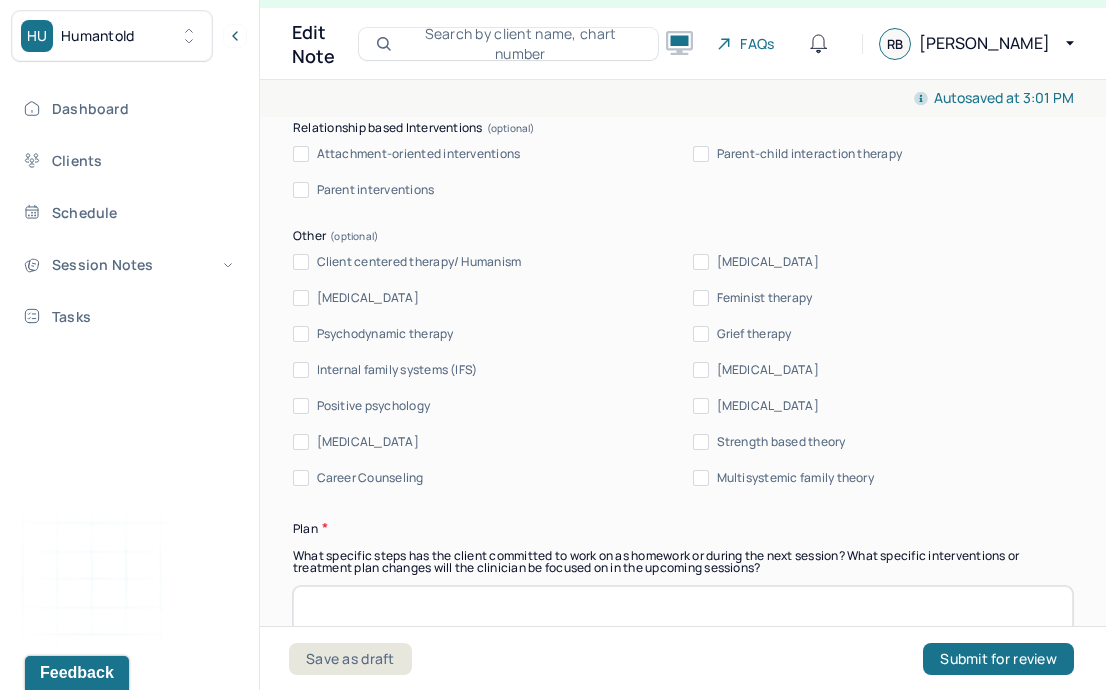 scroll, scrollTop: 2397, scrollLeft: 0, axis: vertical 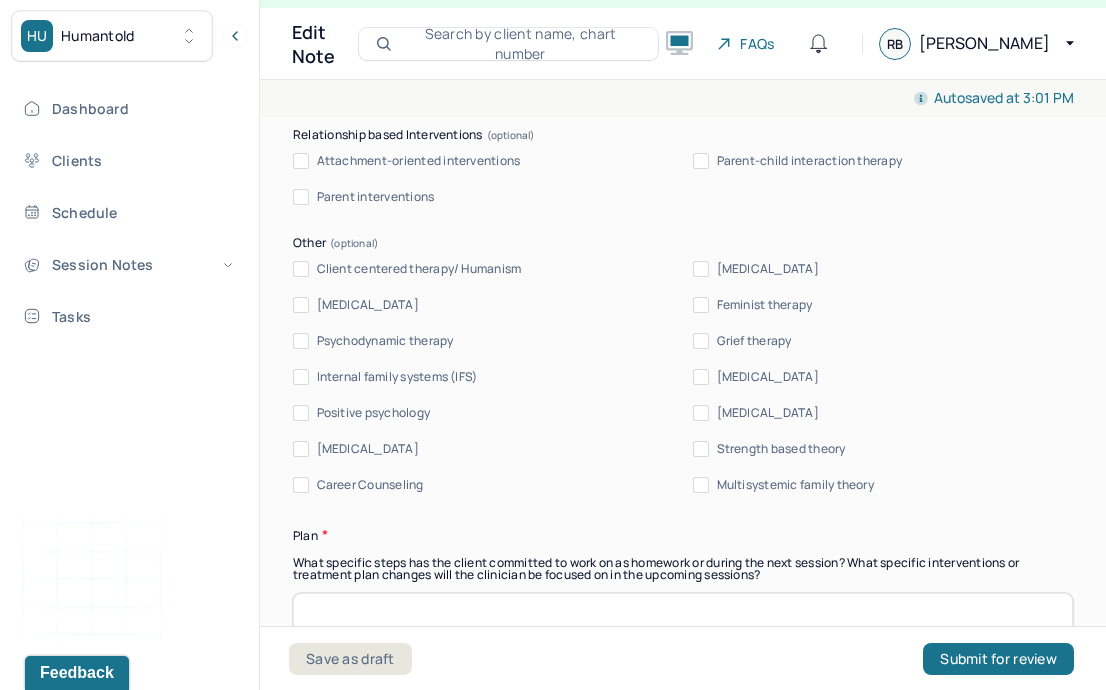 type on "Client was engaged and reflective throughout the session." 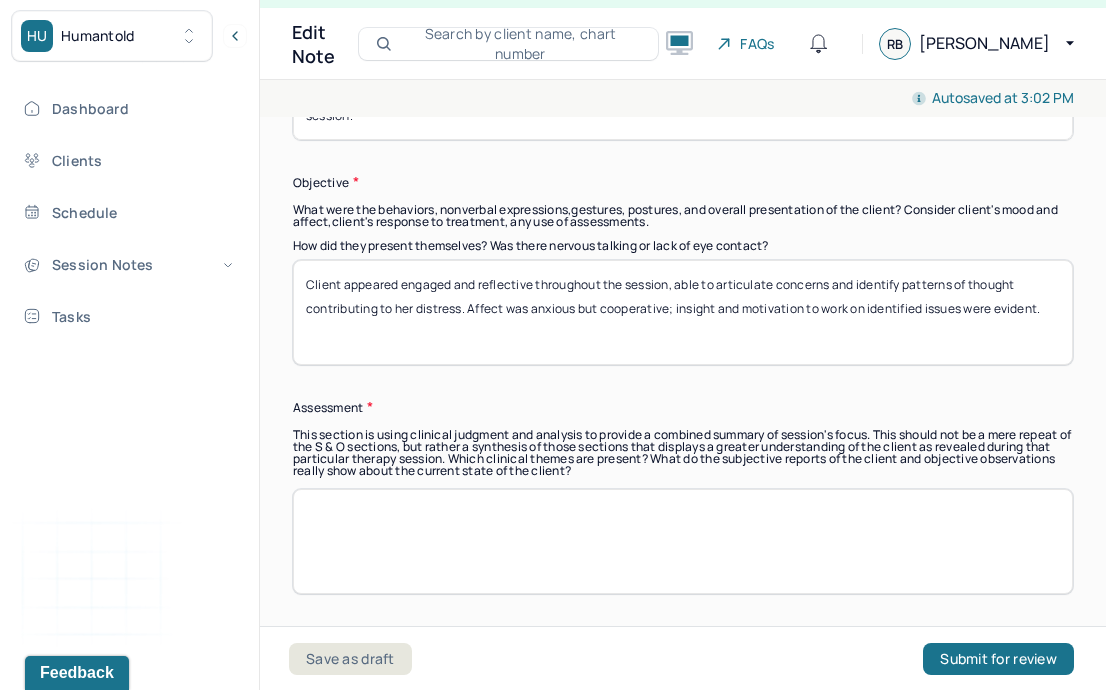 scroll, scrollTop: 1617, scrollLeft: 0, axis: vertical 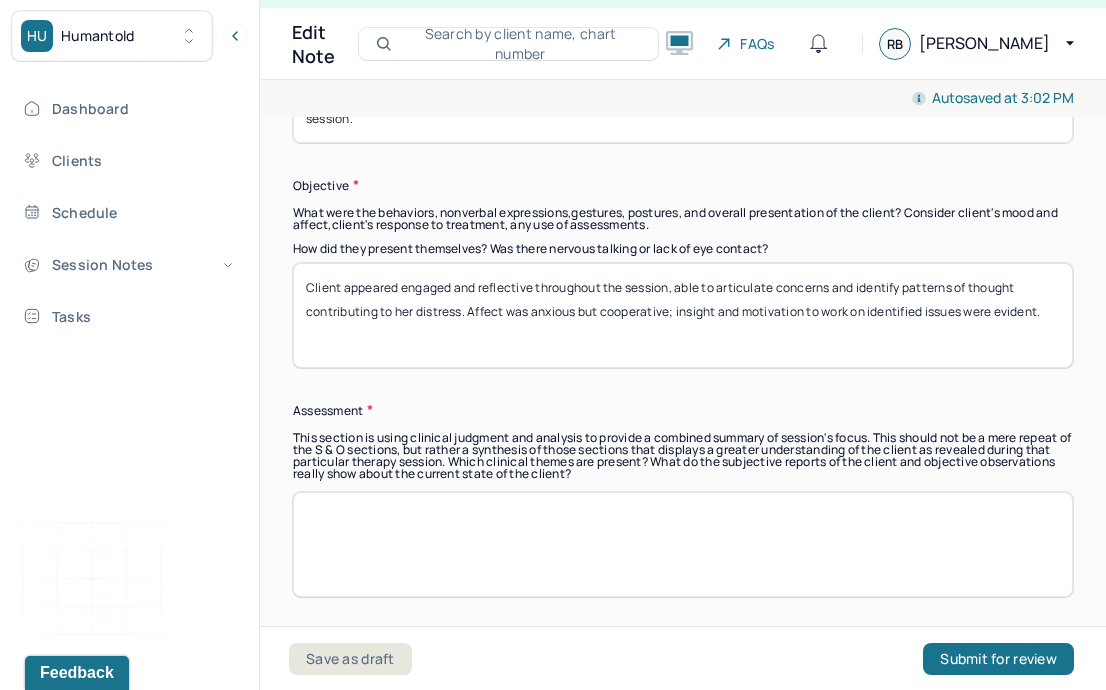 click at bounding box center (683, 544) 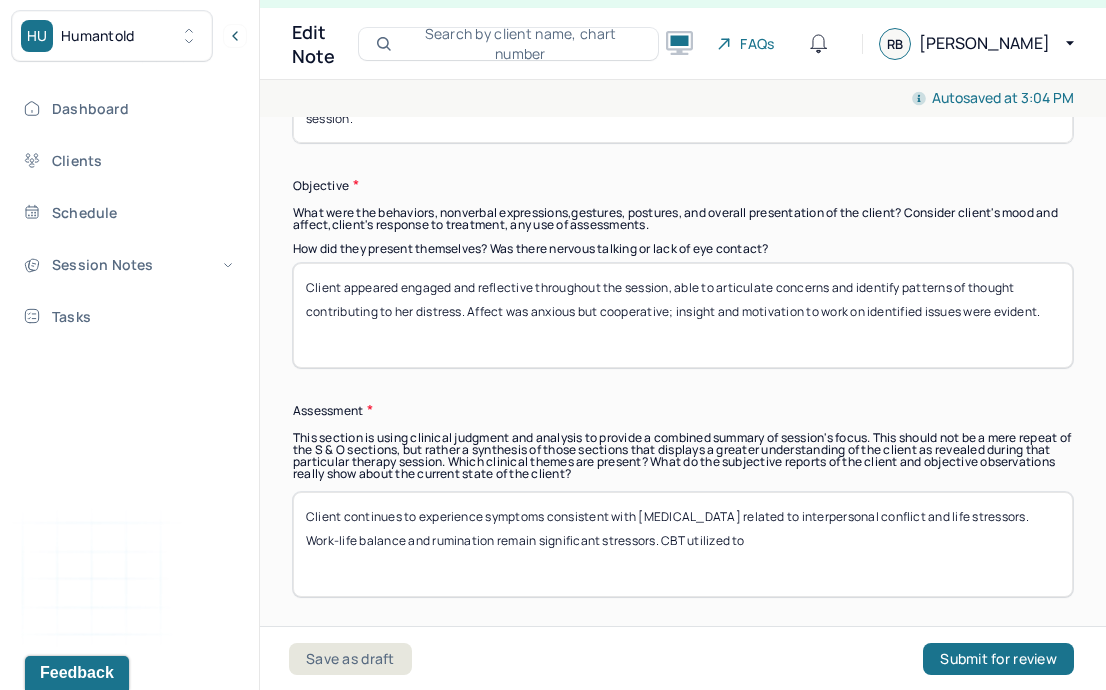 paste on "to identify and challenge catastrophic thinking" 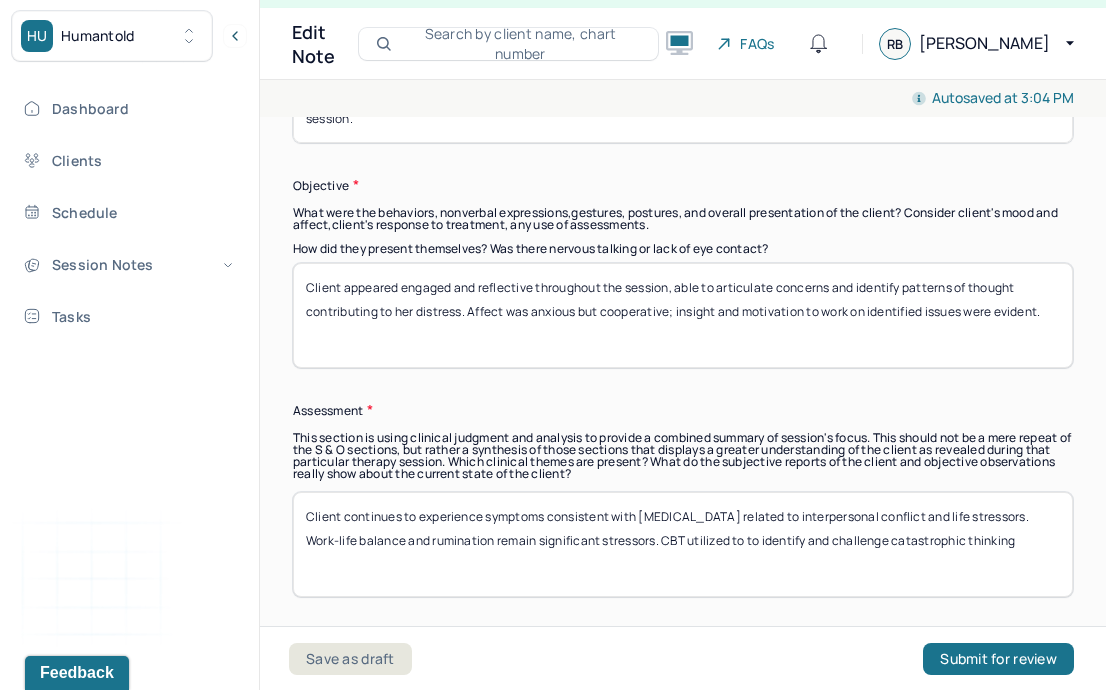 click on "Client continues to experience symptoms consistent with adjustment disorder, with anxiety related to interpersonal conflict and life stressors. Work-life balance and rumination remain significant stressors" at bounding box center (683, 544) 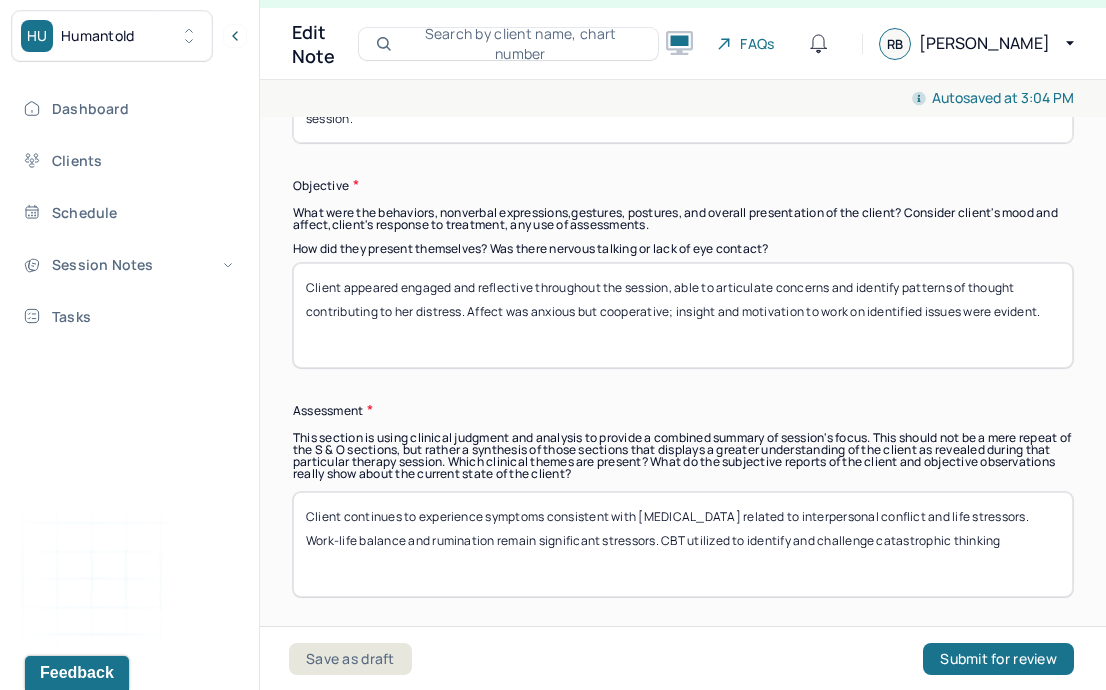 click on "Client continues to experience symptoms consistent with adjustment disorder, with anxiety related to interpersonal conflict and life stressors. Work-life balance and rumination remain significant stressors" at bounding box center [683, 544] 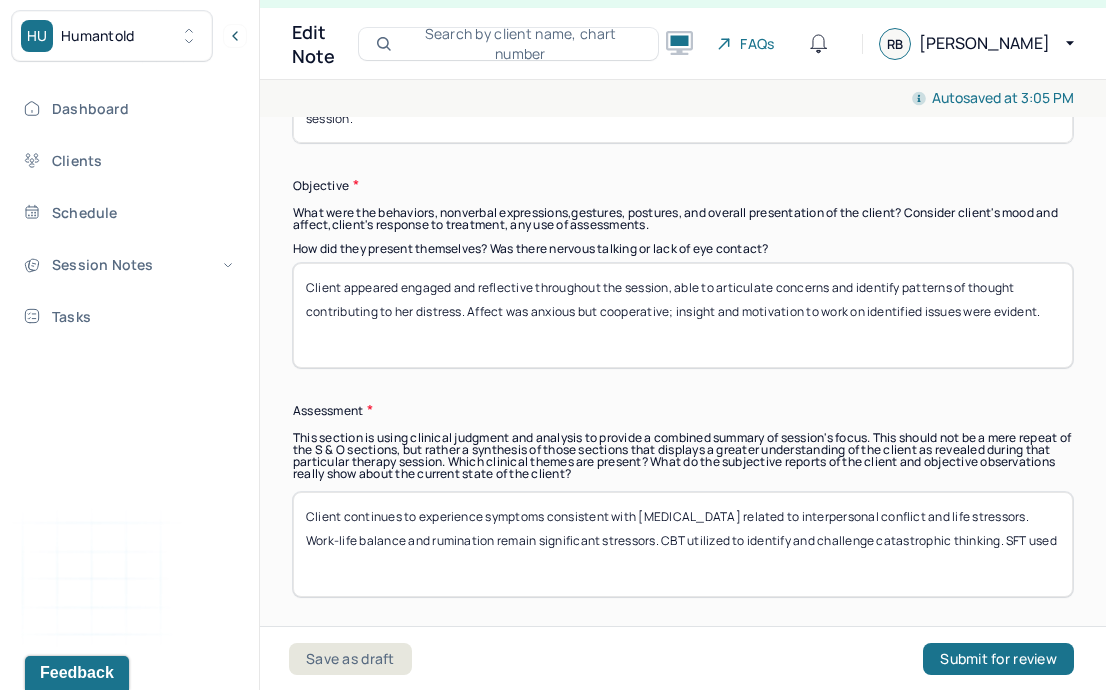 paste on "to help client envision desired changes." 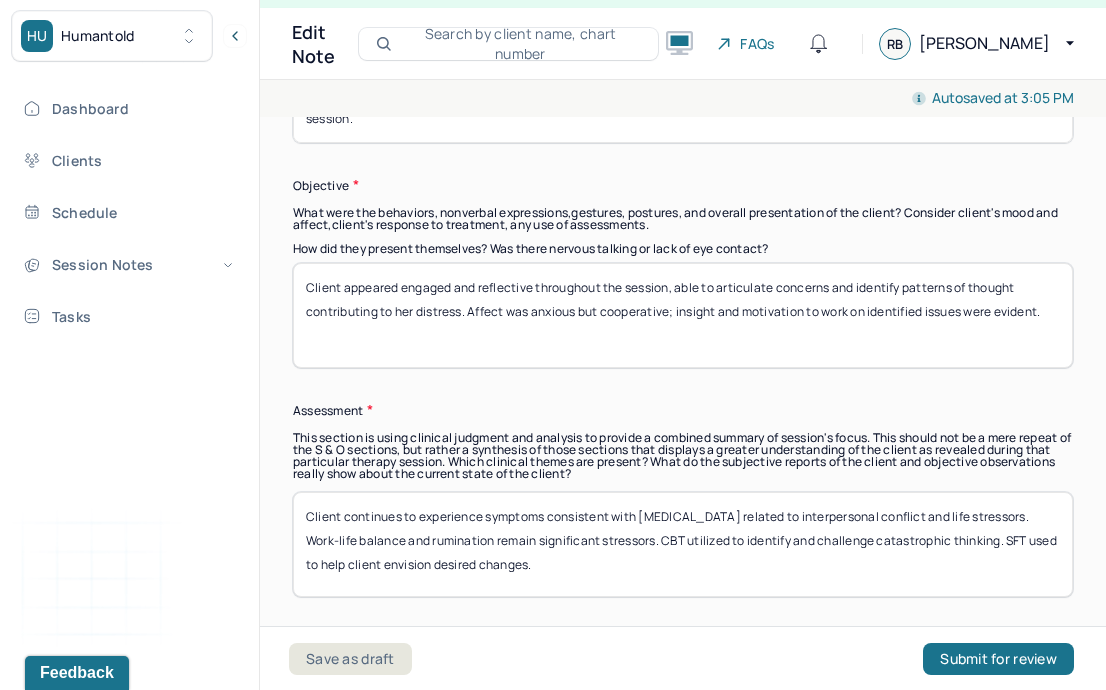 click on "Client continues to experience symptoms consistent with adjustment disorder, with anxiety related to interpersonal conflict and life stressors. Work-life balance and rumination remain significant stressors. CBT utilized to identify and challenge catastrophic thinking." at bounding box center [683, 544] 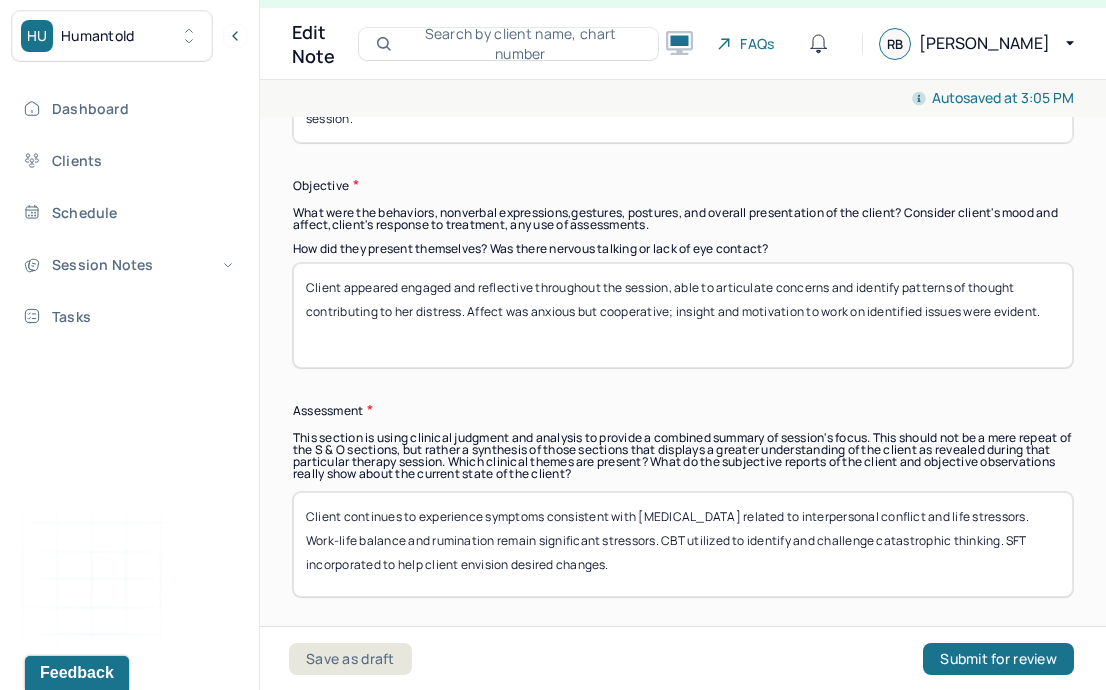 click on "Client continues to experience symptoms consistent with adjustment disorder, with anxiety related to interpersonal conflict and life stressors. Work-life balance and rumination remain significant stressors. CBT utilized to identify and challenge catastrophic thinking. SFT used  to help client envision desired changes." at bounding box center (683, 544) 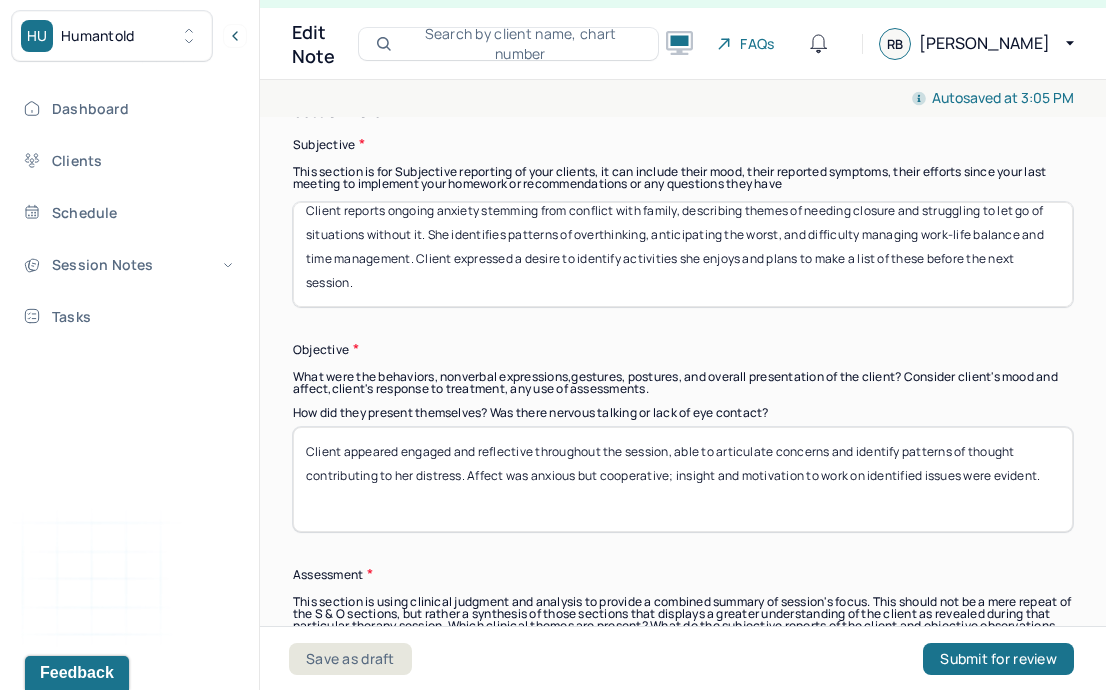scroll, scrollTop: 1426, scrollLeft: 0, axis: vertical 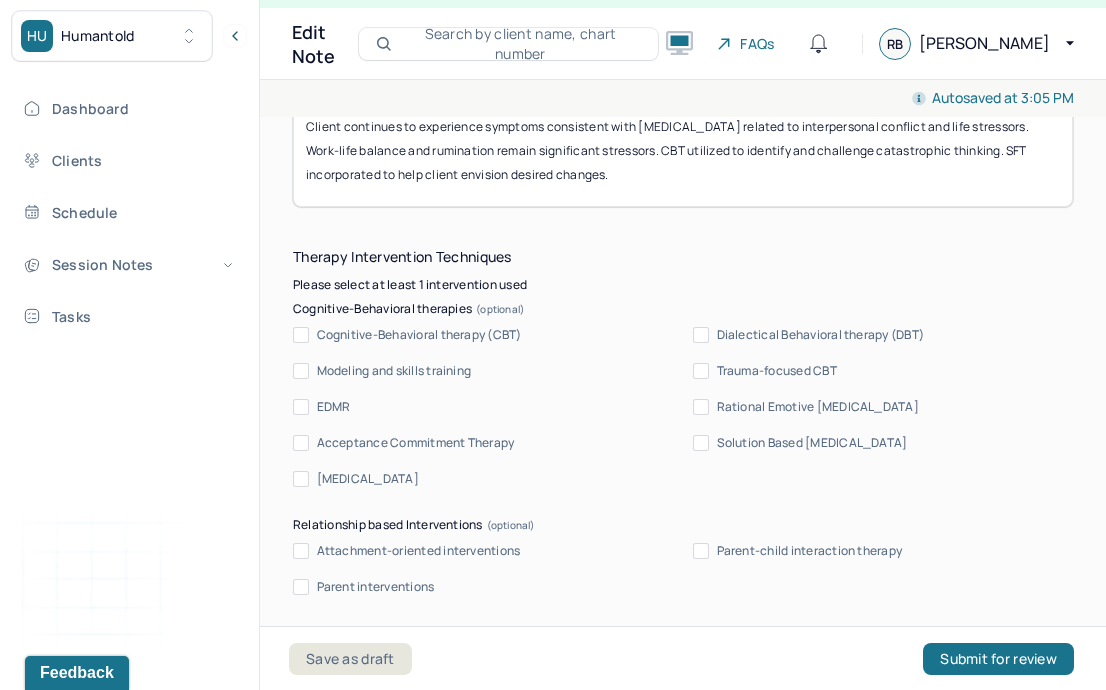 type on "Client continues to experience symptoms consistent with adjustment disorder, with anxiety related to interpersonal conflict and life stressors. Work-life balance and rumination remain significant stressors. CBT utilized to identify and challenge catastrophic thinking. SFT incorporated to help client envision desired changes." 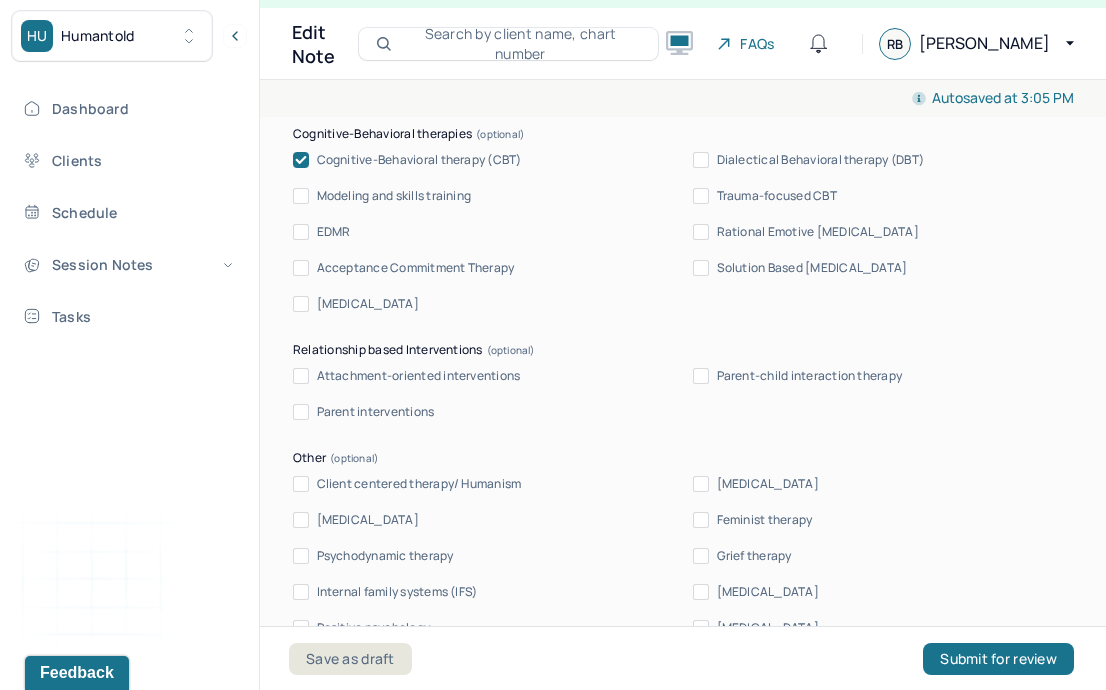 scroll, scrollTop: 2229, scrollLeft: 0, axis: vertical 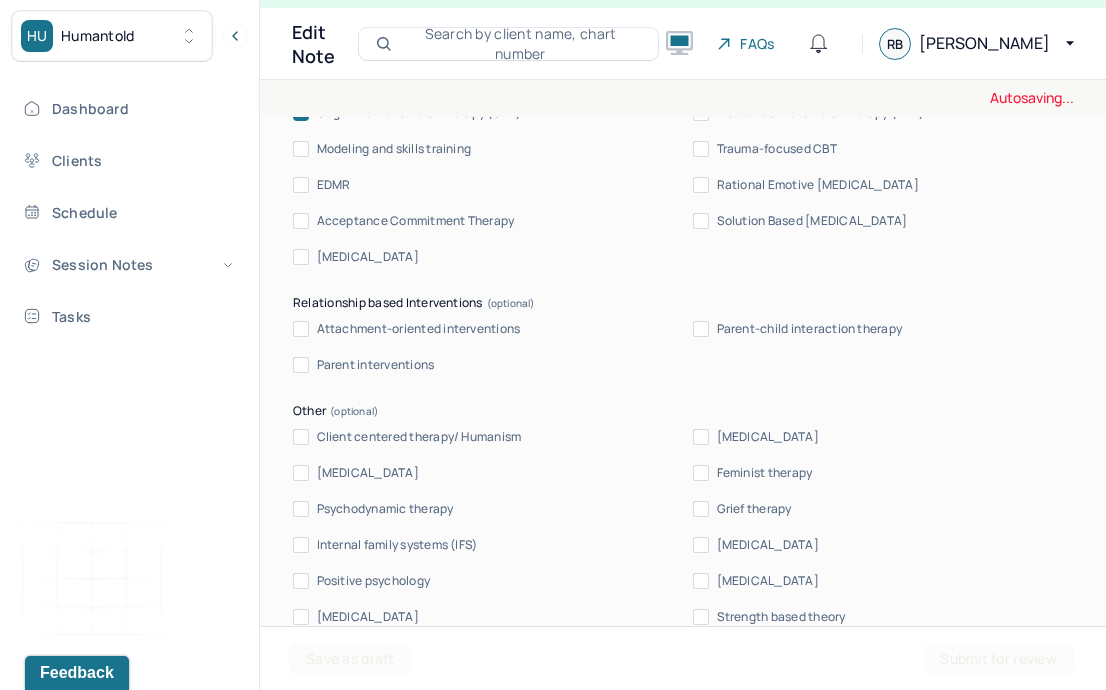 click on "Client centered therapy/ Humanism" at bounding box center (419, 437) 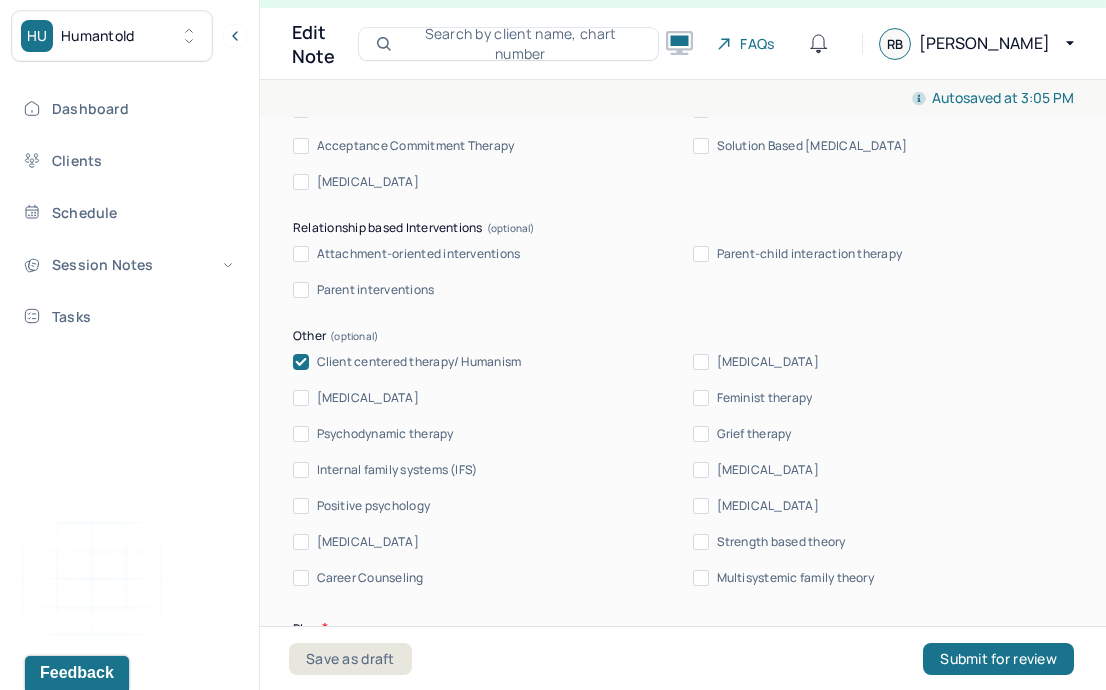 scroll, scrollTop: 2309, scrollLeft: 0, axis: vertical 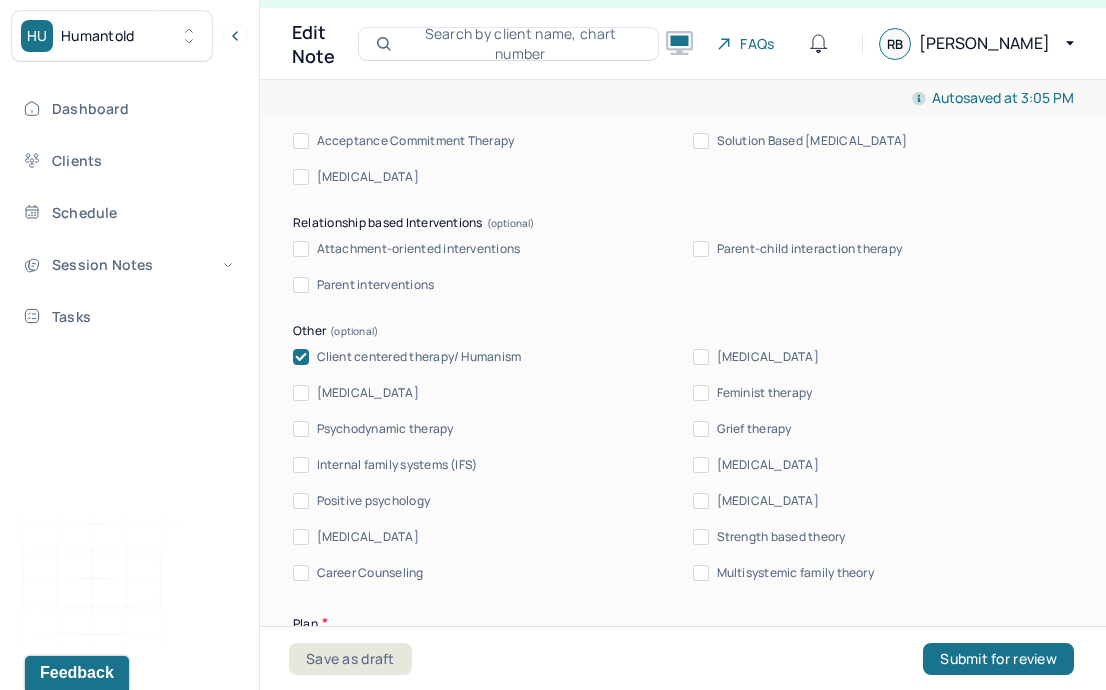 click on "Client centered therapy/ Humanism Gestalt therapy Existential therapy Feminist therapy Psychodynamic therapy Grief therapy Internal family systems (IFS) Narrative therapy Positive psychology Psychoeducation Sex therapy Strength based theory Career Counseling Multisystemic family theory" at bounding box center [683, 465] 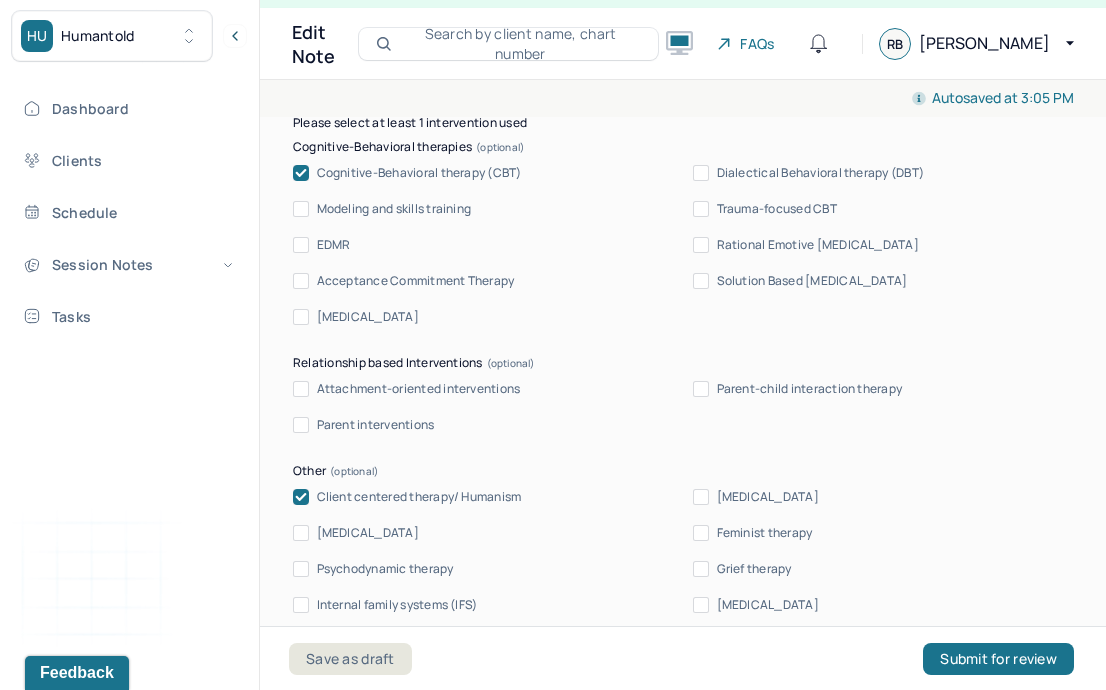 scroll, scrollTop: 2107, scrollLeft: 0, axis: vertical 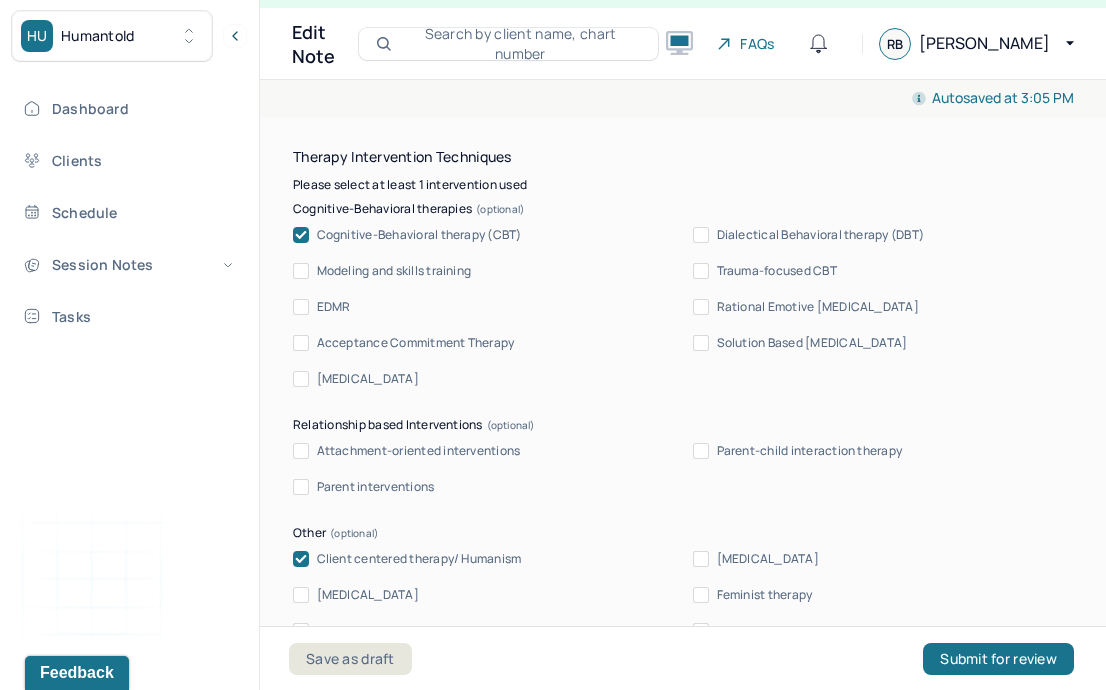 click on "Solution Based Brief Therapy" at bounding box center (812, 343) 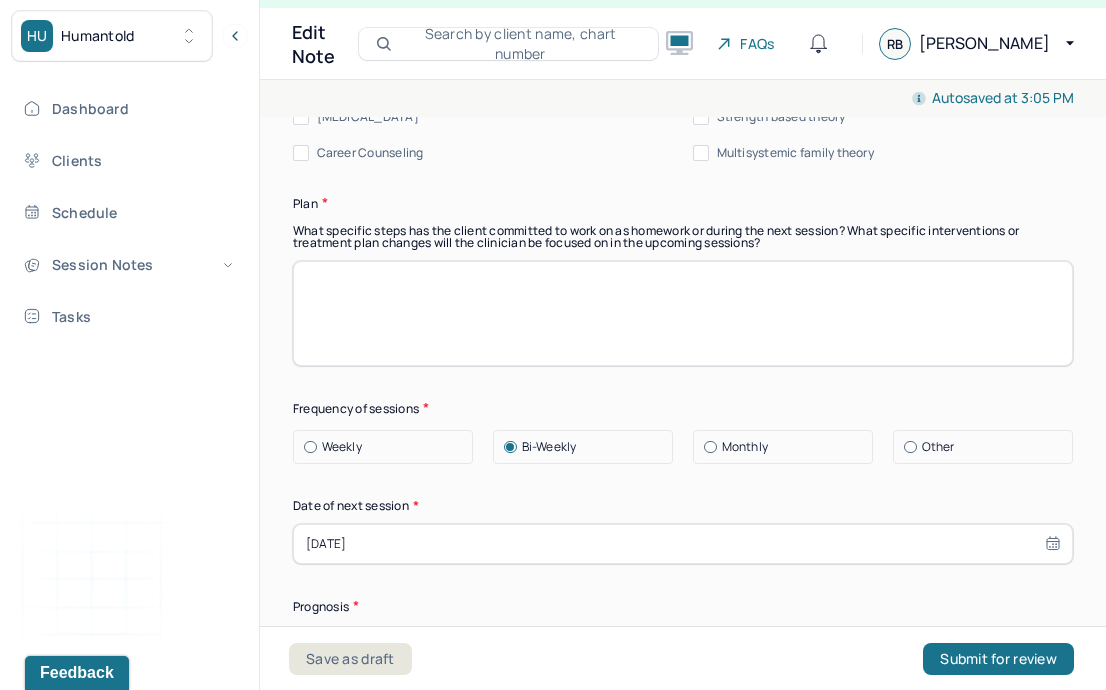 scroll, scrollTop: 2766, scrollLeft: 0, axis: vertical 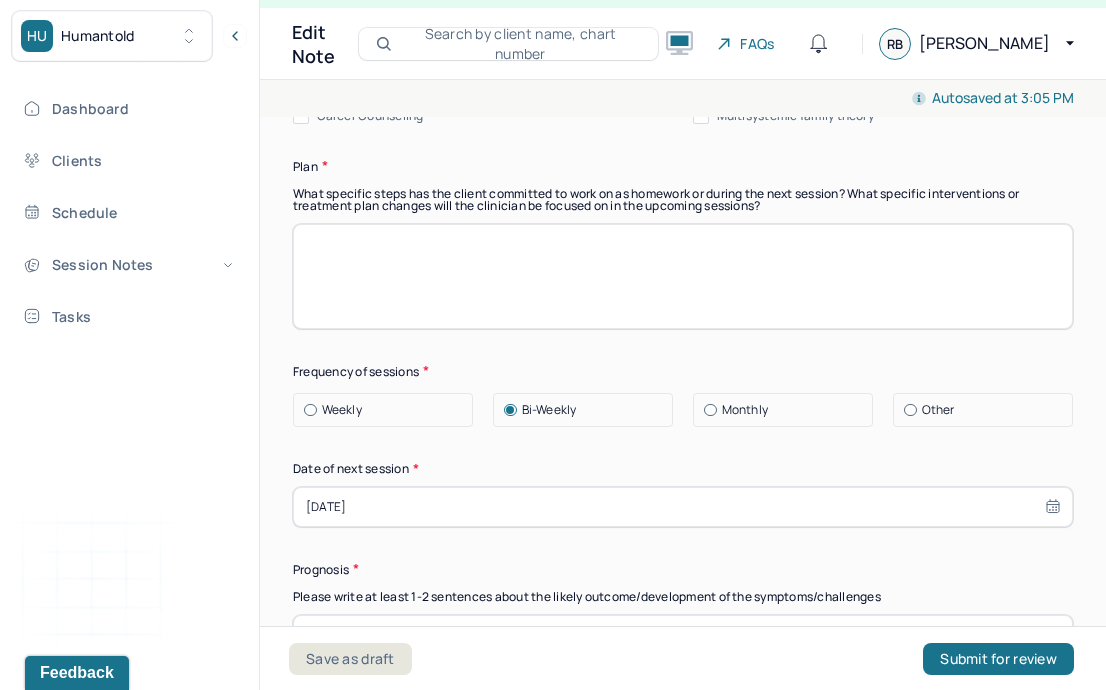 click on "What specific steps has the client committed to work on as homework or during the next session? What specific interventions or treatment plan changes will the clinician be focused on in the upcoming sessions?" at bounding box center (683, 200) 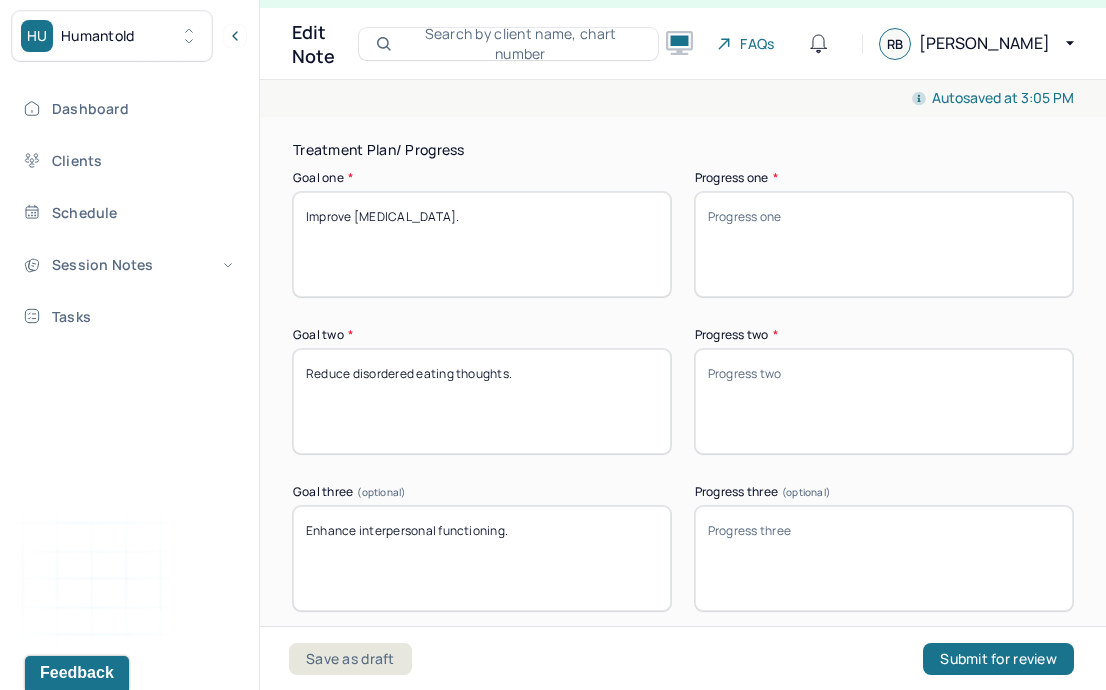 scroll, scrollTop: 3557, scrollLeft: 0, axis: vertical 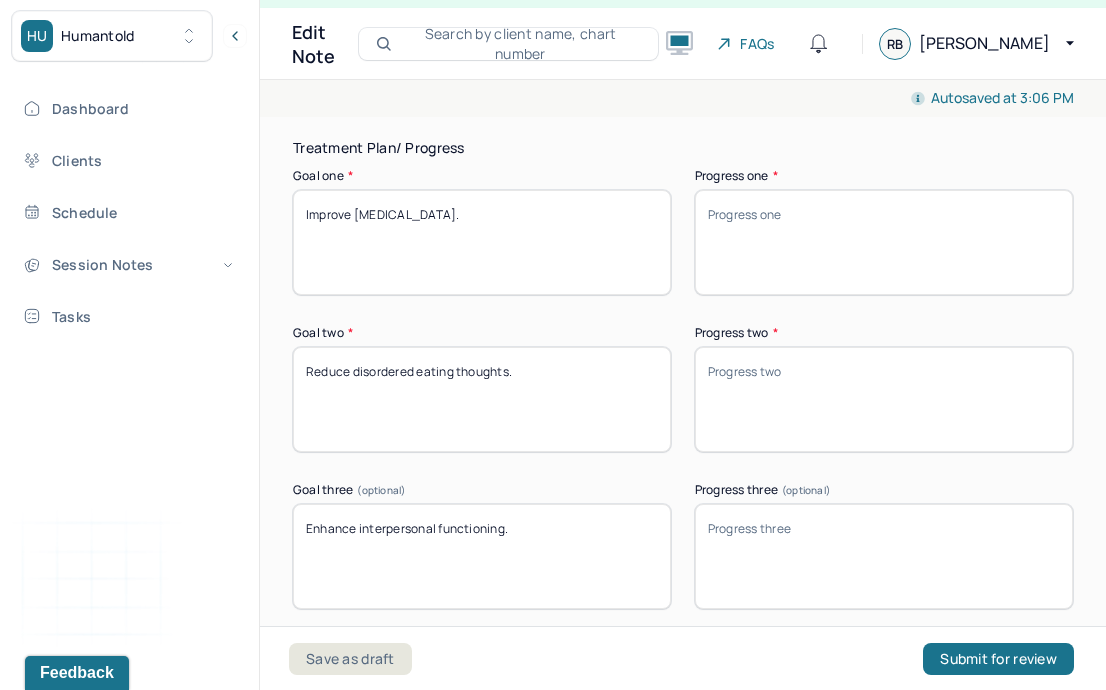 type on "Introduced and discussed the magic question; client will reflect further and revisit next session. Treatment goals remain appropriate." 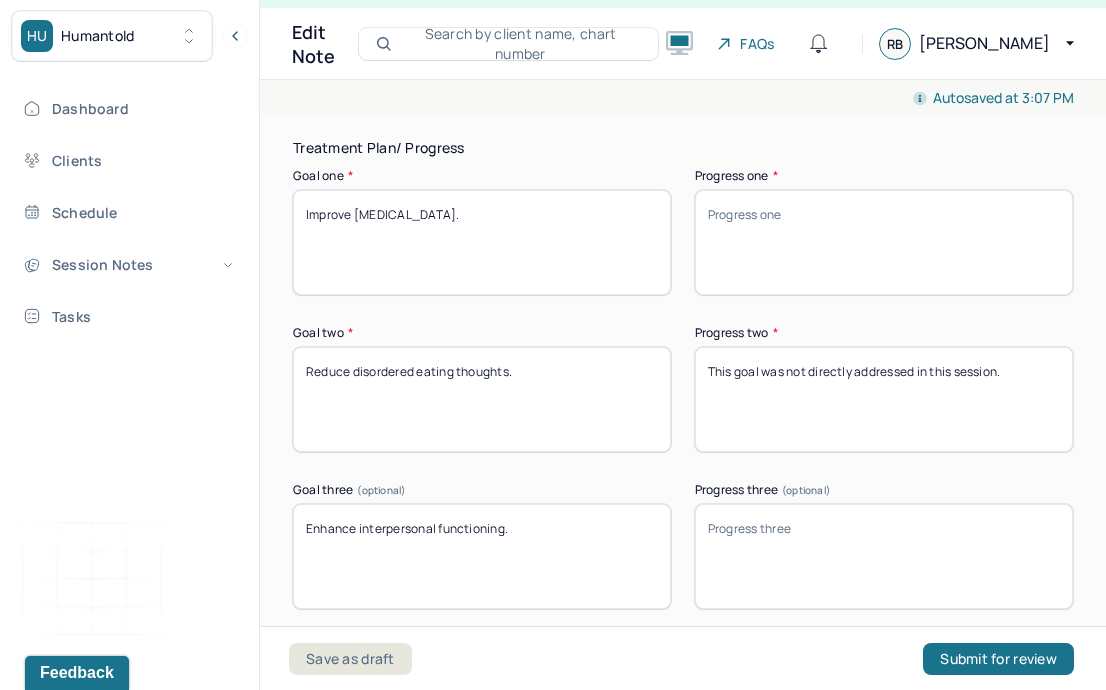 paste on "However, identifying enjoyable activities and improving stress management may indirectly support progress" 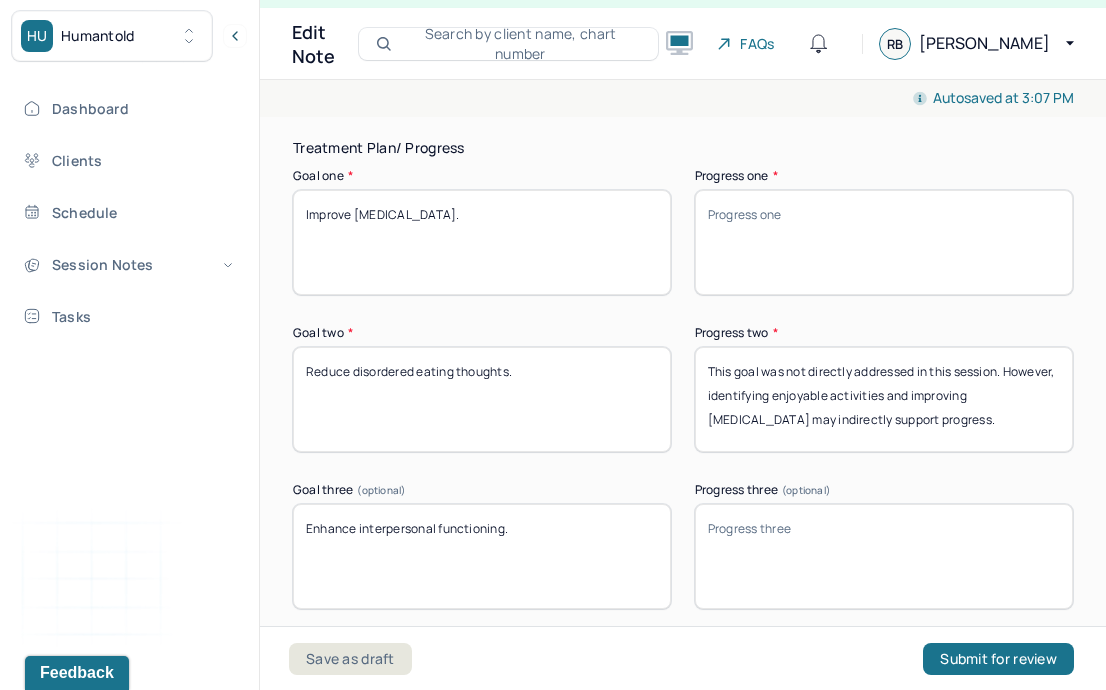 click on "This goal was not directly addressed in this session. However, identifying enjoyable activities and improving stress management may indirectly support progress." at bounding box center (884, 399) 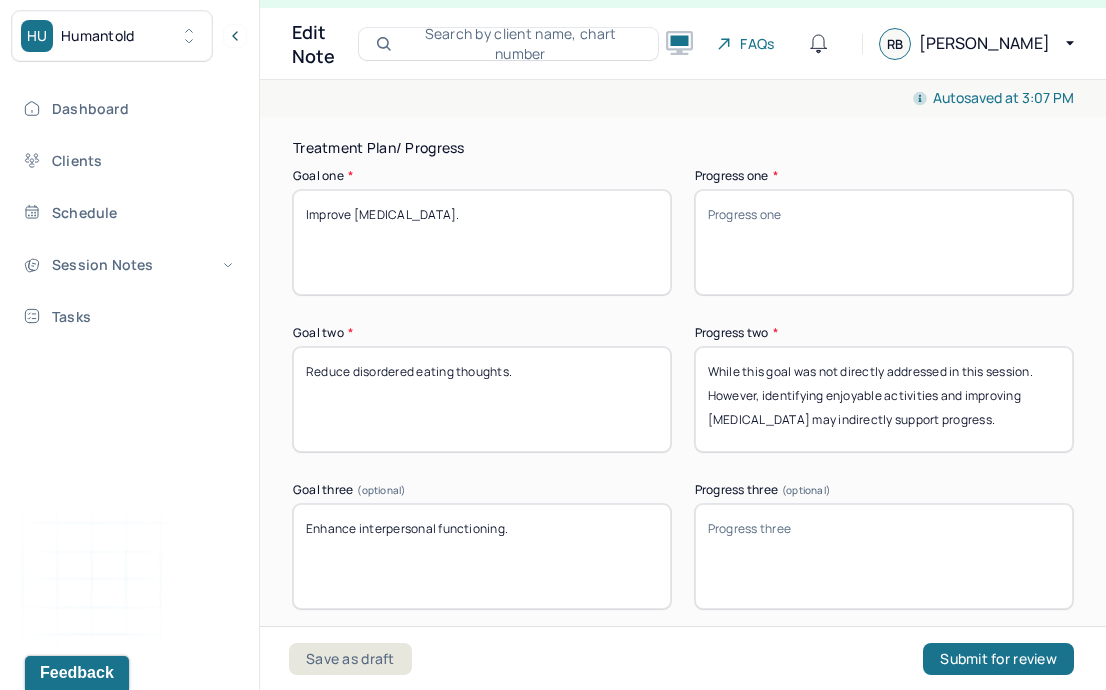 click on "This goal was not directly addressed in this session. However, identifying enjoyable activities and improving stress management may indirectly support progress." at bounding box center (884, 399) 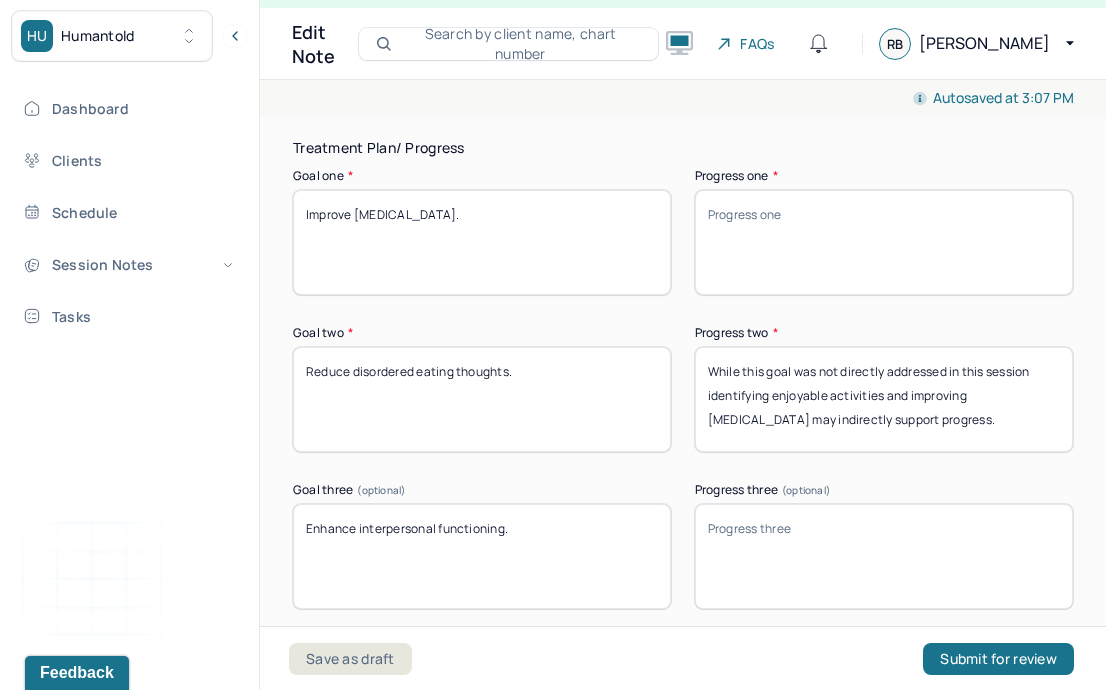 click on "This goal was not directly addressed in this session. However, identifying enjoyable activities and improving stress management may indirectly support progress." at bounding box center (884, 399) 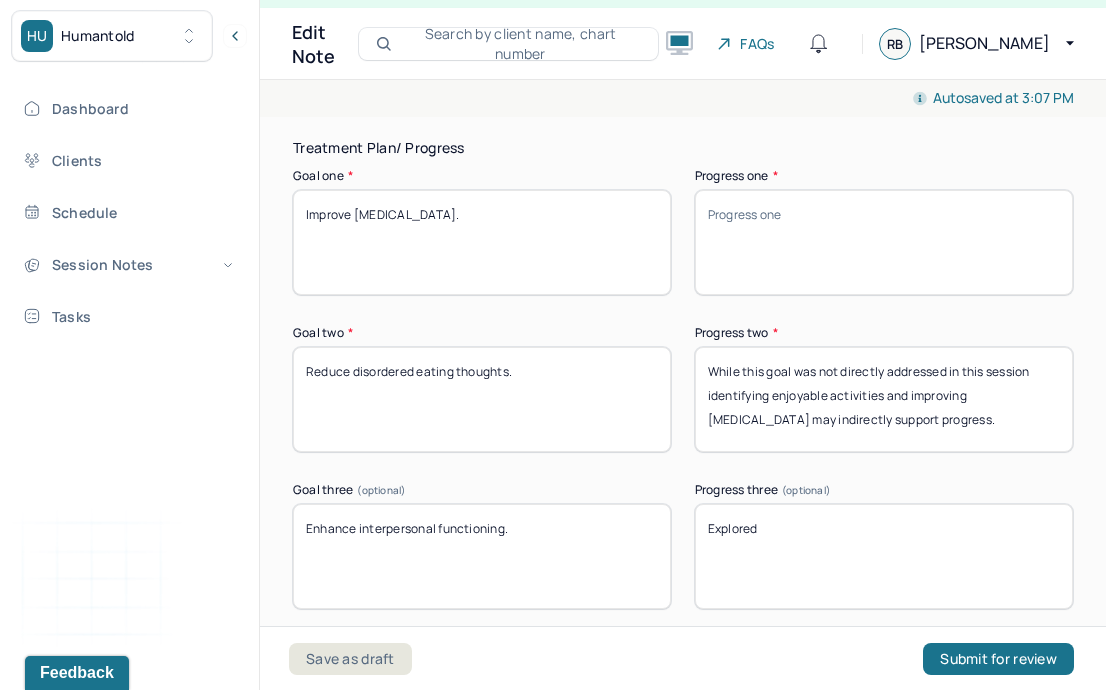 paste on "family conflict and patterns of needing closure" 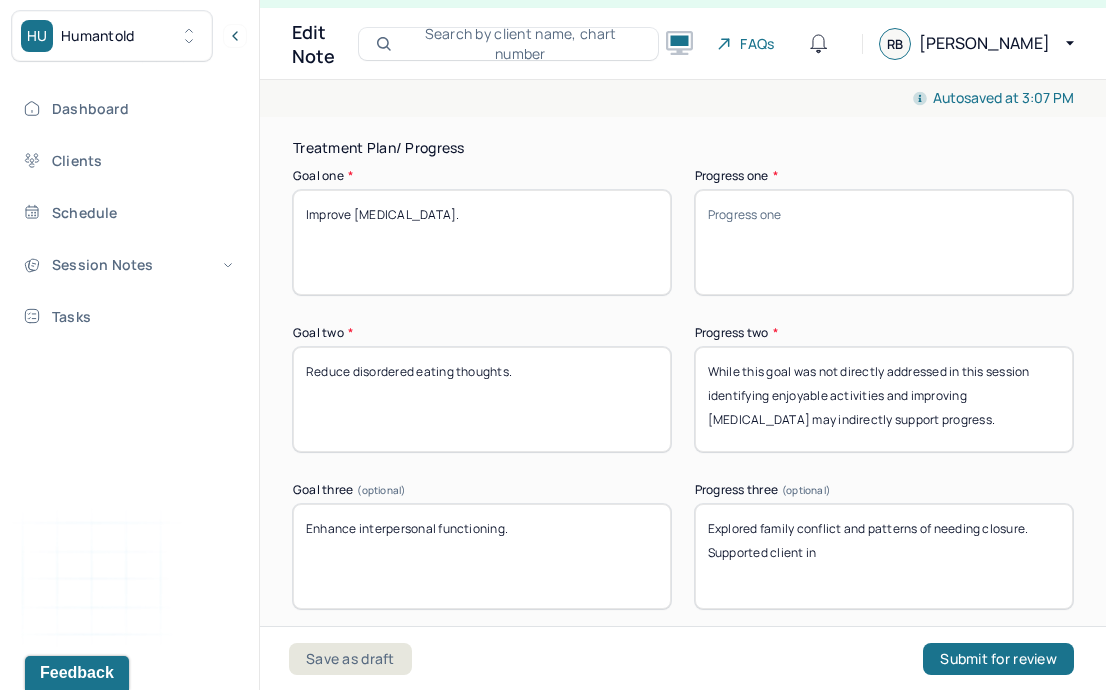 paste on "imagine responding differently to conflict" 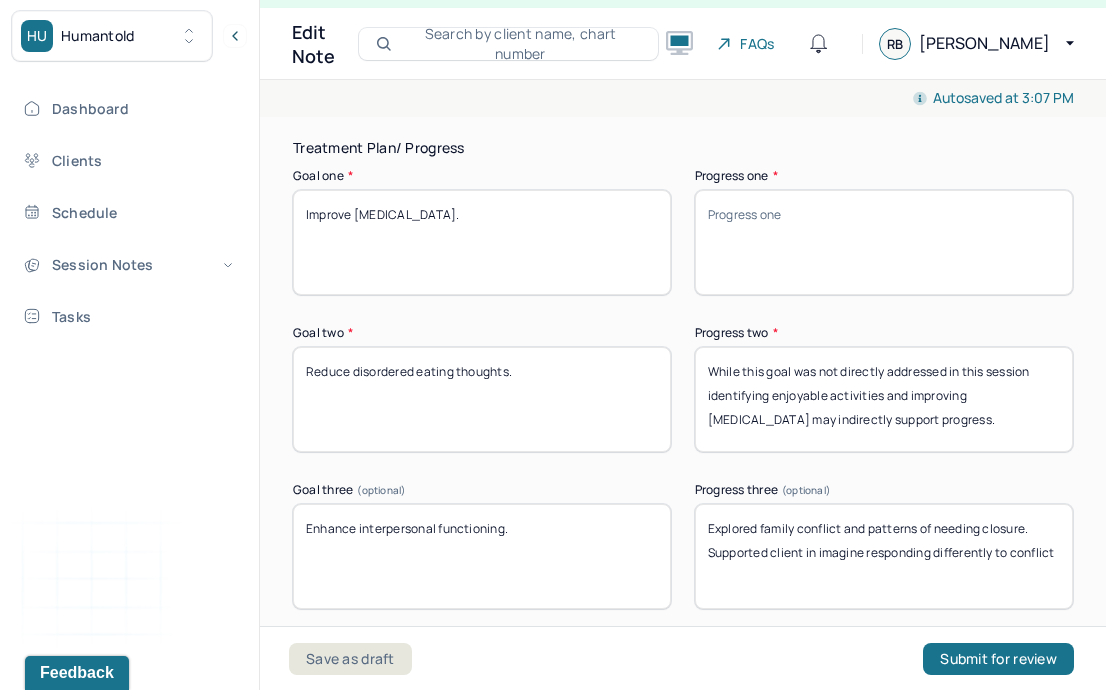 click on "Explored family conflict and patterns of needing closure/" at bounding box center (884, 556) 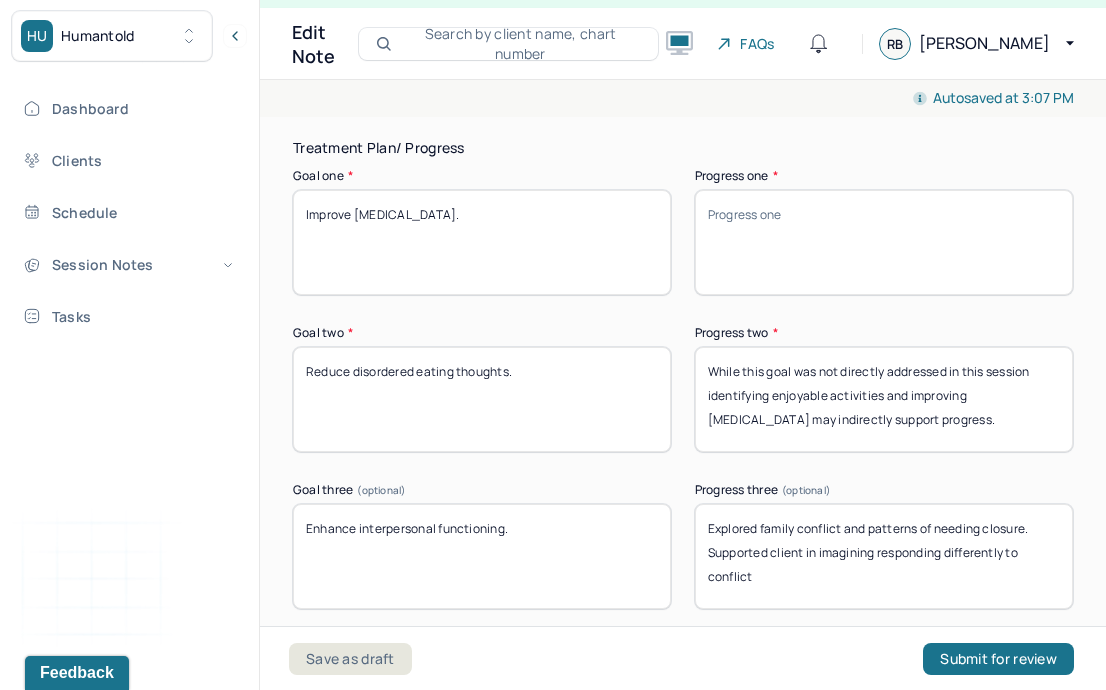 click on "Explored family conflict and patterns of needing closure/" at bounding box center (884, 556) 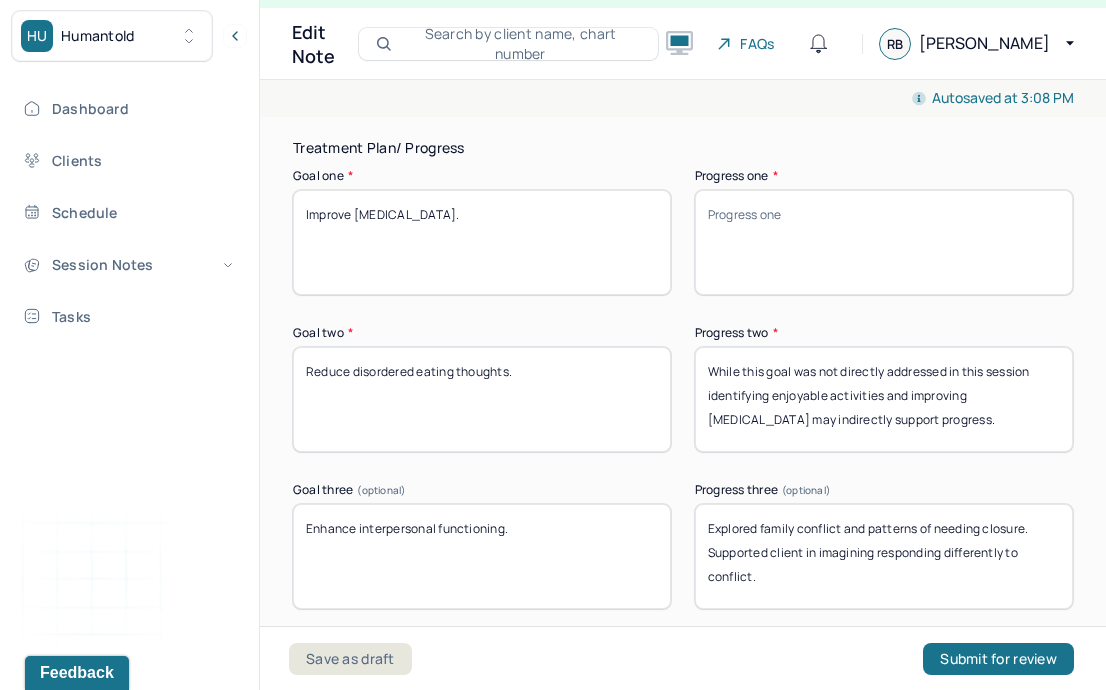 type on "Explored family conflict and patterns of needing closure. Supported client in imagining responding differently to conflict." 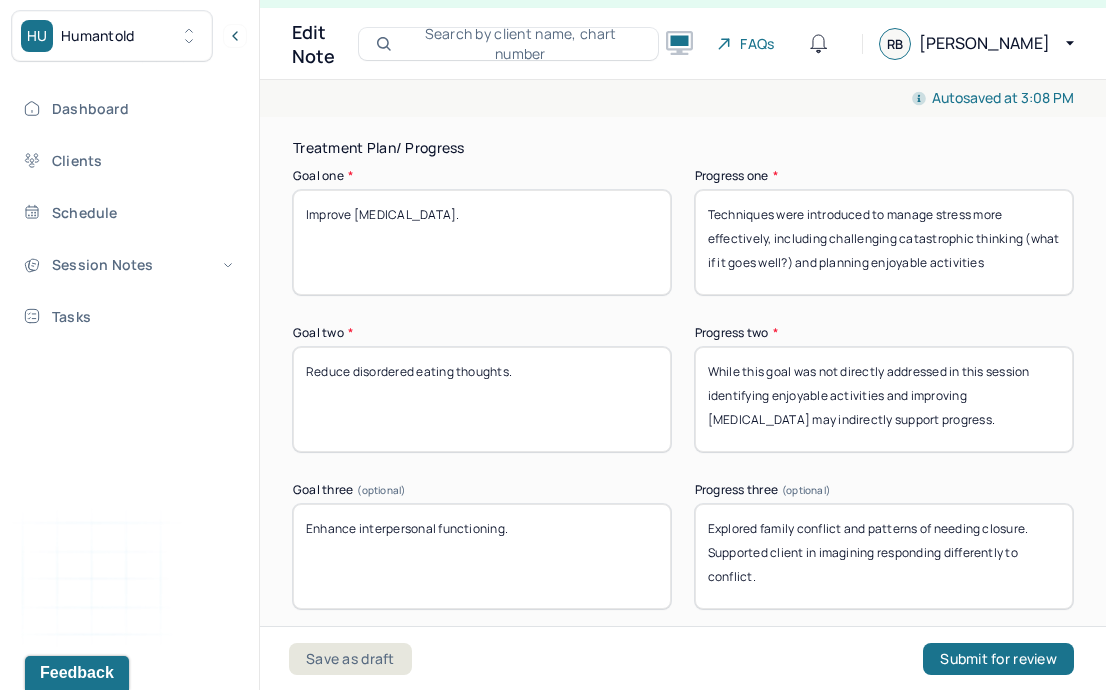 drag, startPoint x: 795, startPoint y: 257, endPoint x: 669, endPoint y: 257, distance: 126 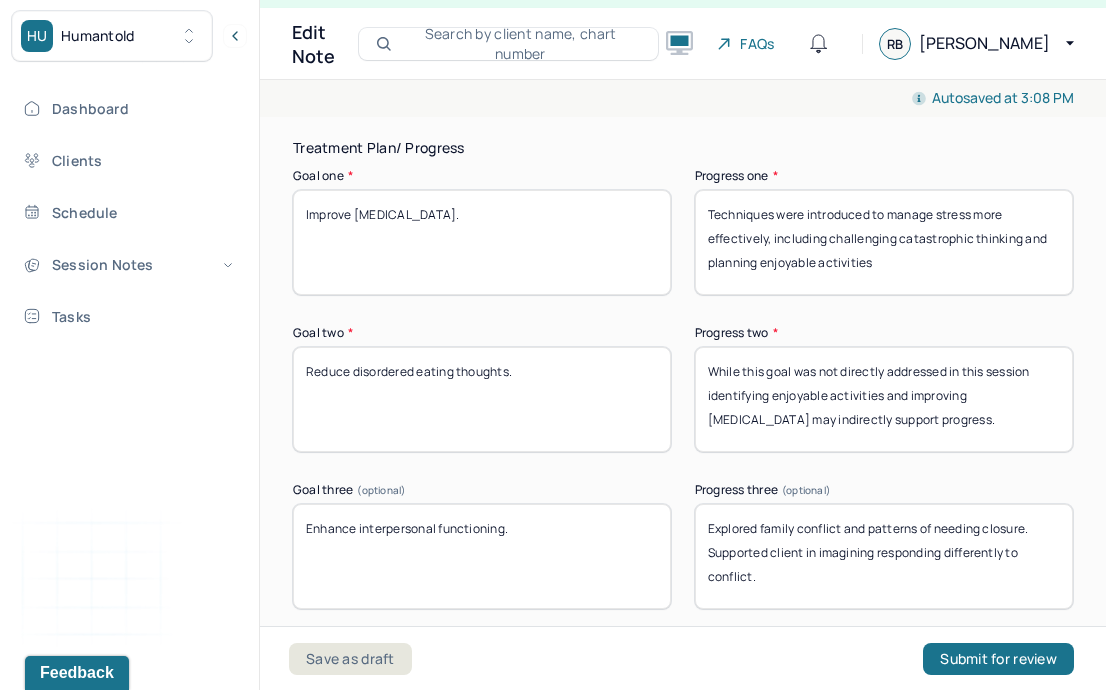 click on "Techniques were introduced to manage stress more effectively, including challenging catastrophic thinking and planning enjoyable activities" at bounding box center (884, 242) 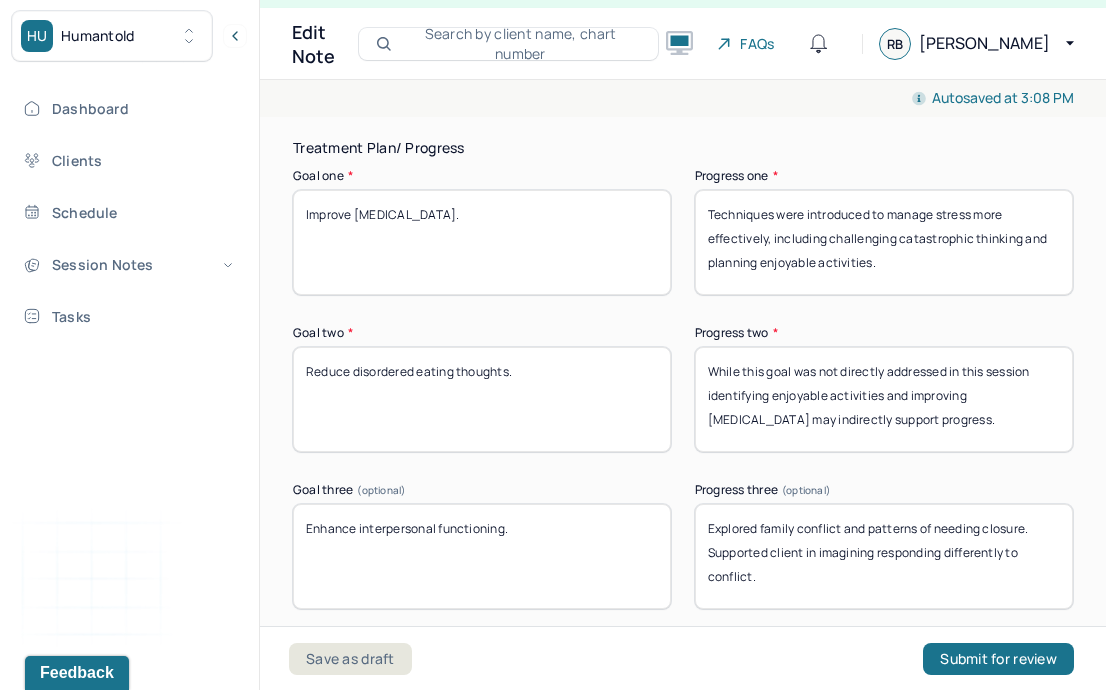 paste on "magic question also helped her consider a future with less stress and more control." 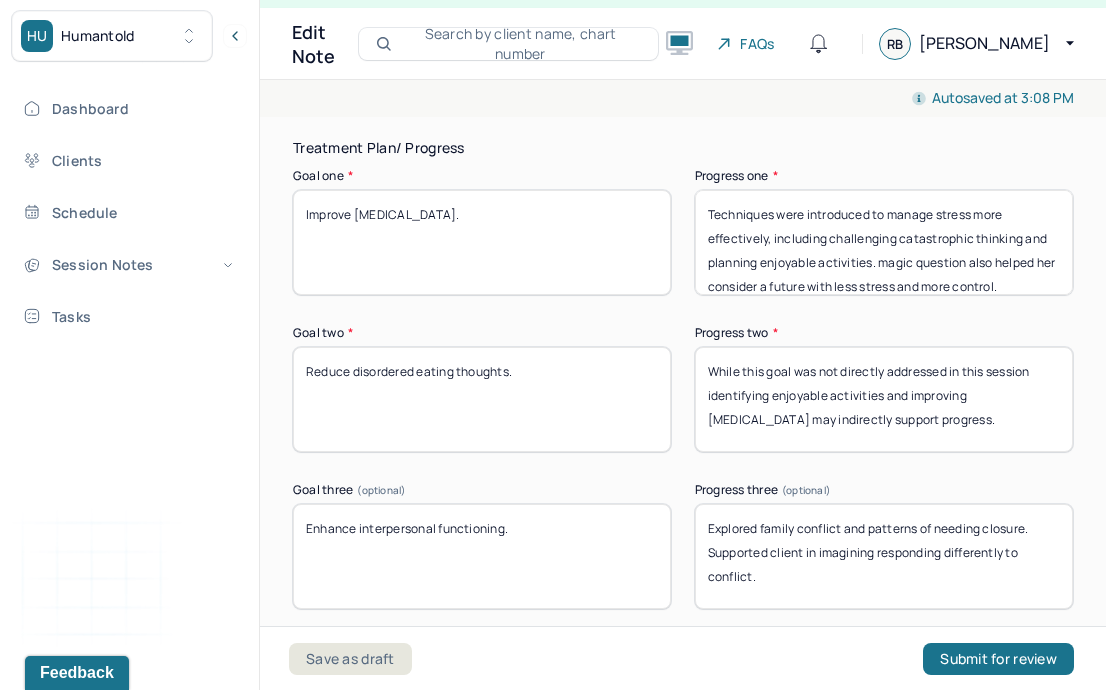 drag, startPoint x: 969, startPoint y: 257, endPoint x: 1033, endPoint y: 256, distance: 64.00781 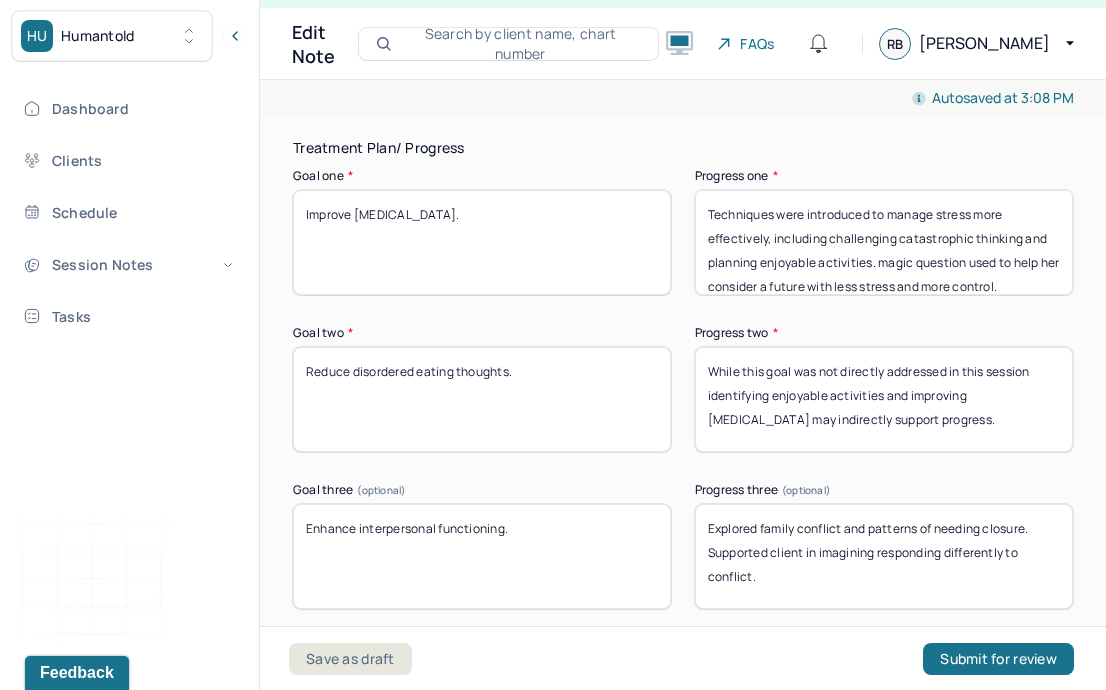 scroll, scrollTop: 16, scrollLeft: 0, axis: vertical 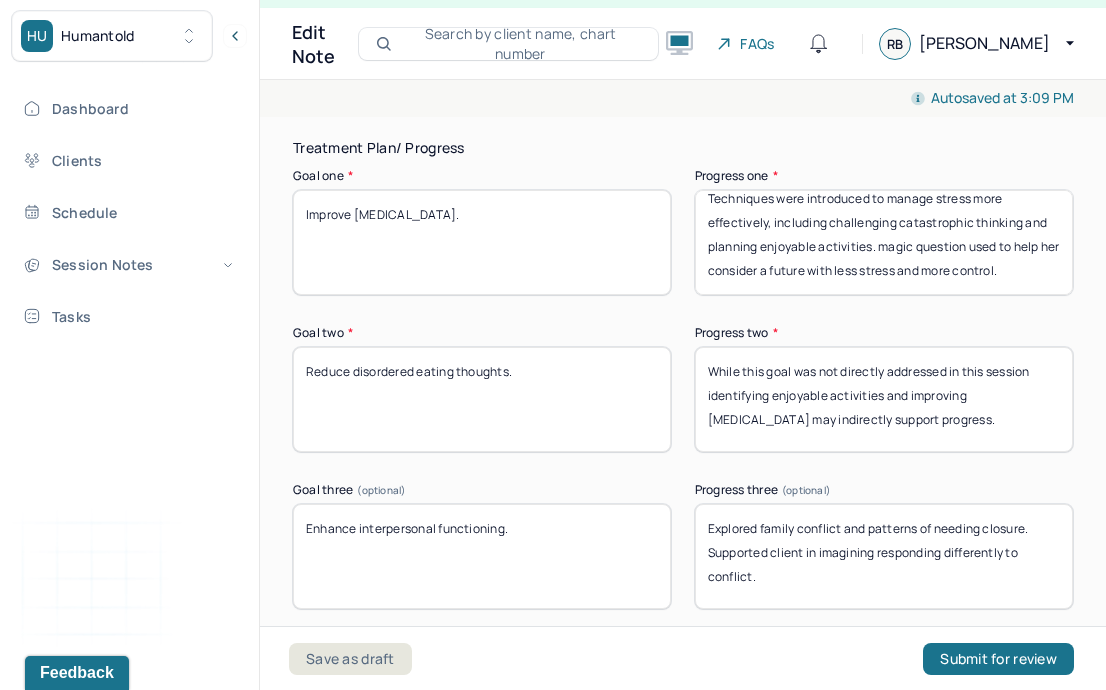drag, startPoint x: 1013, startPoint y: 239, endPoint x: 783, endPoint y: 262, distance: 231.14714 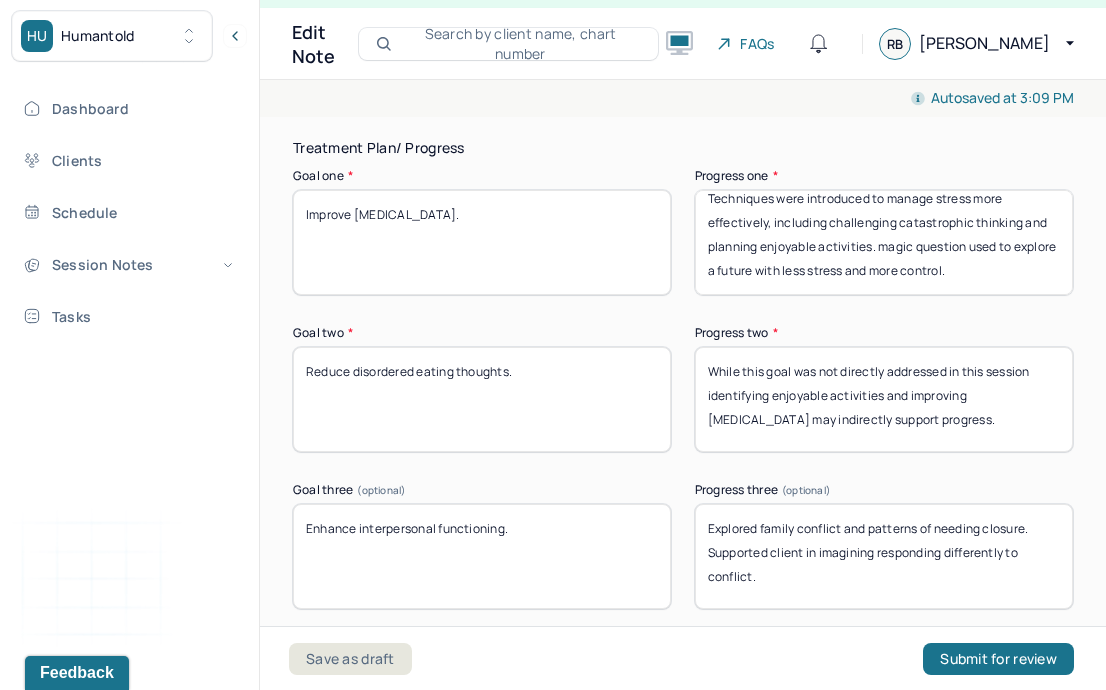 drag, startPoint x: 960, startPoint y: 270, endPoint x: 668, endPoint y: 264, distance: 292.06165 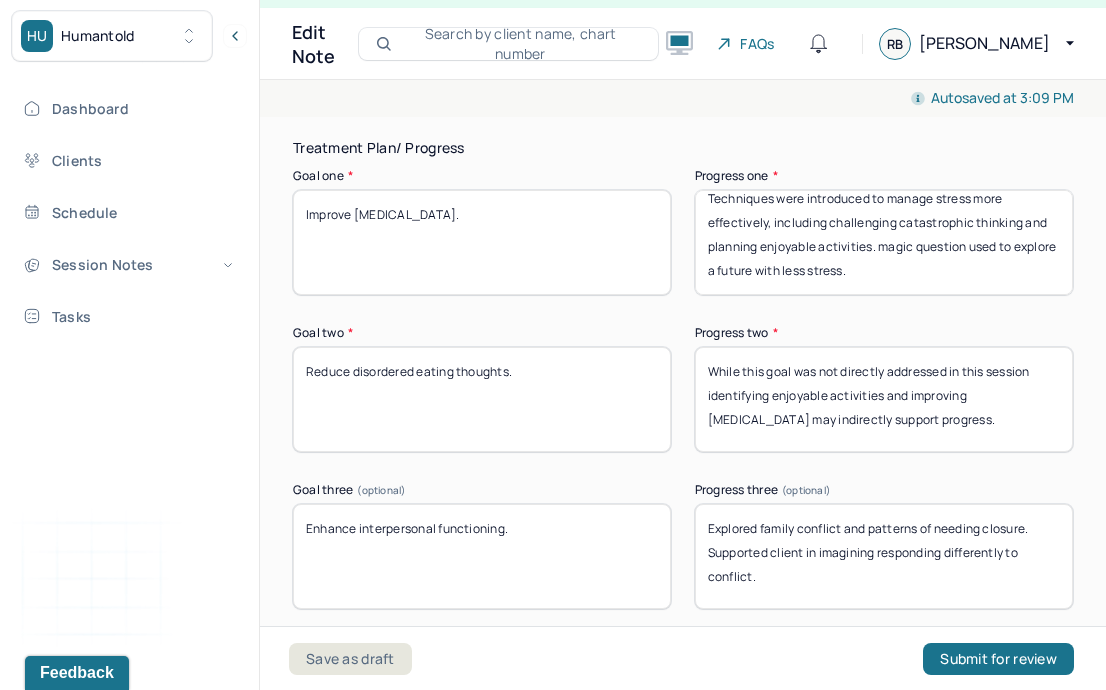click on "Techniques were introduced to manage stress more effectively, including challenging catastrophic thinking and planning enjoyable activities. magic question used to explore a future with less stress and more control." at bounding box center (884, 242) 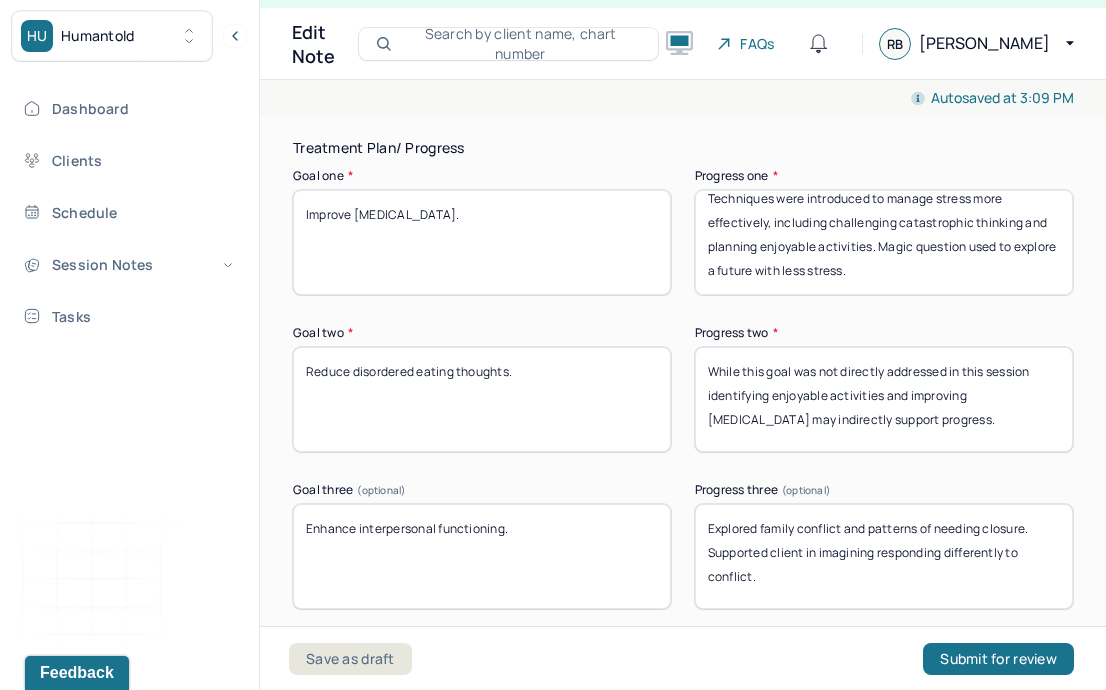 scroll, scrollTop: 13, scrollLeft: 0, axis: vertical 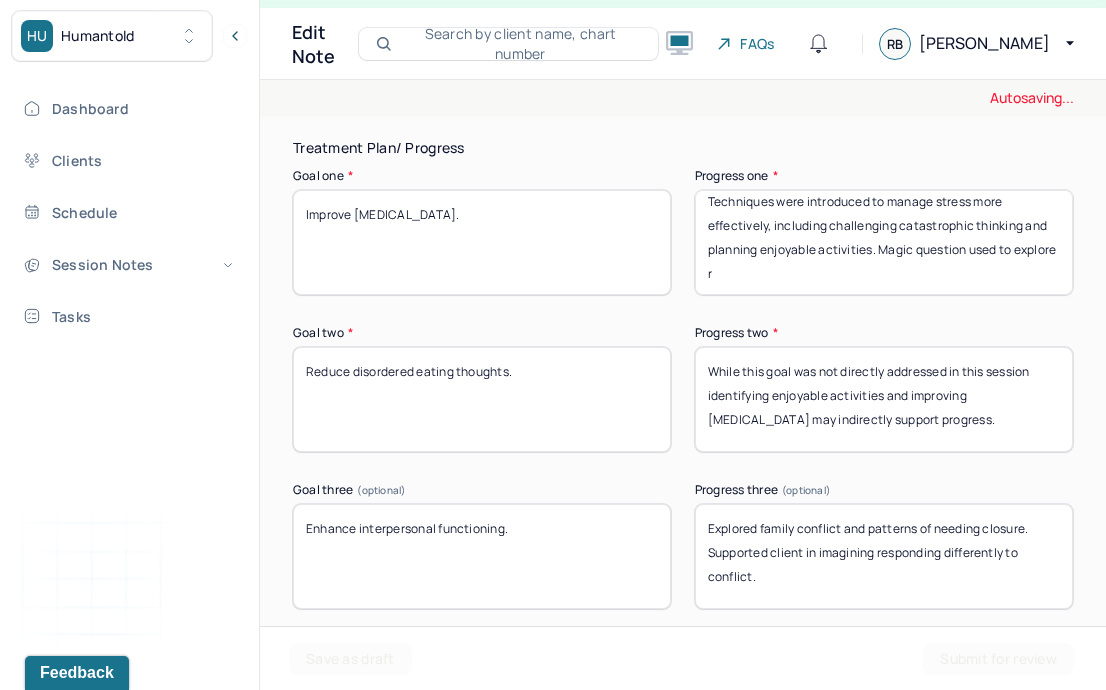 drag, startPoint x: 927, startPoint y: 280, endPoint x: 678, endPoint y: 276, distance: 249.03212 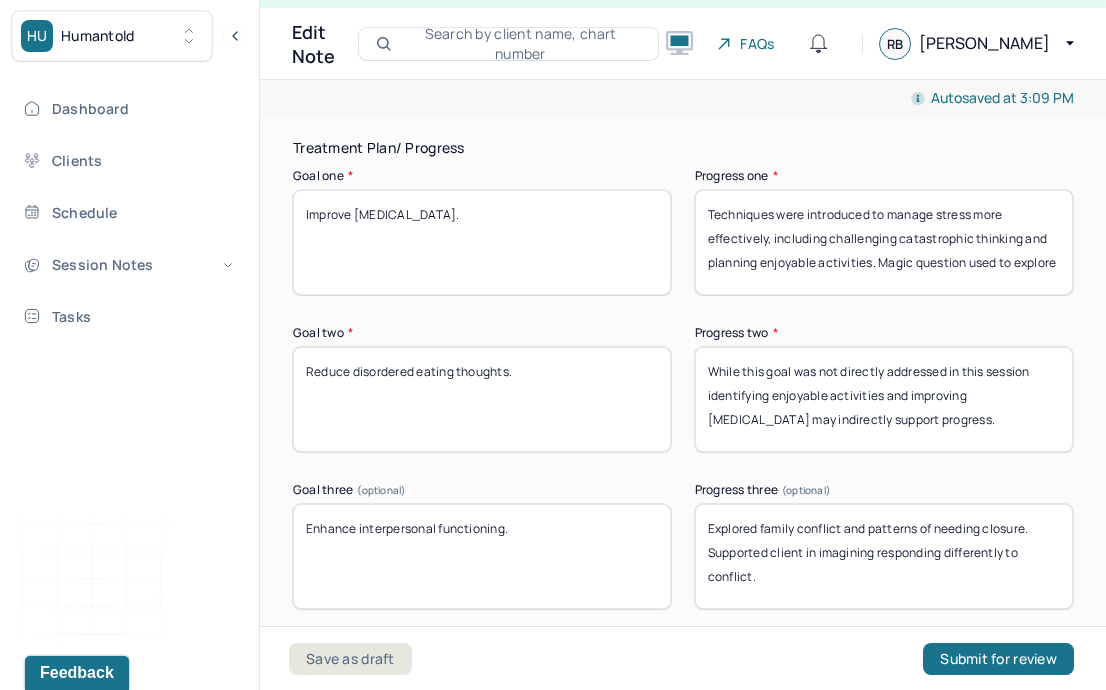 scroll, scrollTop: 0, scrollLeft: 0, axis: both 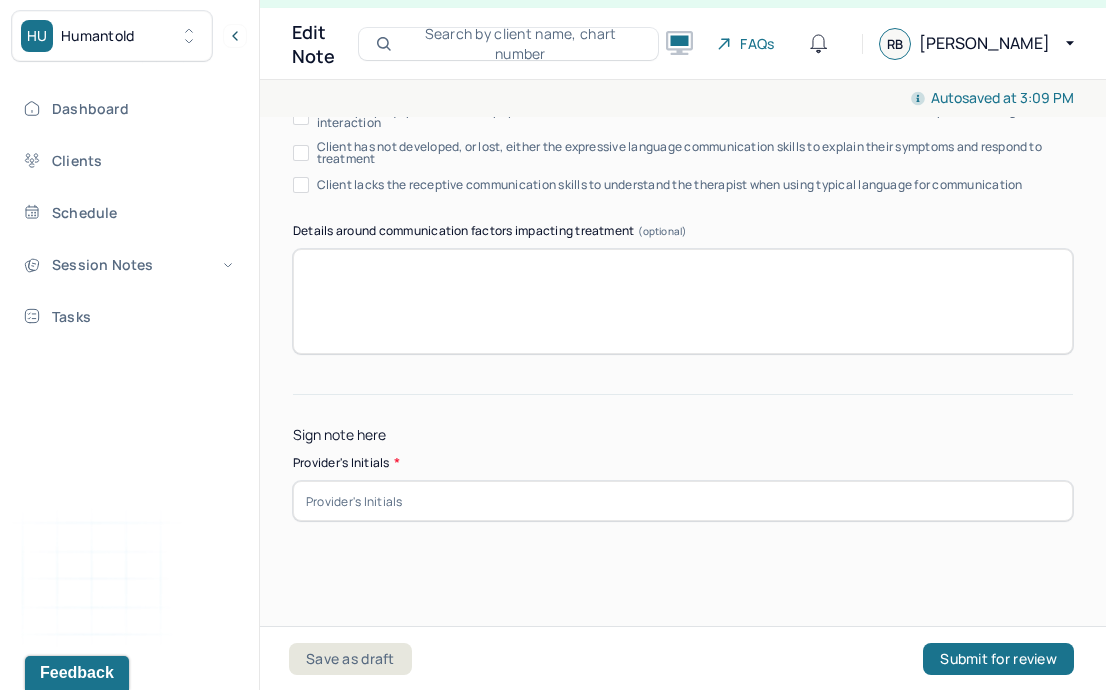 type on "Techniques were introduced to manage stress more effectively, including challenging catastrophic thinking and planning enjoyable activities. Magic question used to explore what a future with reduced stress looks like." 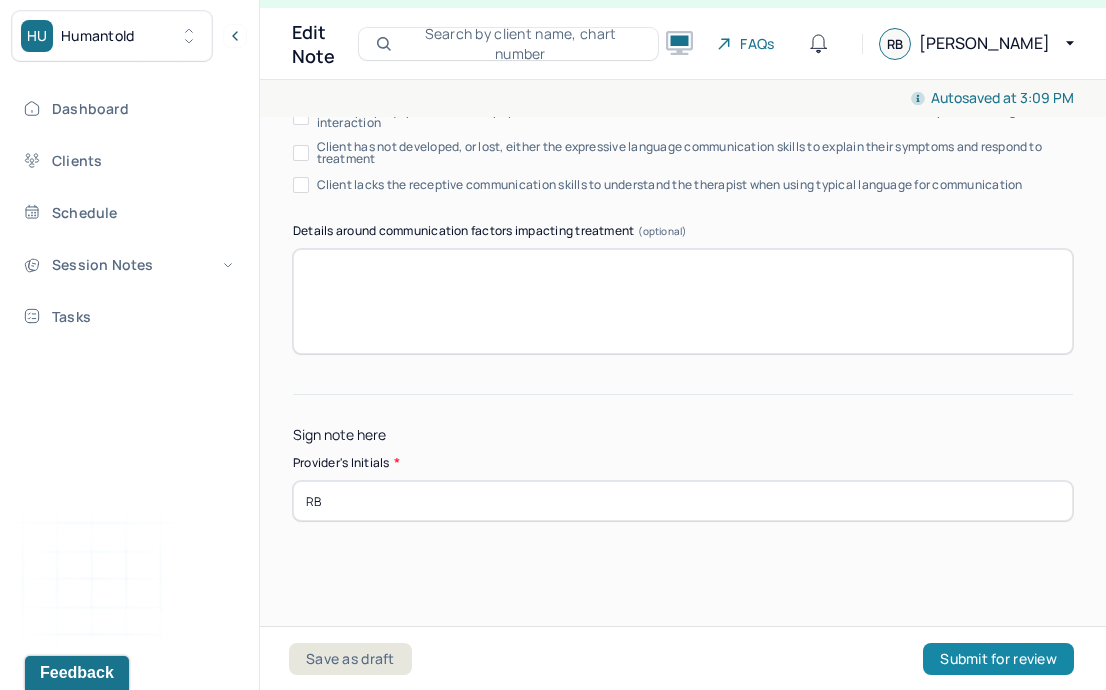 type on "RB" 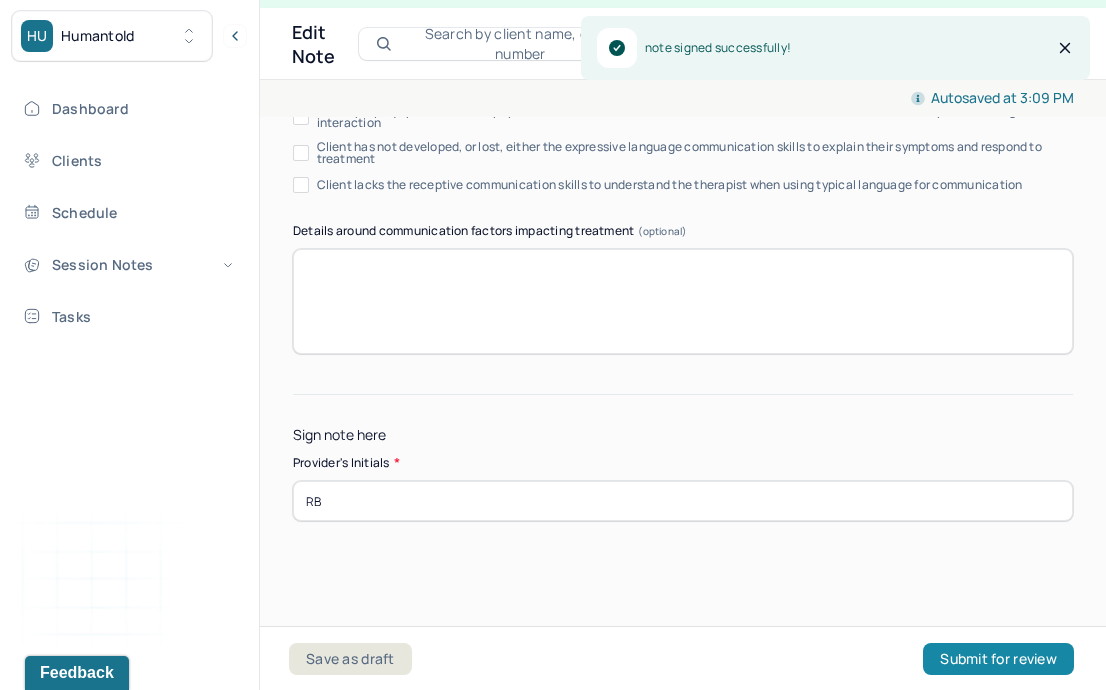 scroll, scrollTop: 0, scrollLeft: 0, axis: both 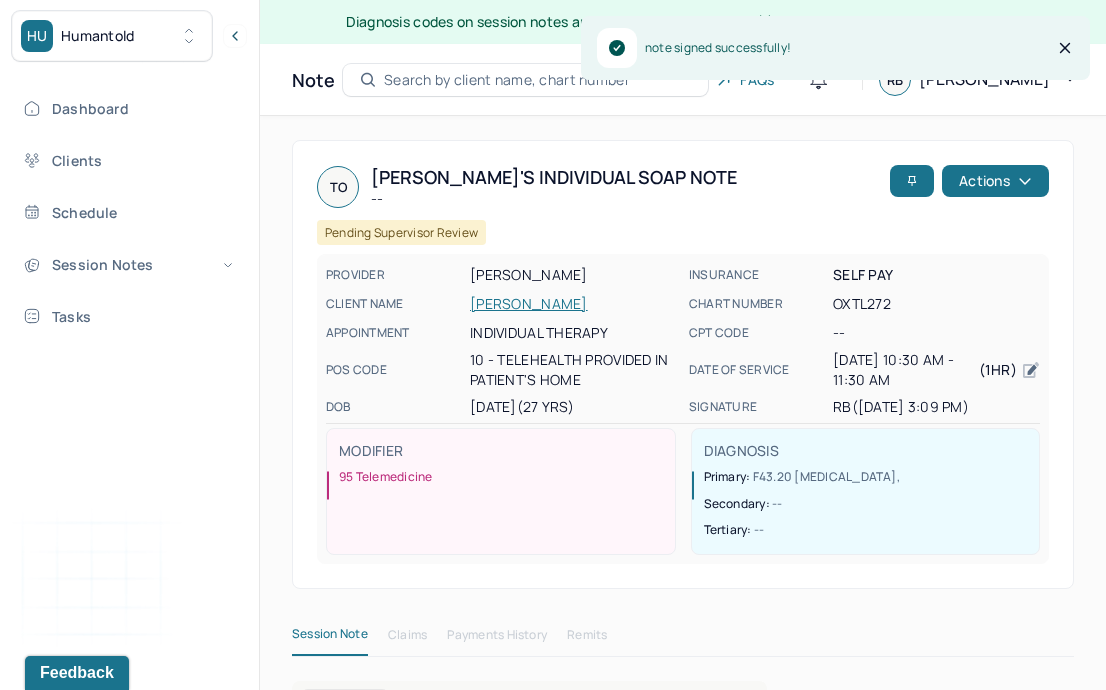click on "Dashboard Clients Schedule Session Notes Tasks" at bounding box center [129, 212] 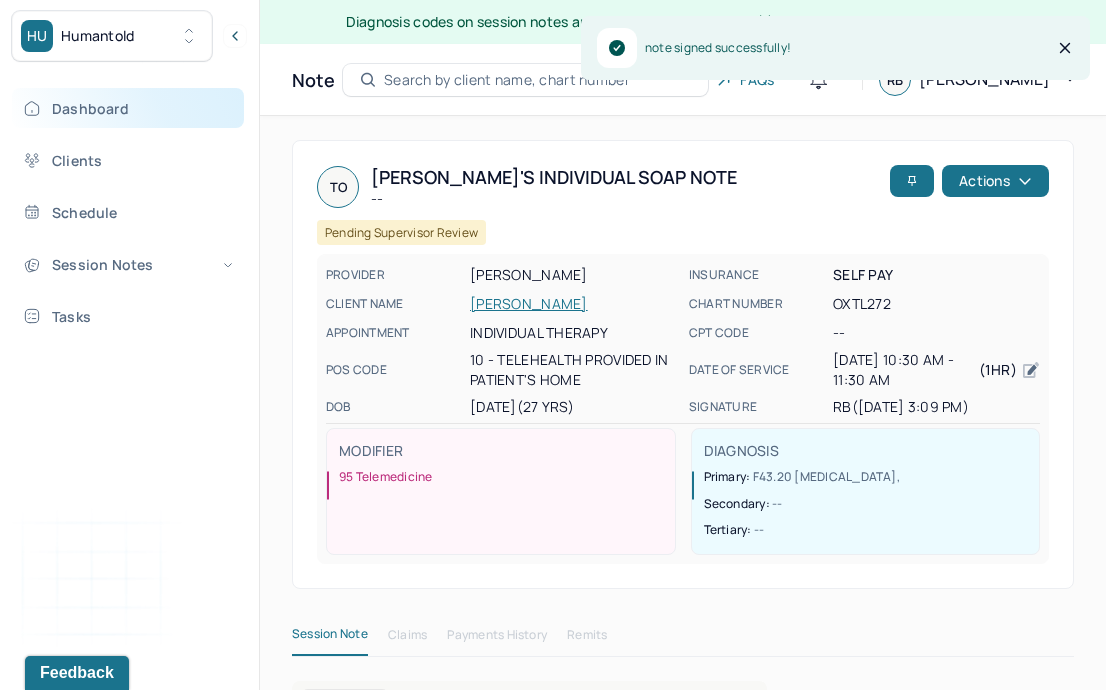 click on "Dashboard" at bounding box center [128, 108] 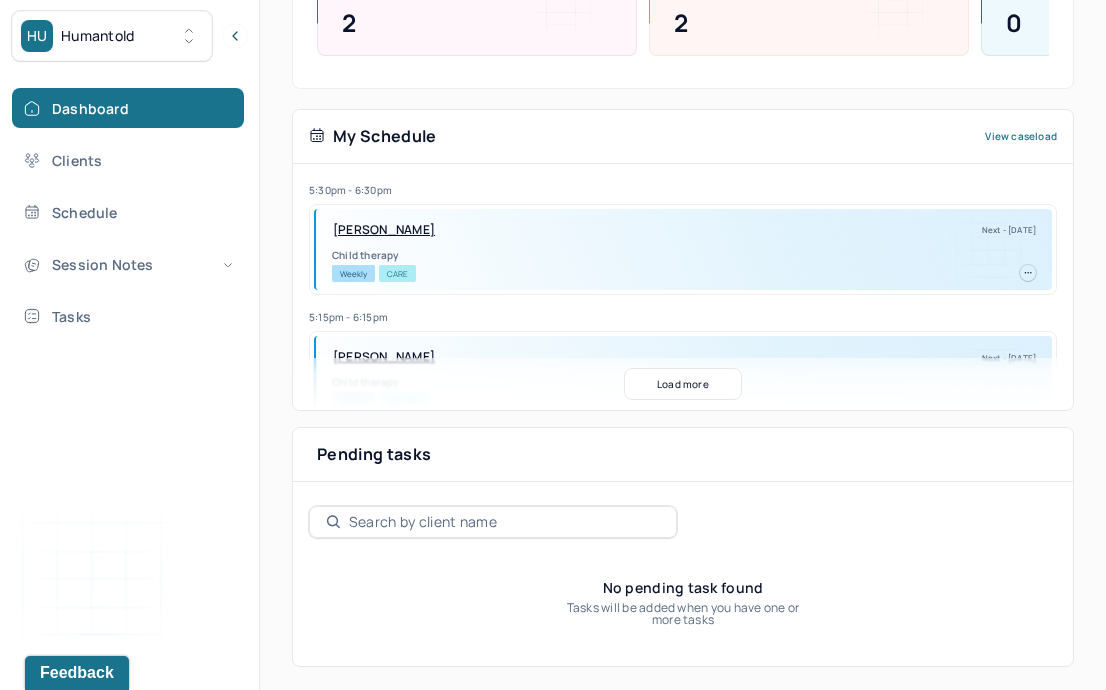 scroll, scrollTop: 0, scrollLeft: 0, axis: both 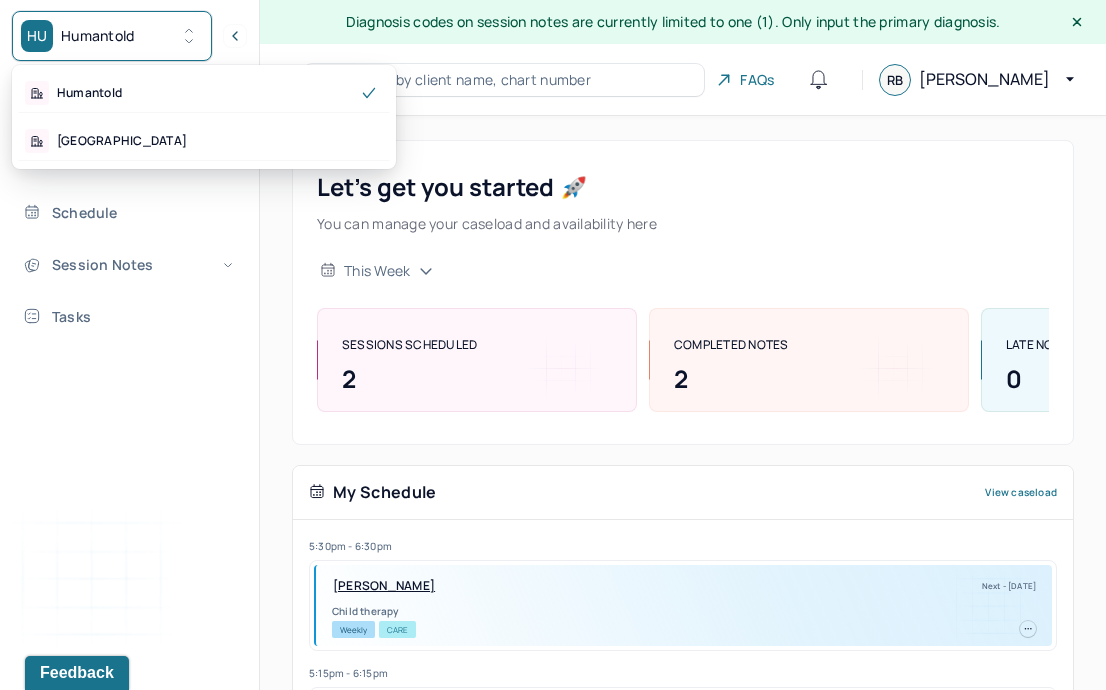 click on "Humantold" at bounding box center (98, 36) 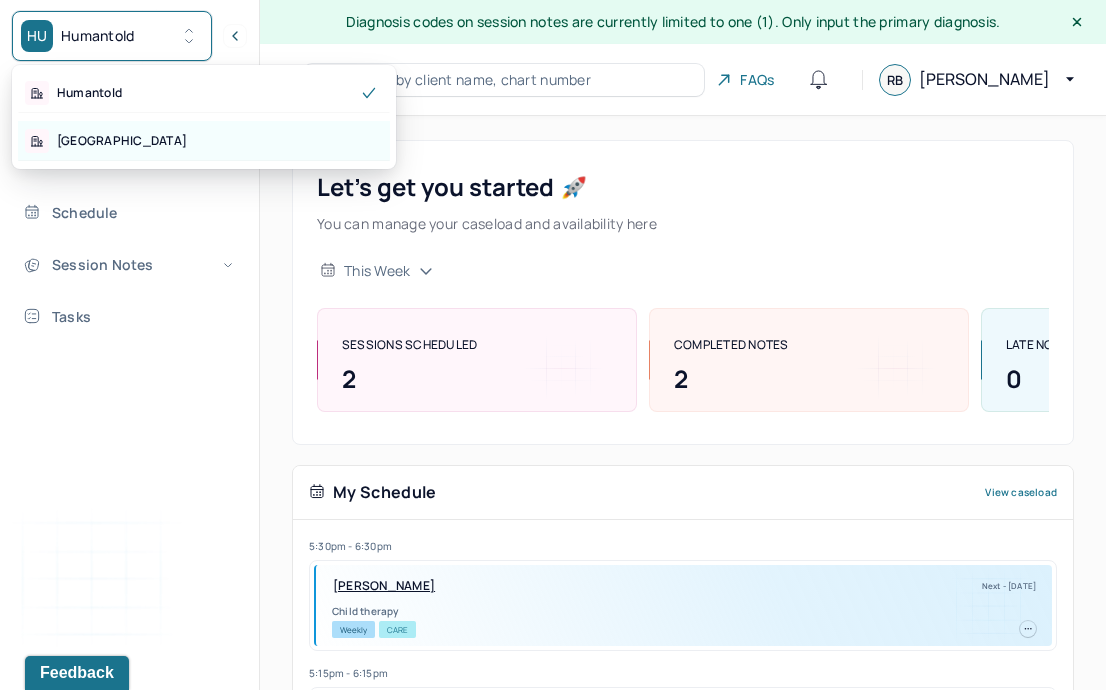click on "[GEOGRAPHIC_DATA]" at bounding box center (204, 141) 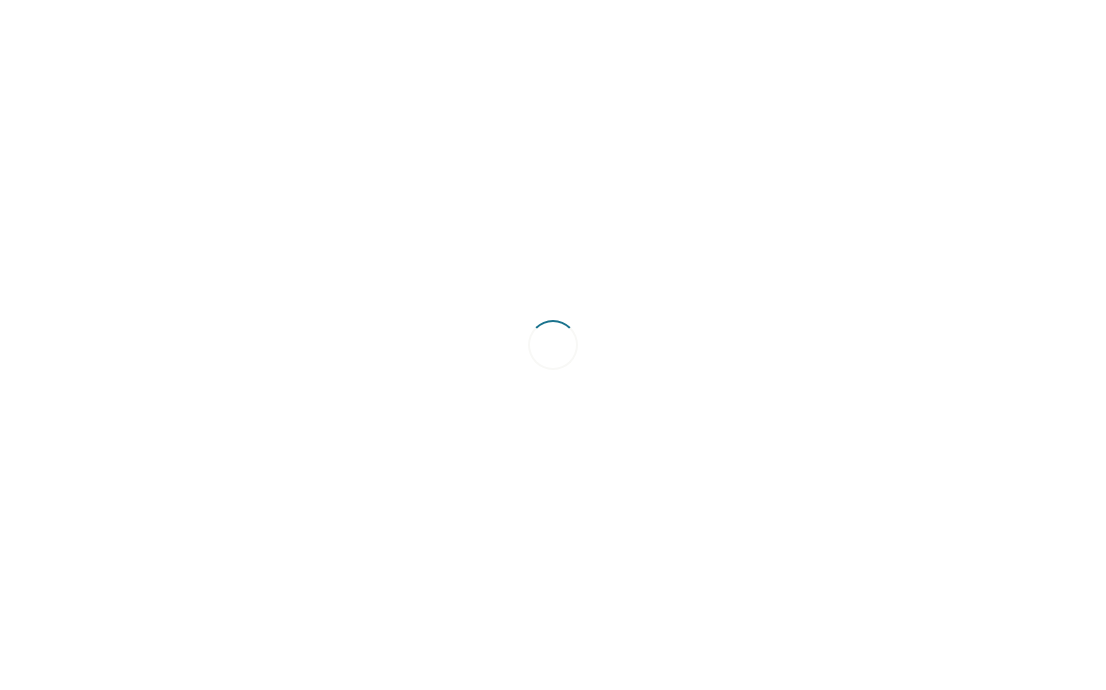 scroll, scrollTop: 0, scrollLeft: 0, axis: both 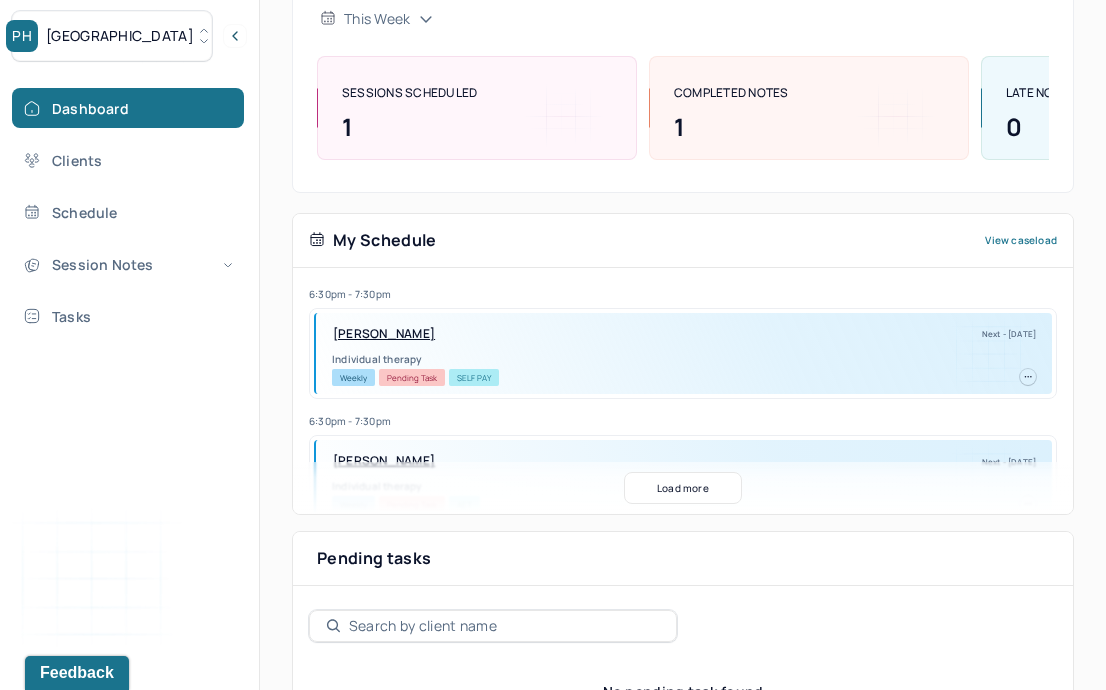 click on "Load more" at bounding box center (683, 488) 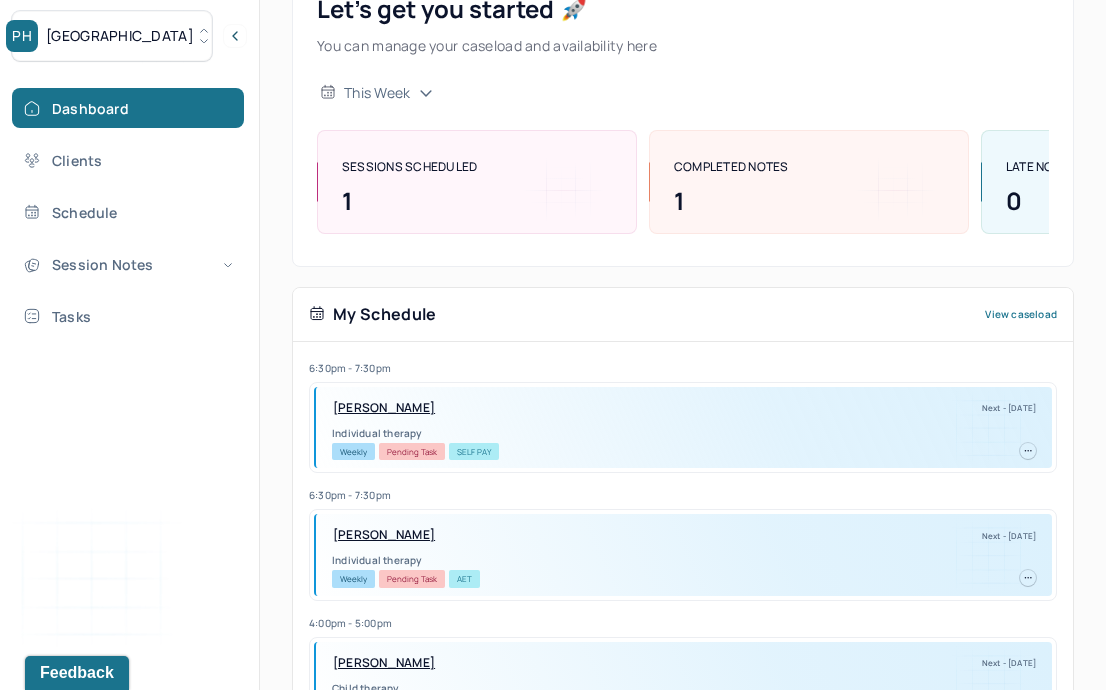 scroll, scrollTop: 0, scrollLeft: 0, axis: both 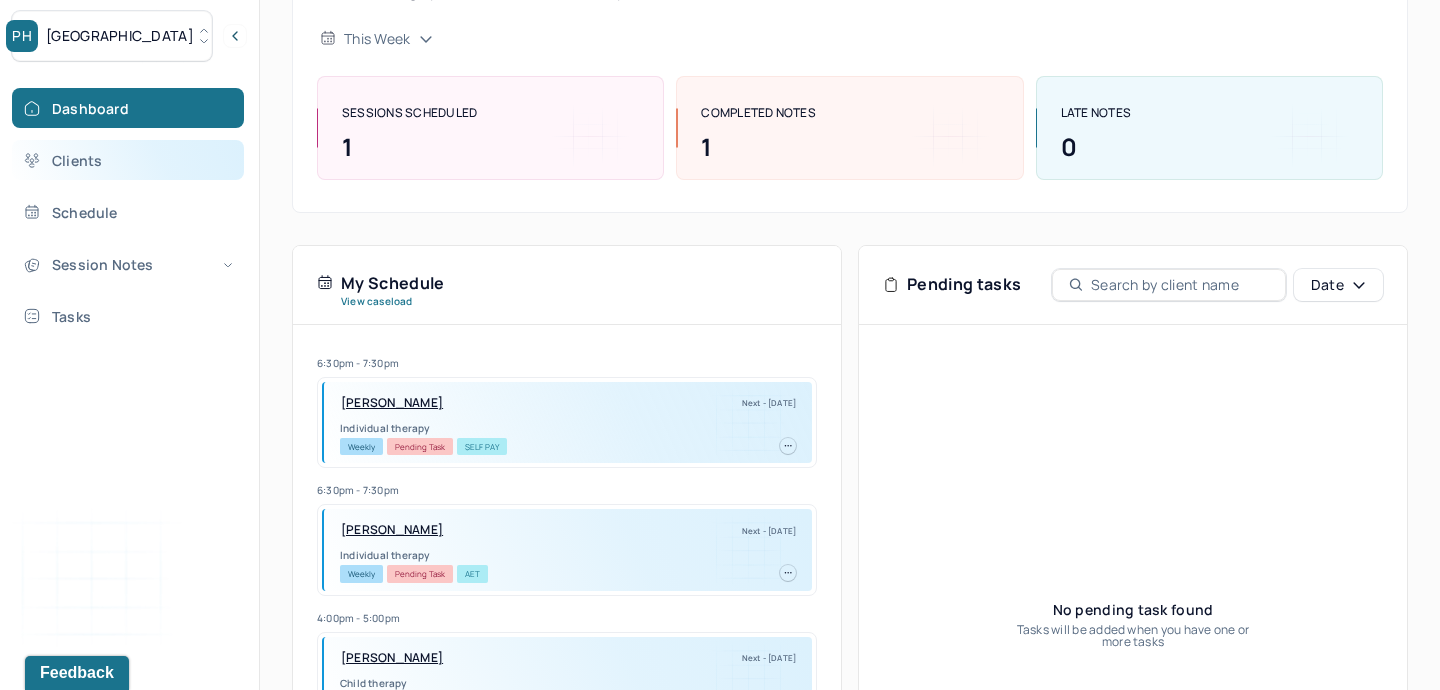 click on "Clients" at bounding box center [128, 160] 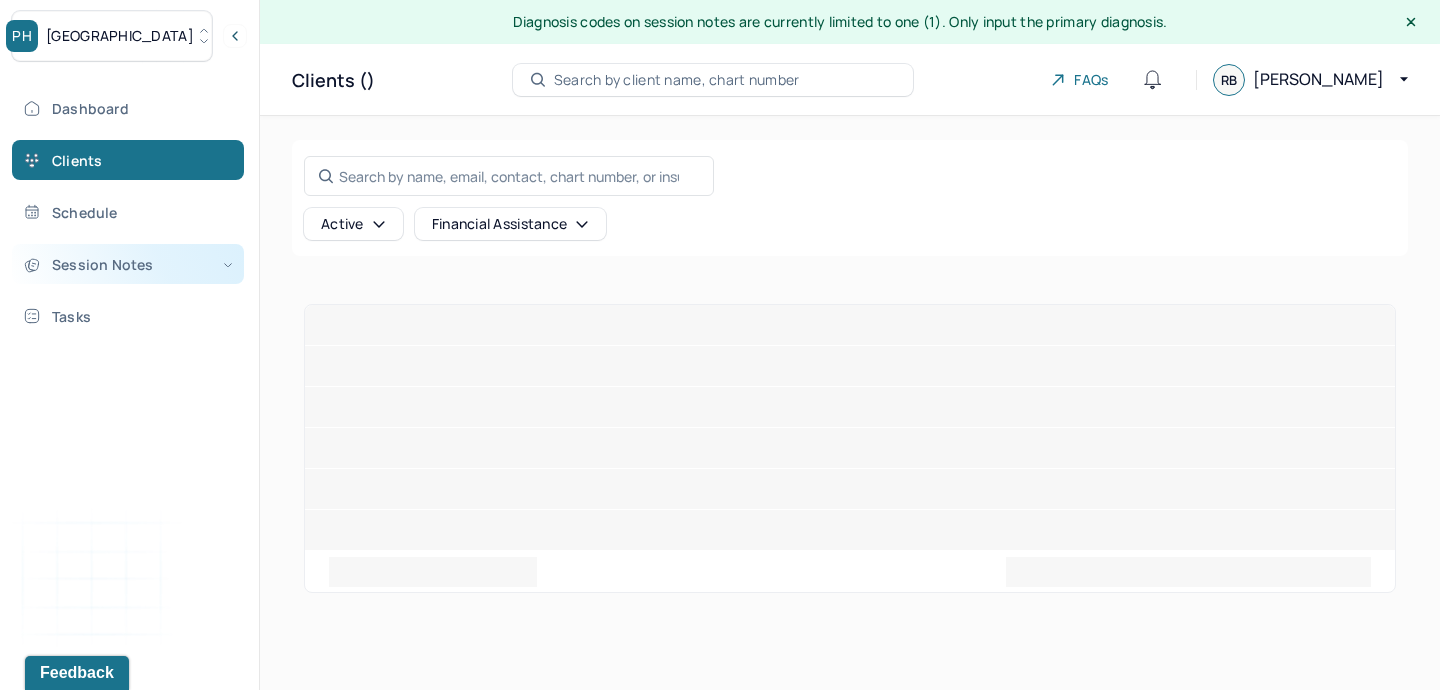 scroll, scrollTop: 0, scrollLeft: 0, axis: both 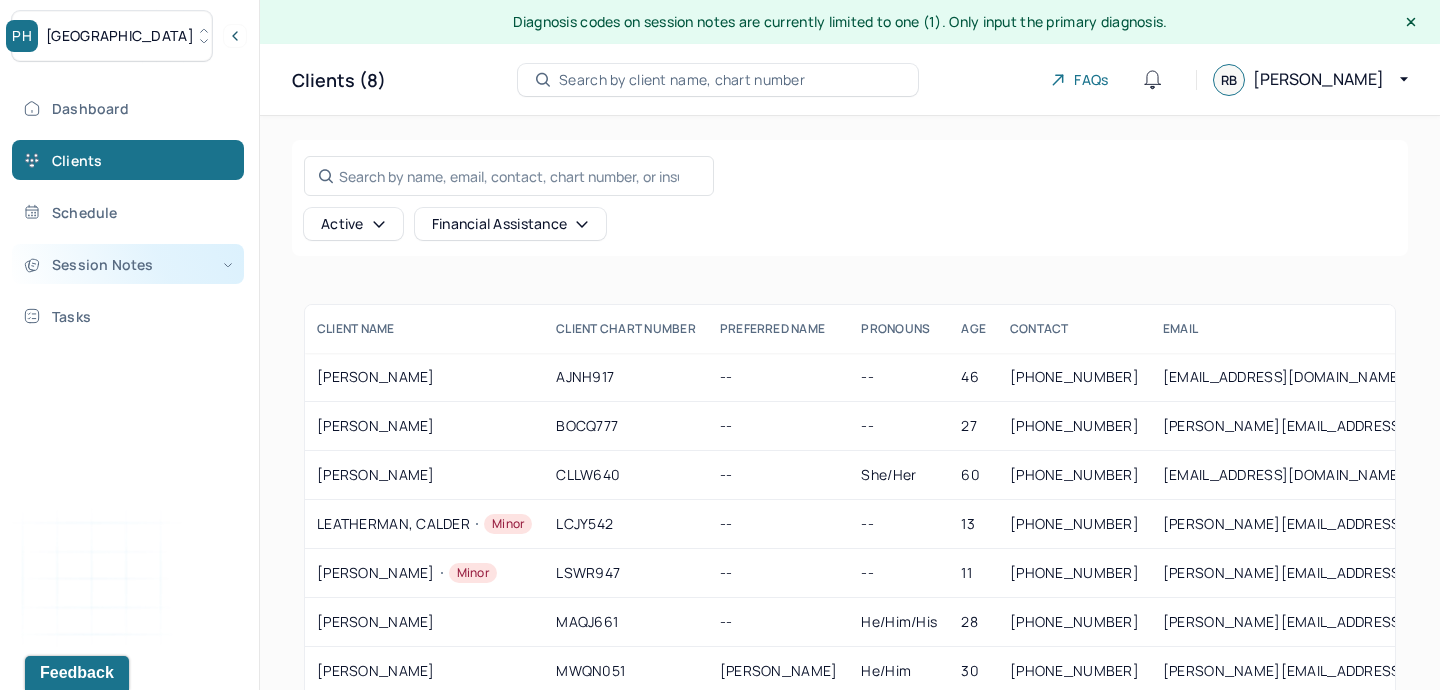 click on "Session Notes" at bounding box center [128, 264] 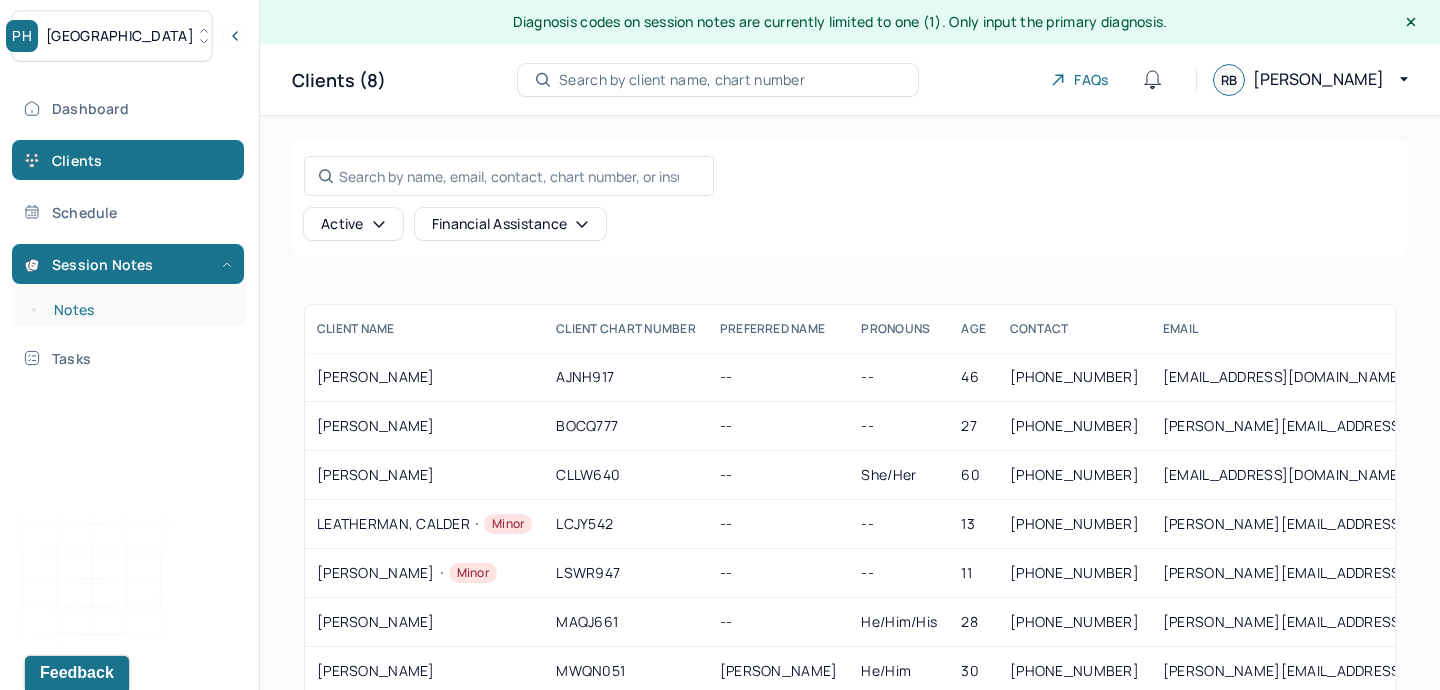 click on "Notes" at bounding box center (139, 310) 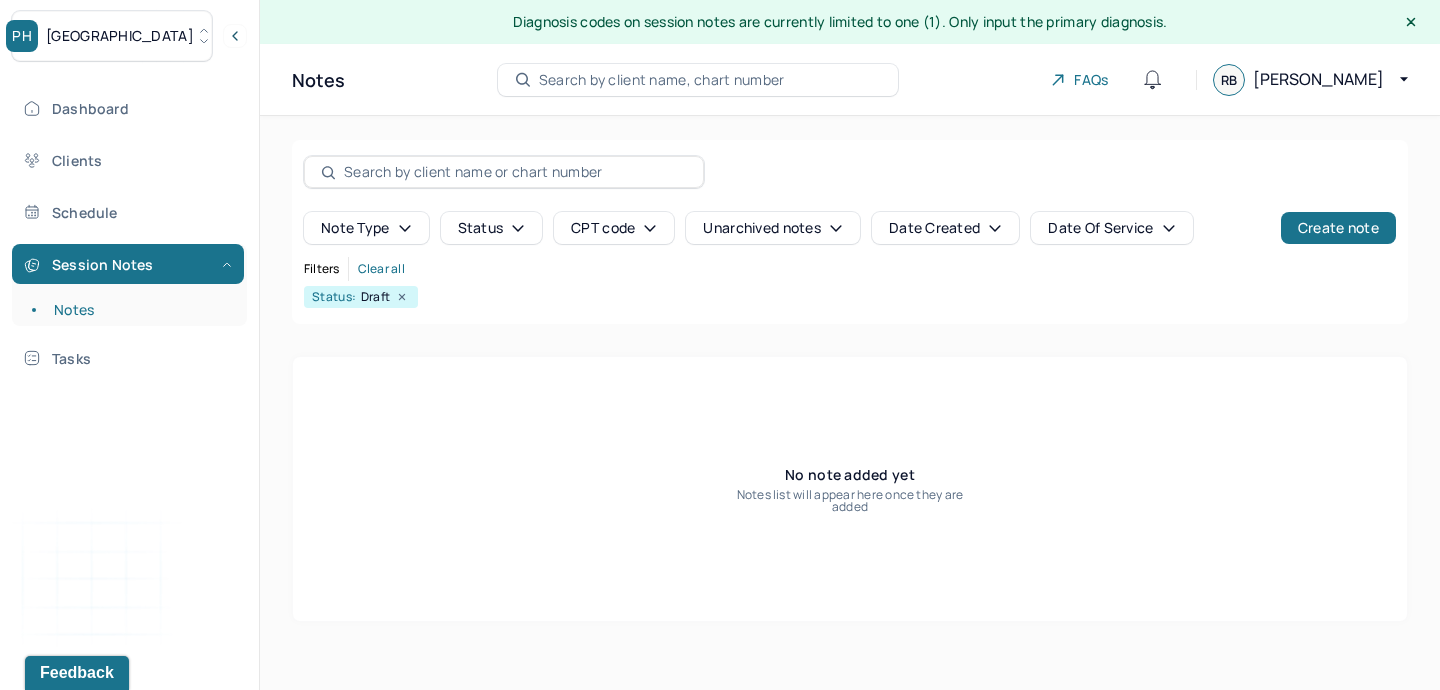 click 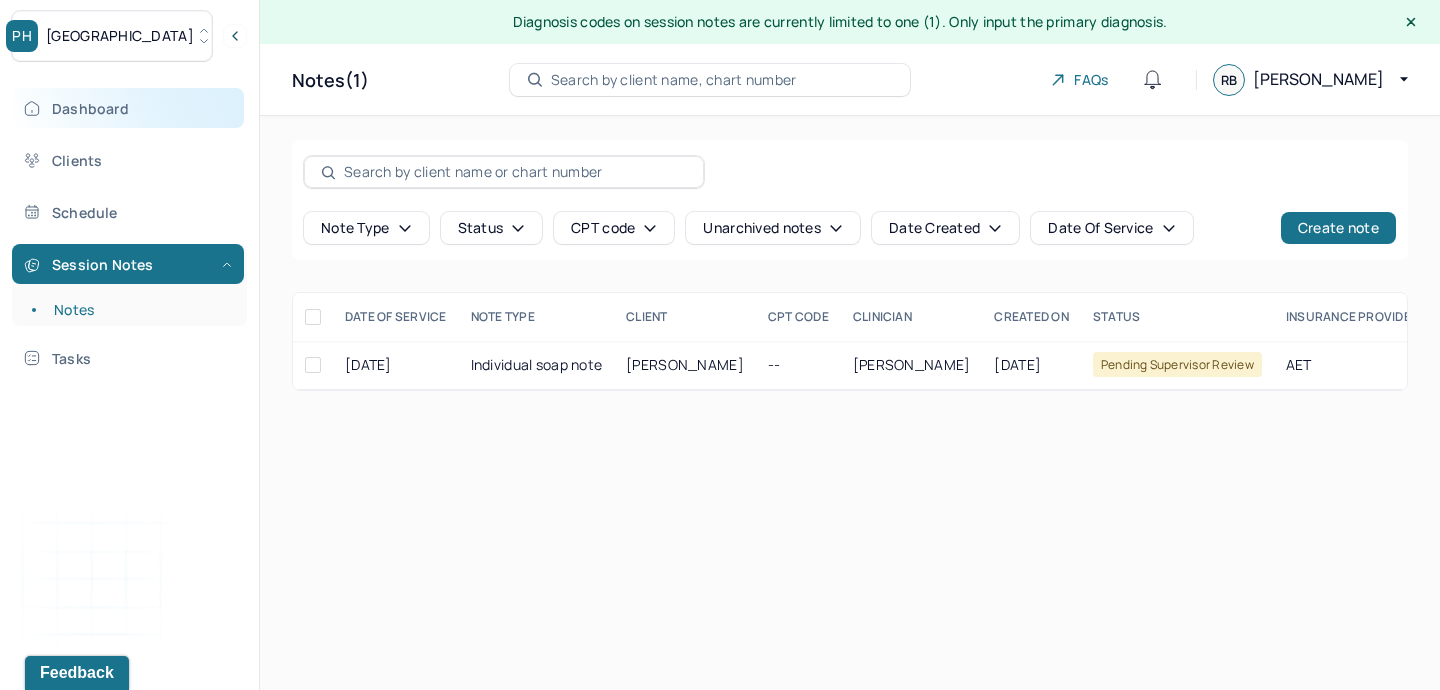 click on "Dashboard" at bounding box center [128, 108] 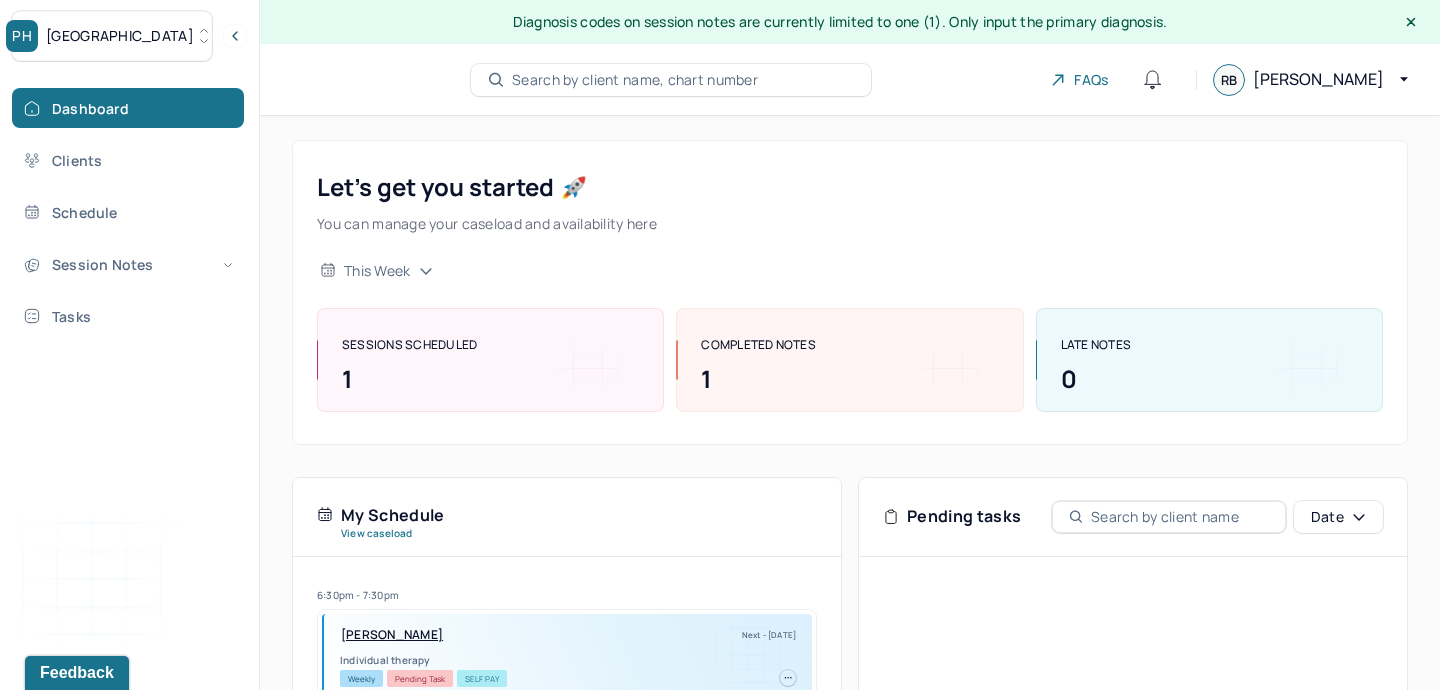 click on "PH Park Hill" at bounding box center (112, 36) 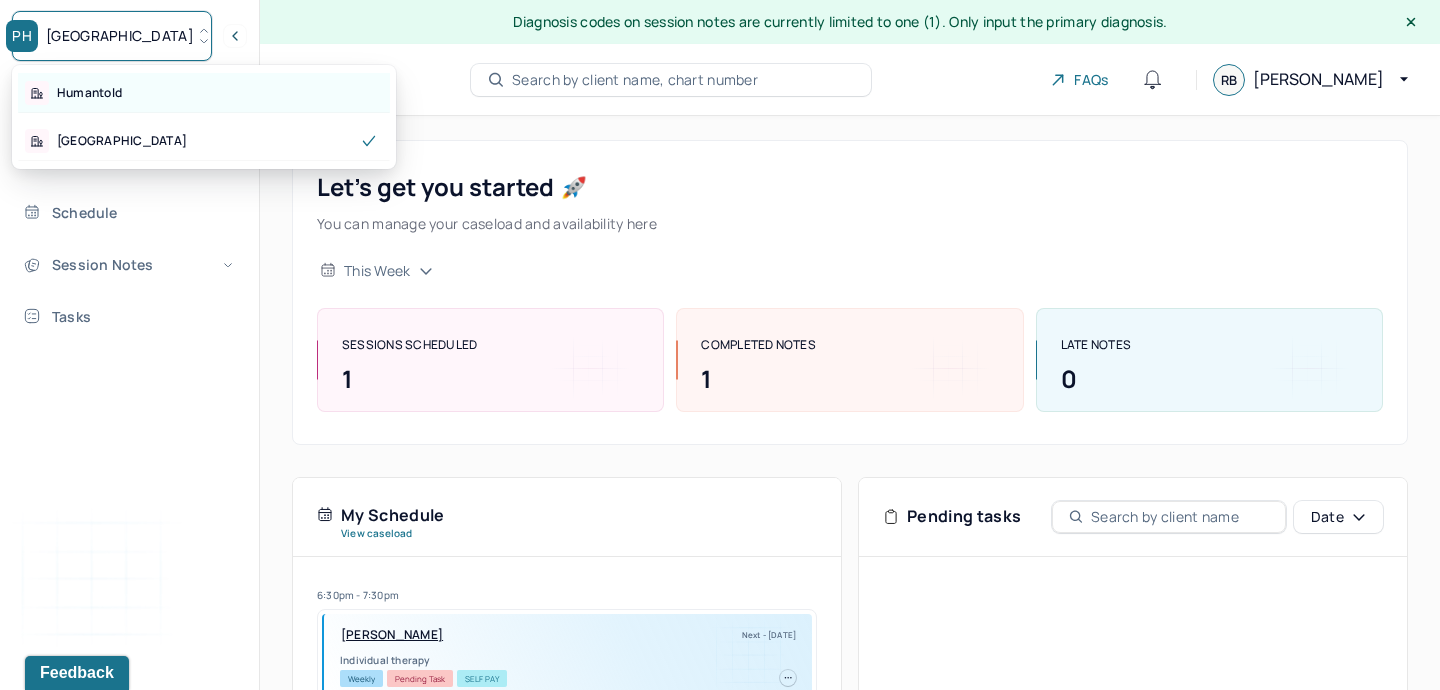 click on "Humantold" at bounding box center [89, 93] 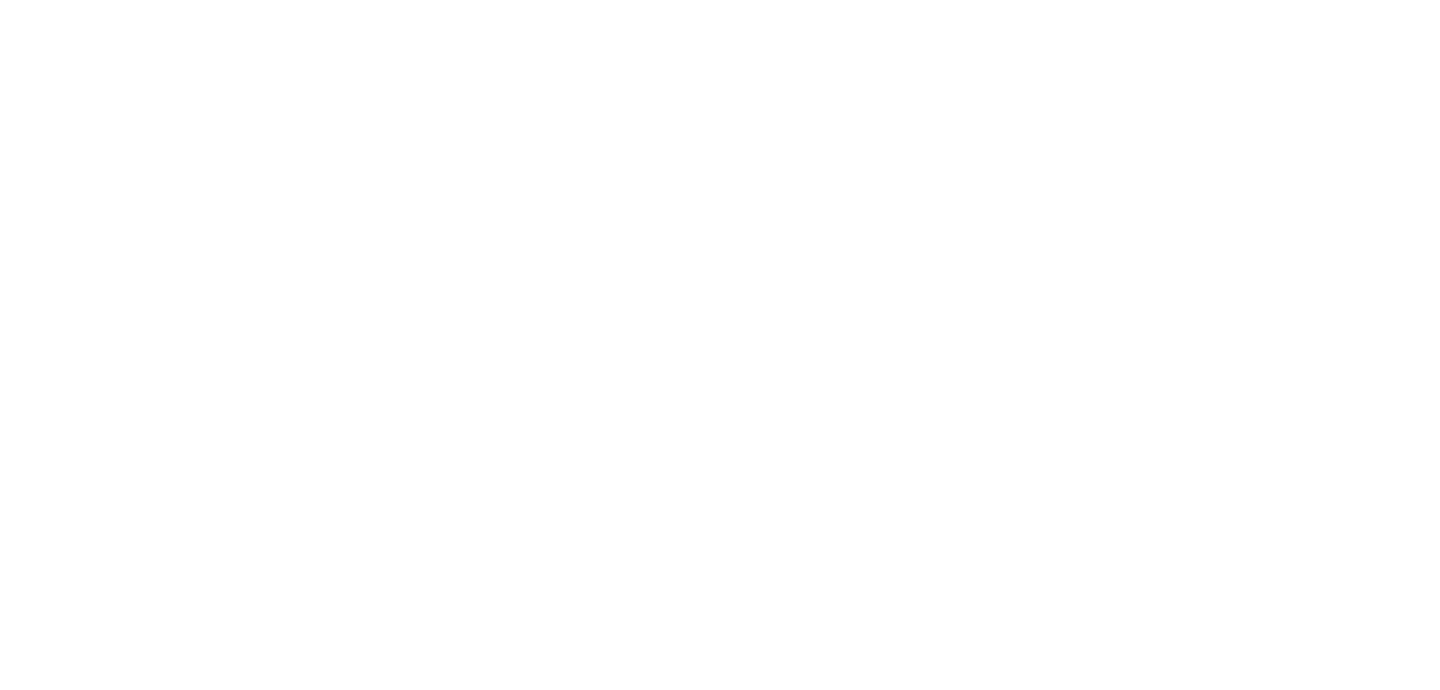 scroll, scrollTop: 0, scrollLeft: 0, axis: both 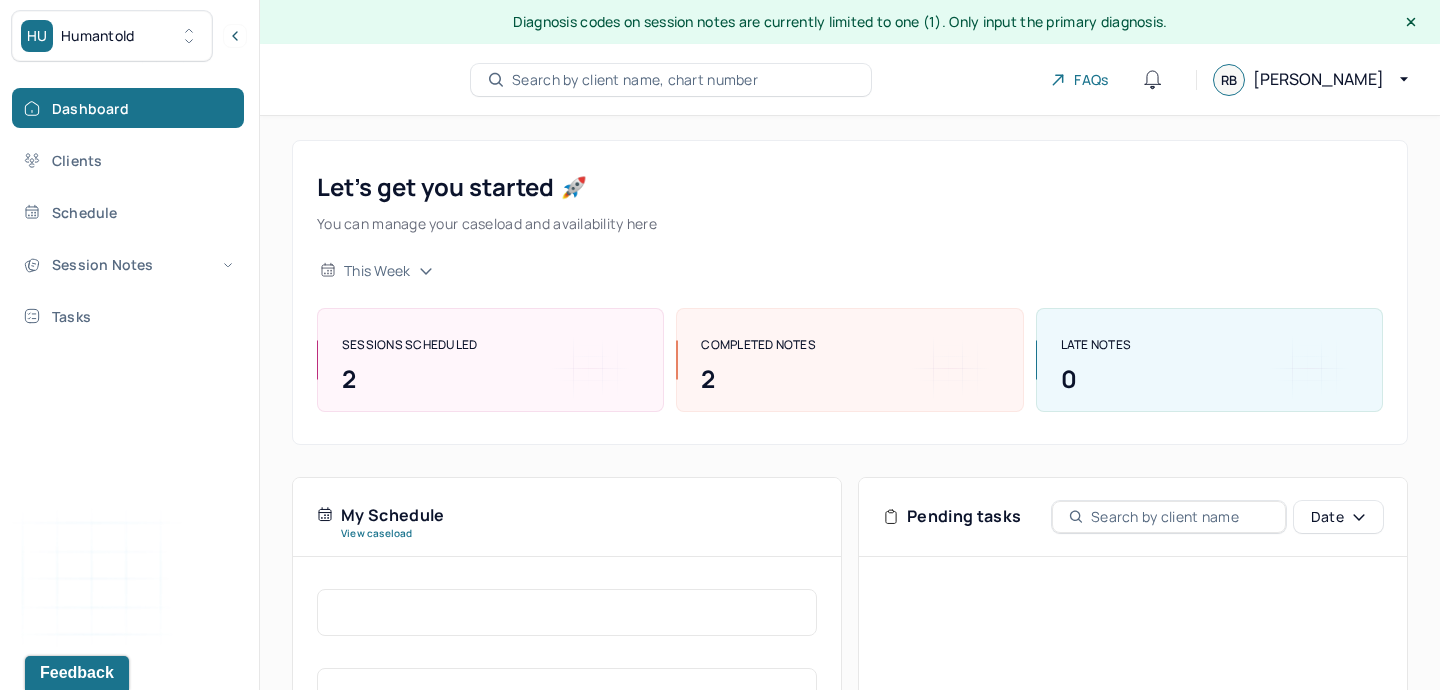 click on "Session Notes" at bounding box center [128, 264] 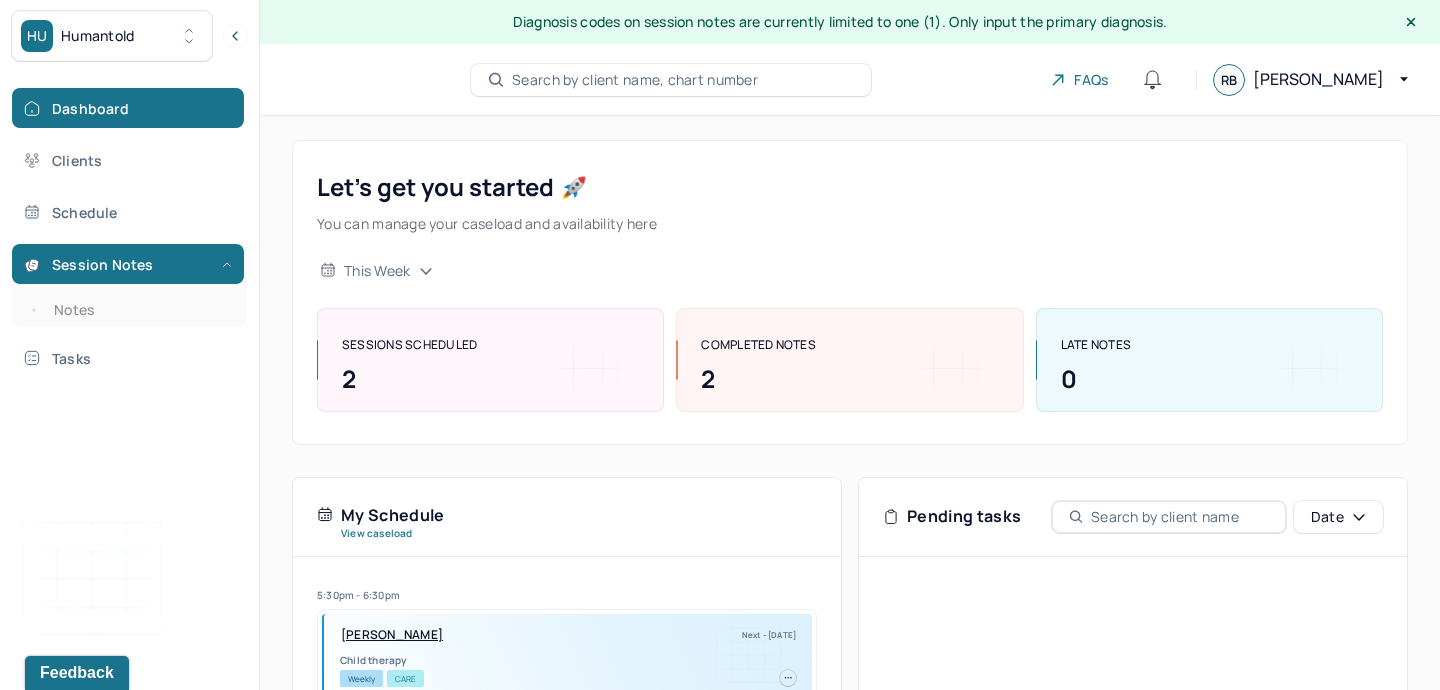click on "Session Notes Notes" at bounding box center [129, 285] 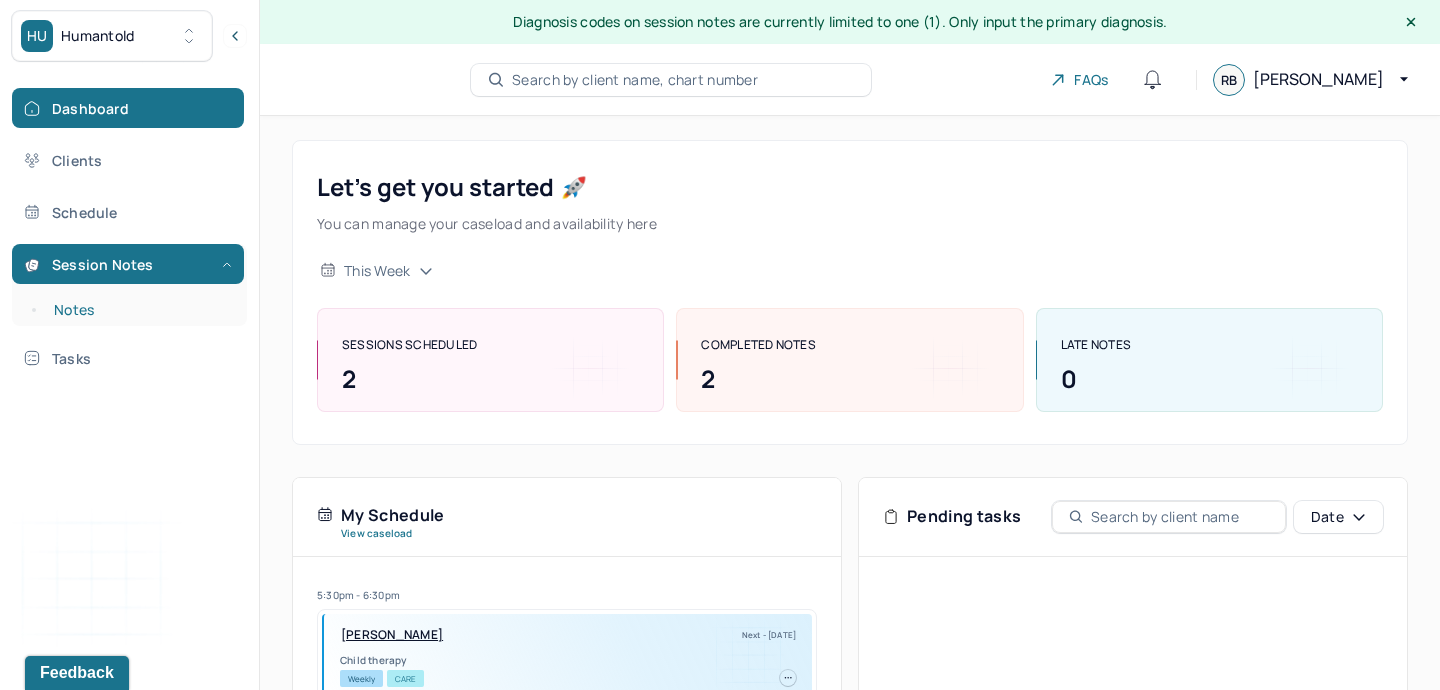 click on "Notes" at bounding box center [139, 310] 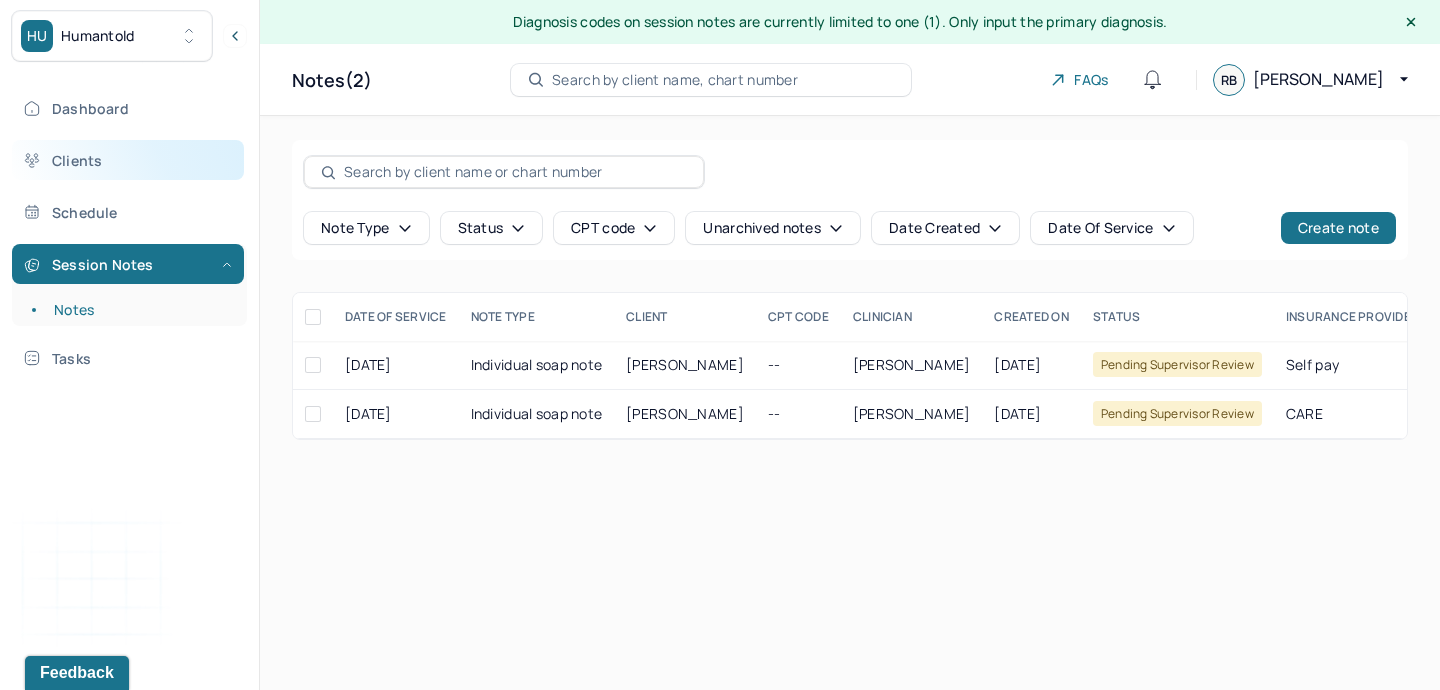 click on "Clients" at bounding box center (128, 160) 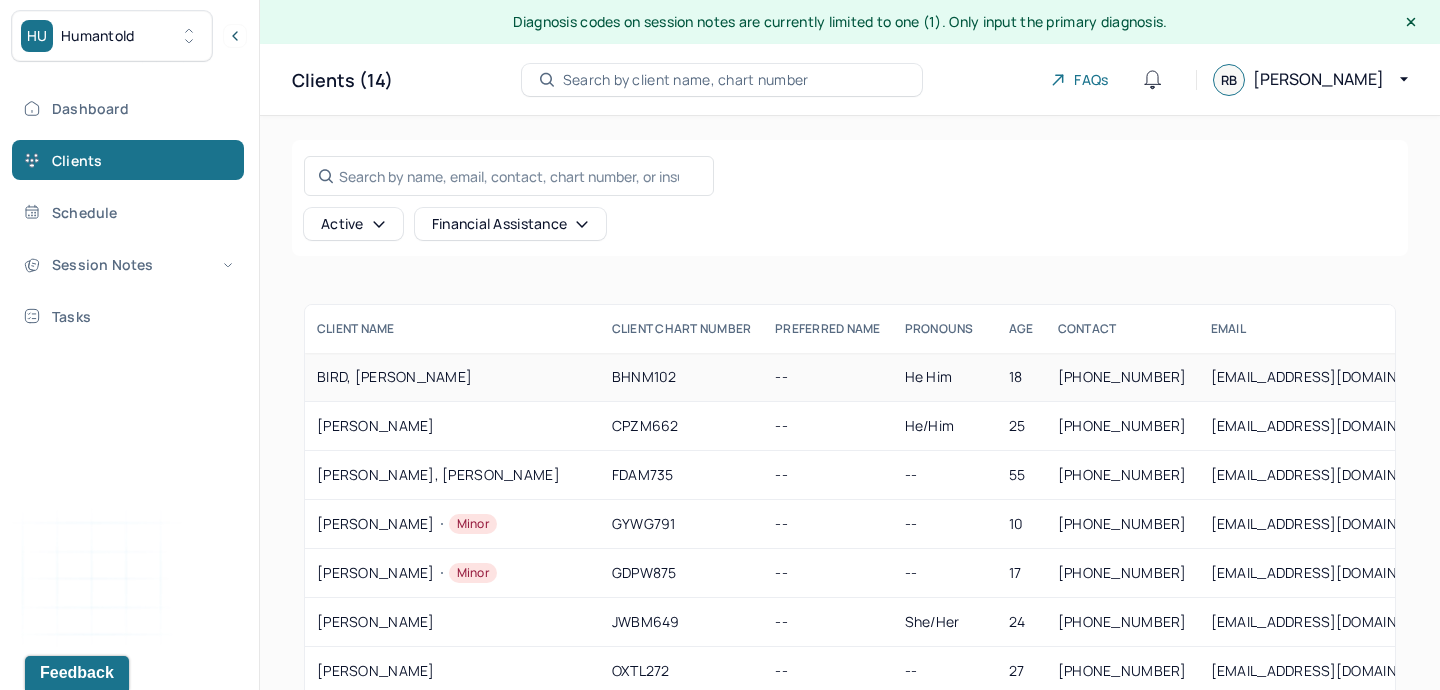 click on "BIRD, LOWEN" at bounding box center [452, 377] 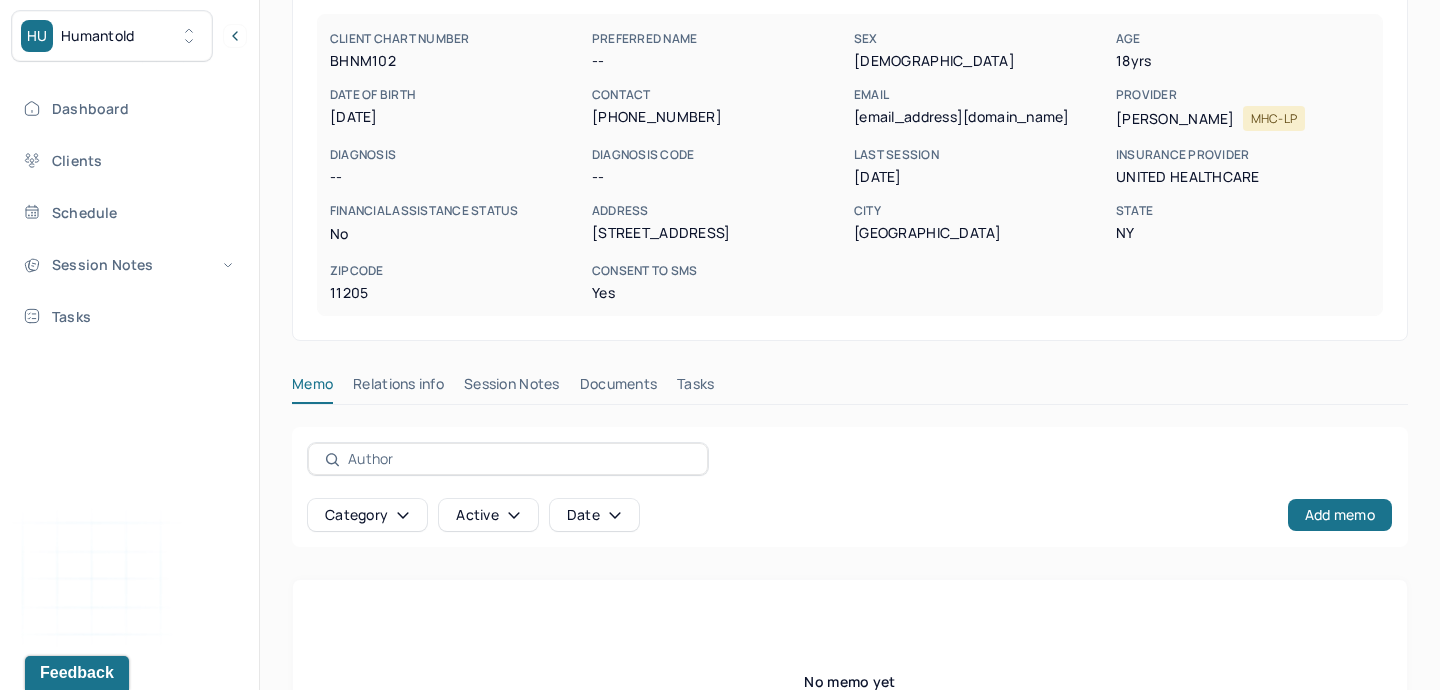 click on "Session Notes" at bounding box center [512, 388] 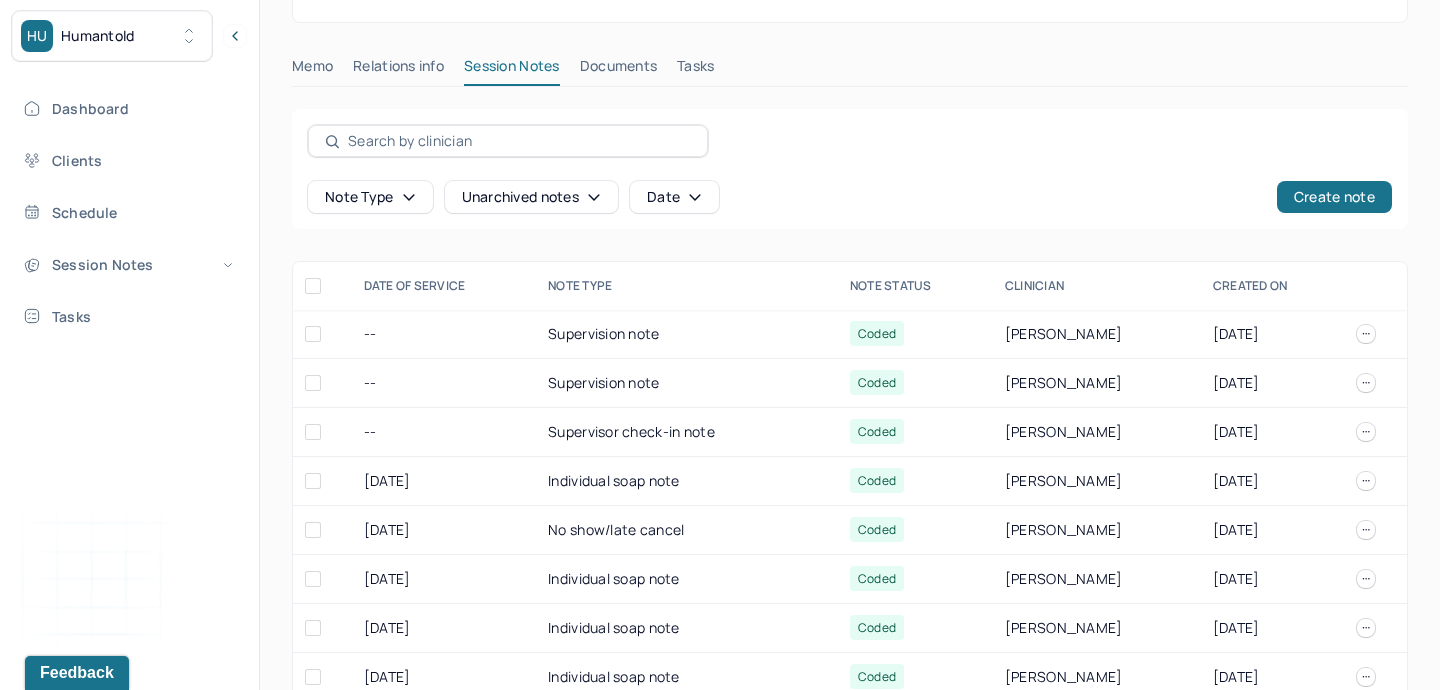 scroll, scrollTop: 553, scrollLeft: 0, axis: vertical 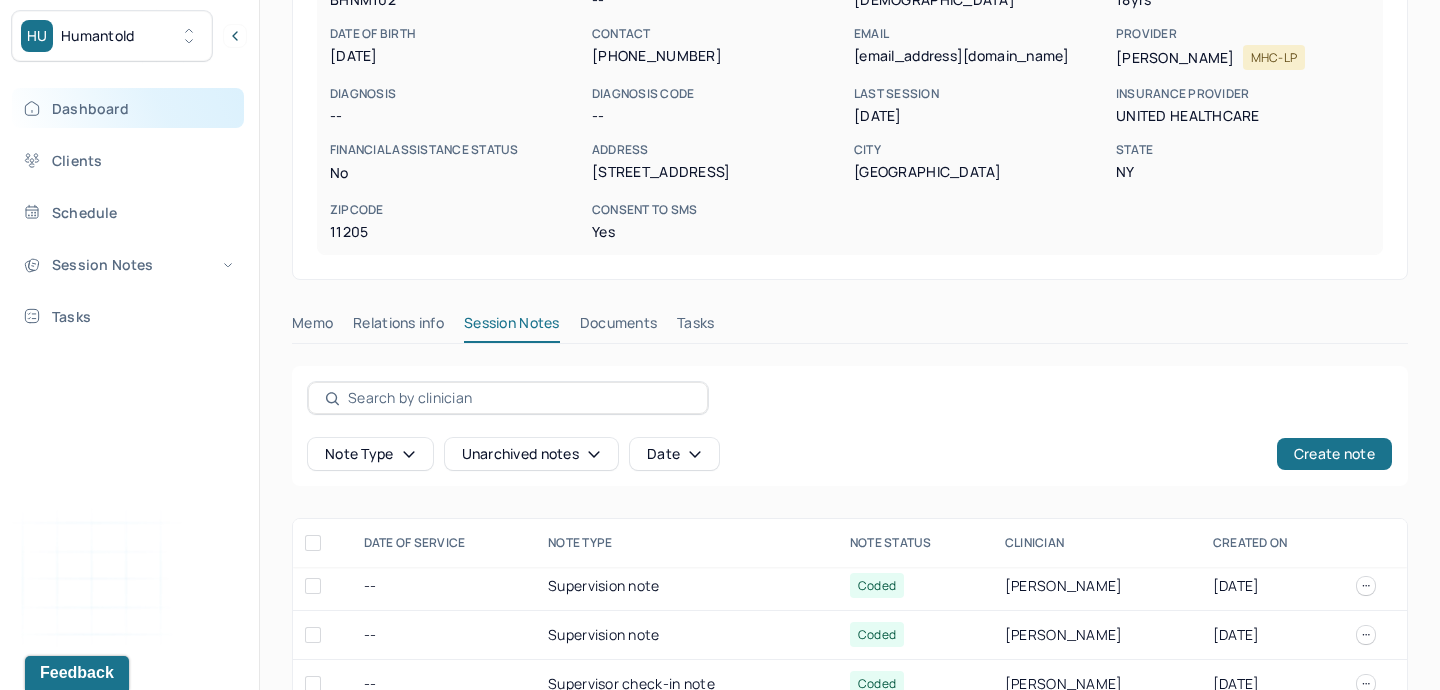 click on "Dashboard" at bounding box center (128, 108) 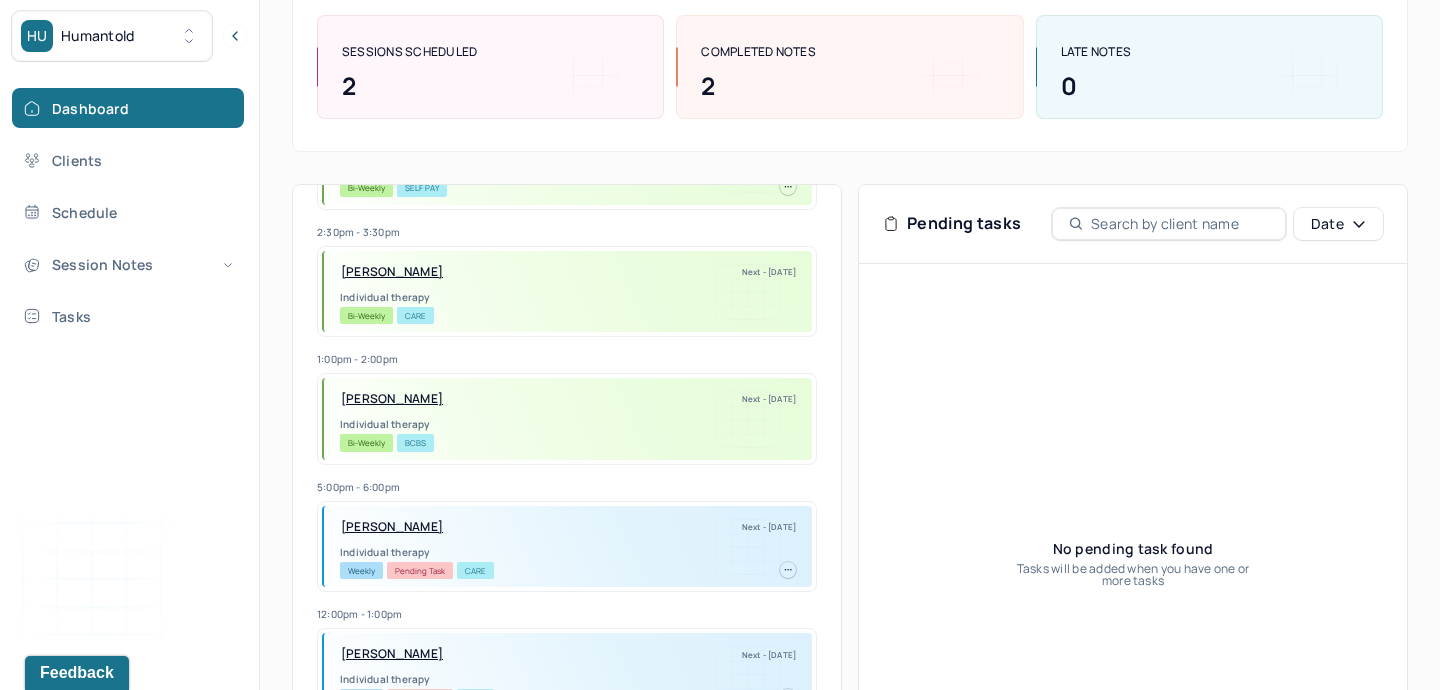 scroll, scrollTop: 1188, scrollLeft: 0, axis: vertical 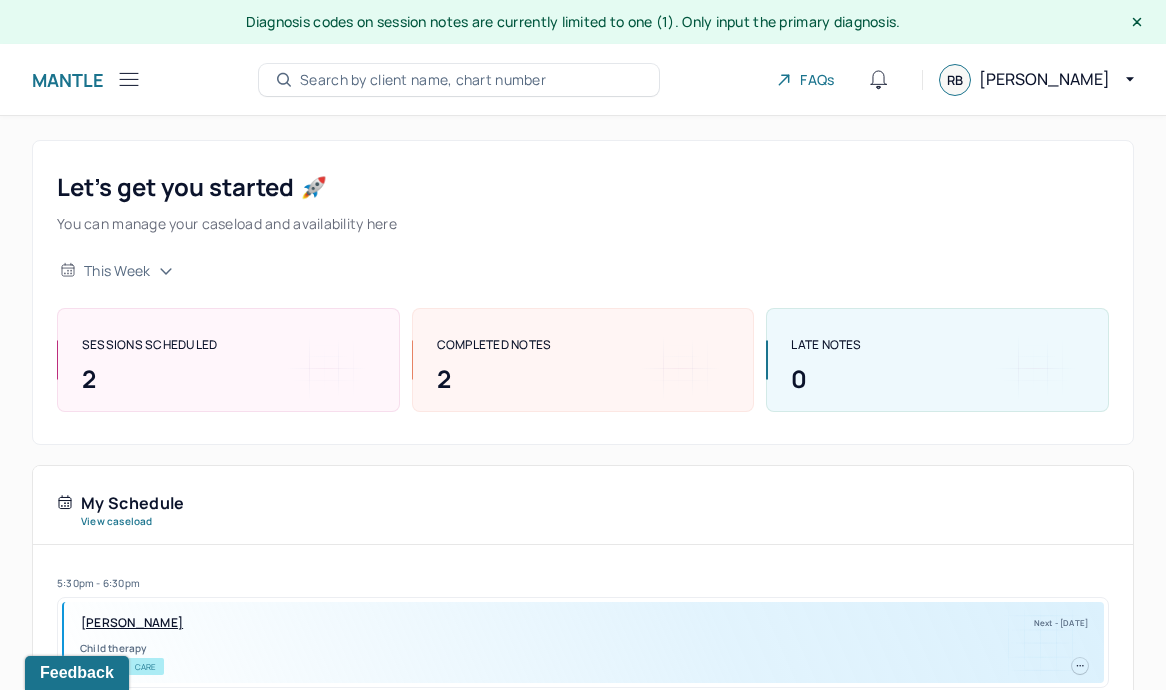 click 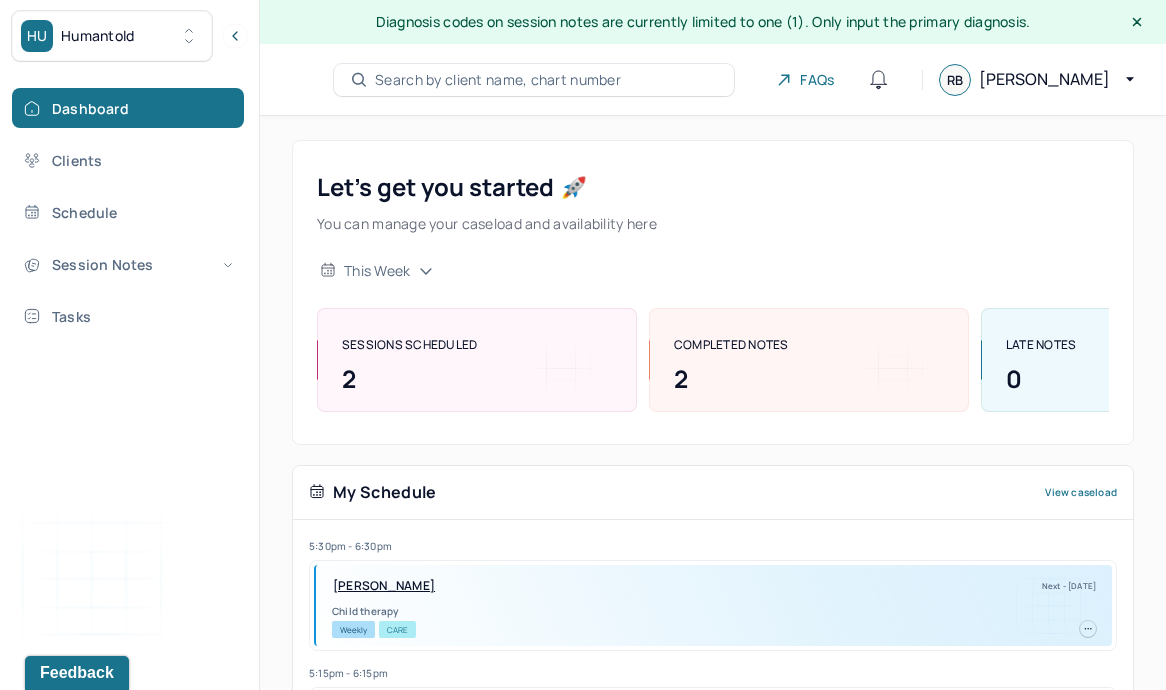 click on "HU Humantold" at bounding box center (112, 36) 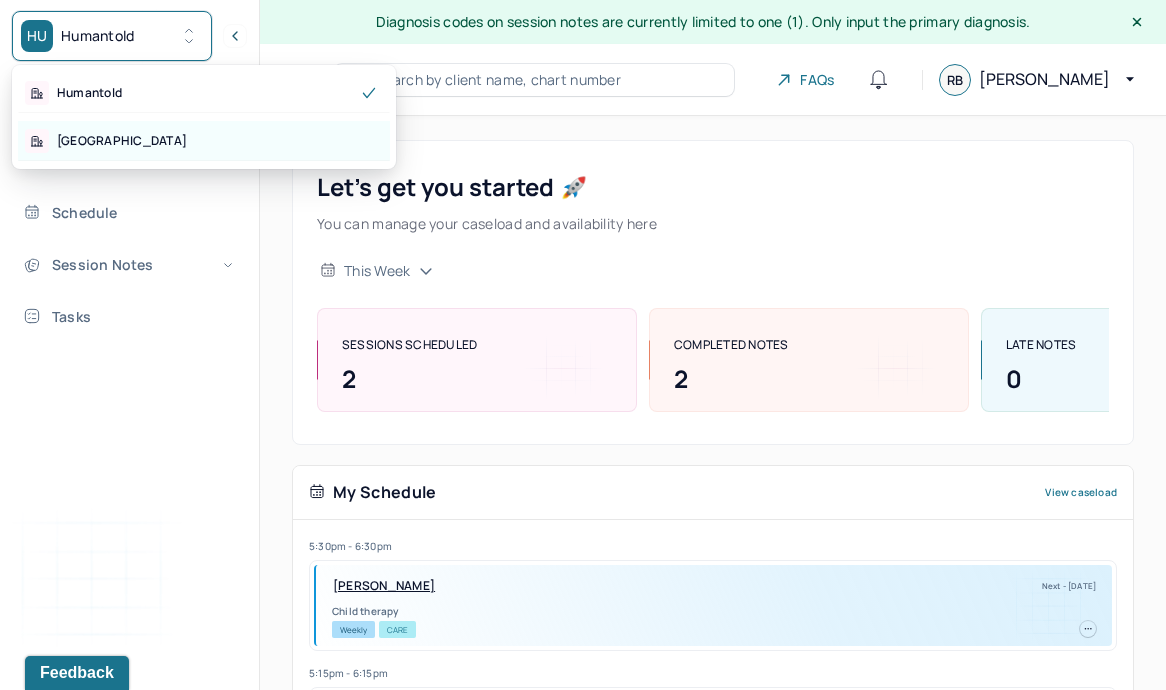 click on "[GEOGRAPHIC_DATA]" at bounding box center (204, 141) 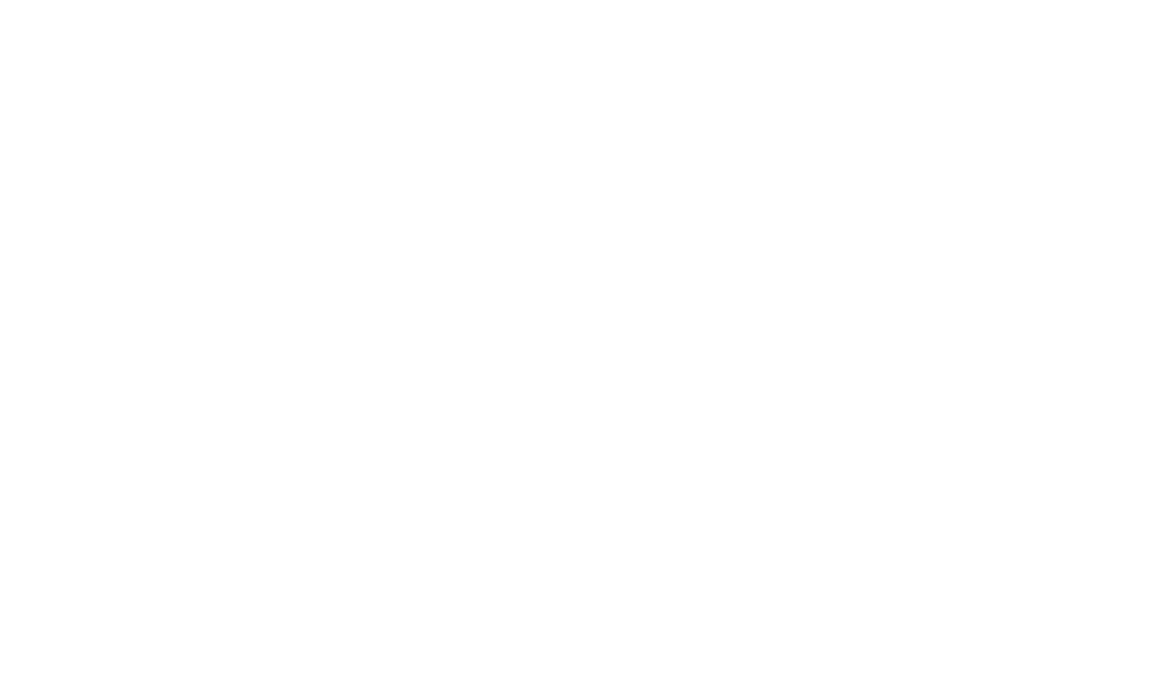 scroll, scrollTop: 0, scrollLeft: 0, axis: both 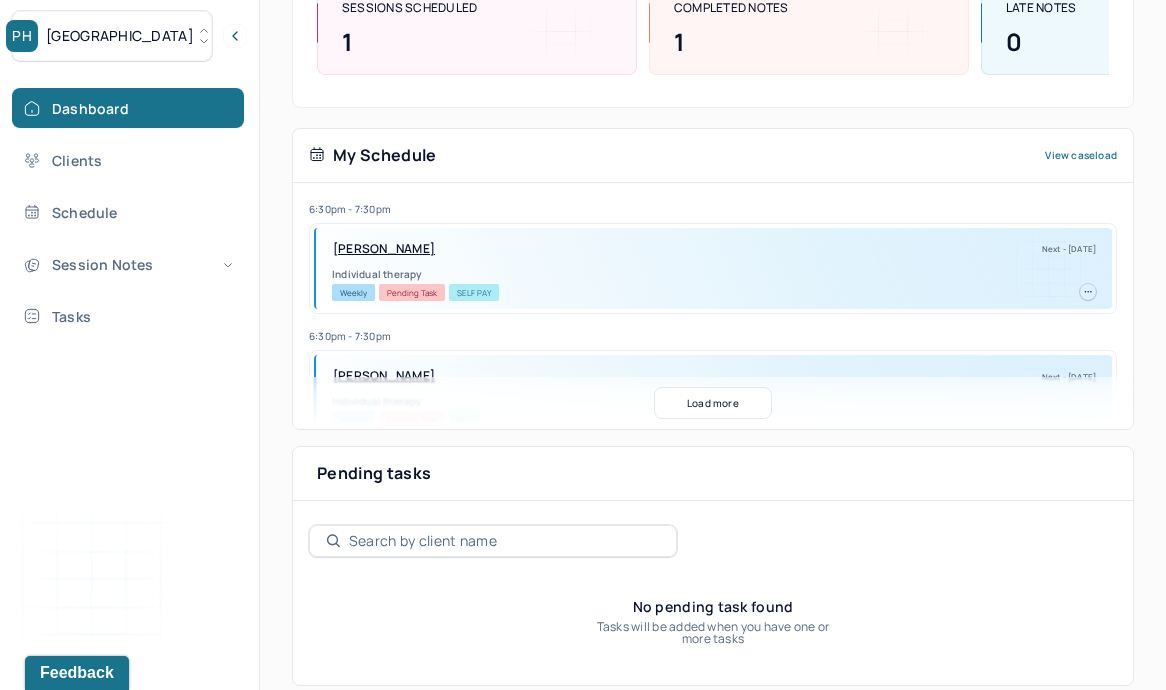 click on "[PERSON_NAME]" at bounding box center (384, 249) 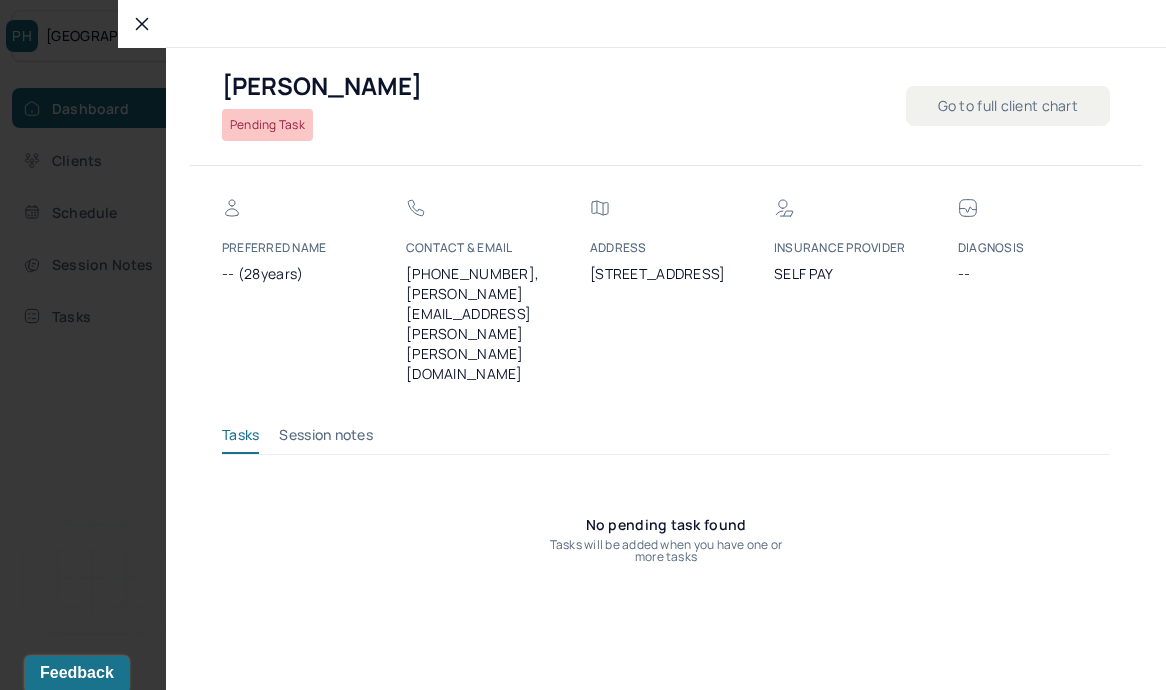 click on "[PERSON_NAME] Task Go to full client chart PREFERRED NAME -- (28years) CONTACT & EMAIL [PHONE_NUMBER], [PERSON_NAME][EMAIL_ADDRESS][PERSON_NAME][PERSON_NAME][DOMAIN_NAME] Address [STREET_ADDRESS] INSURANCE PROVIDER Self Pay DIAGNOSIS --   Tasks     Session notes   No pending task found Tasks will be added when you have one or more tasks" at bounding box center [666, 315] 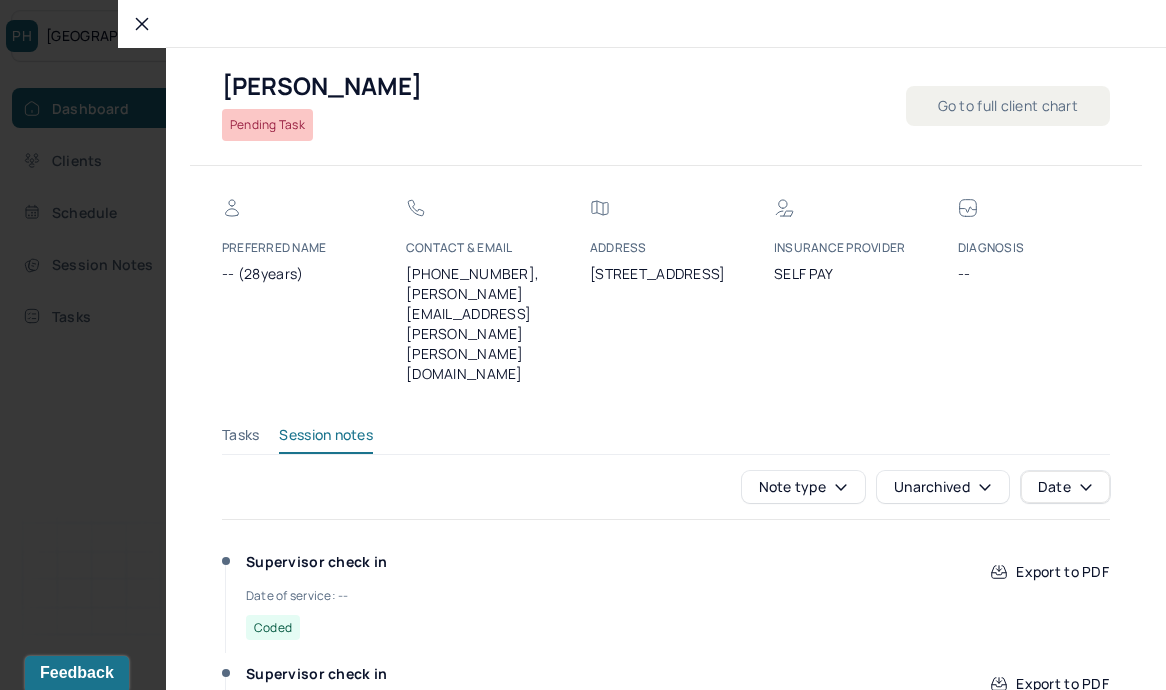click on "Go to full client chart" at bounding box center (1008, 106) 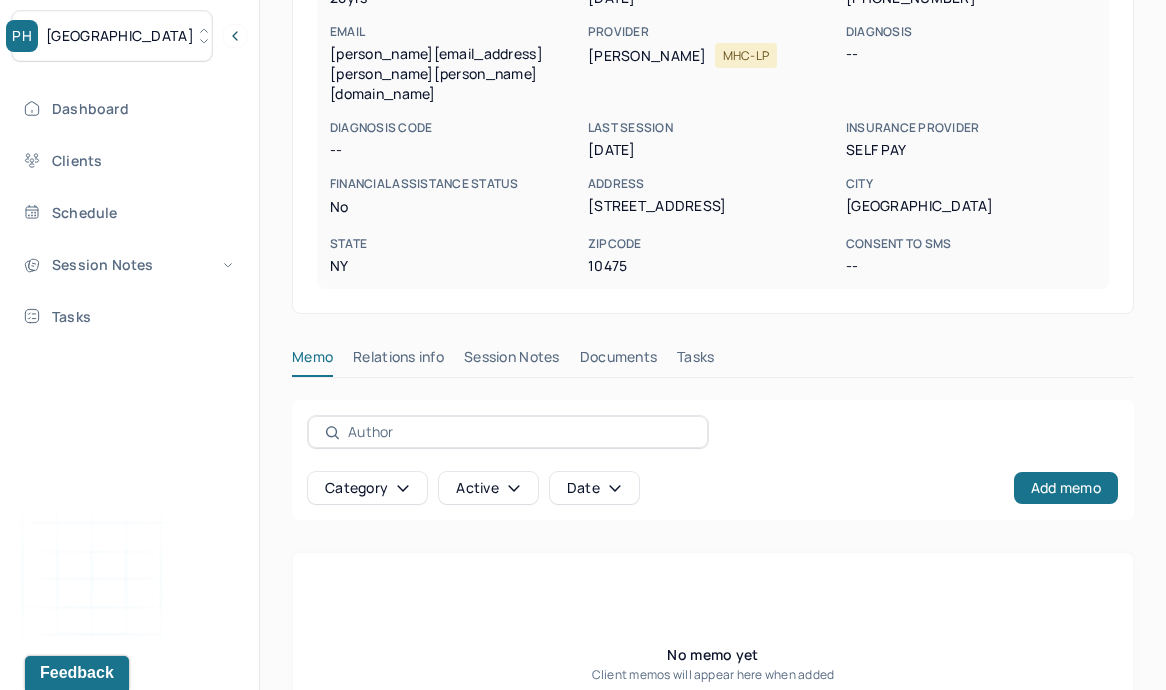 scroll, scrollTop: 467, scrollLeft: 0, axis: vertical 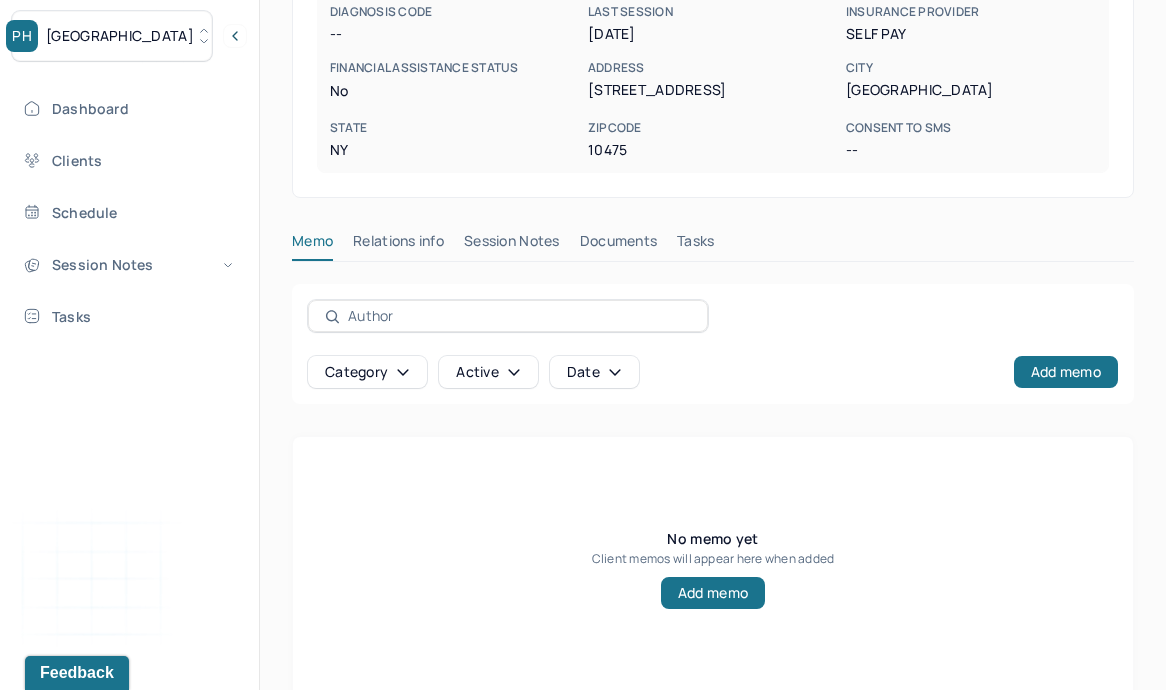click on "Session Notes" at bounding box center (512, 245) 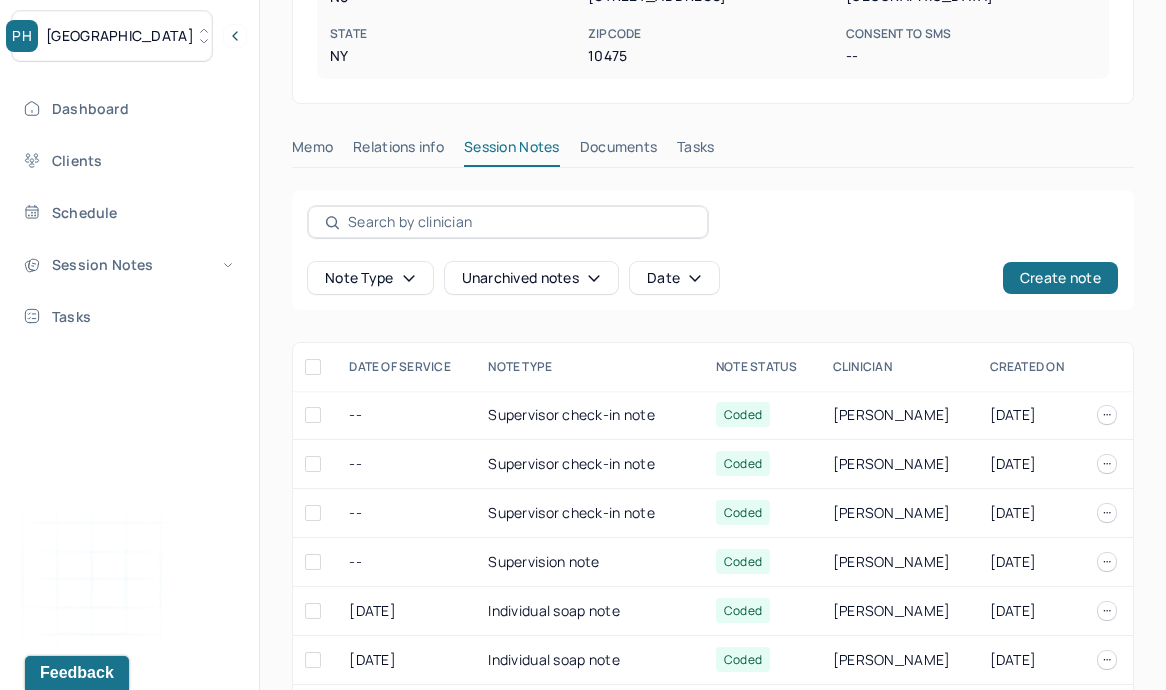 scroll, scrollTop: 563, scrollLeft: 0, axis: vertical 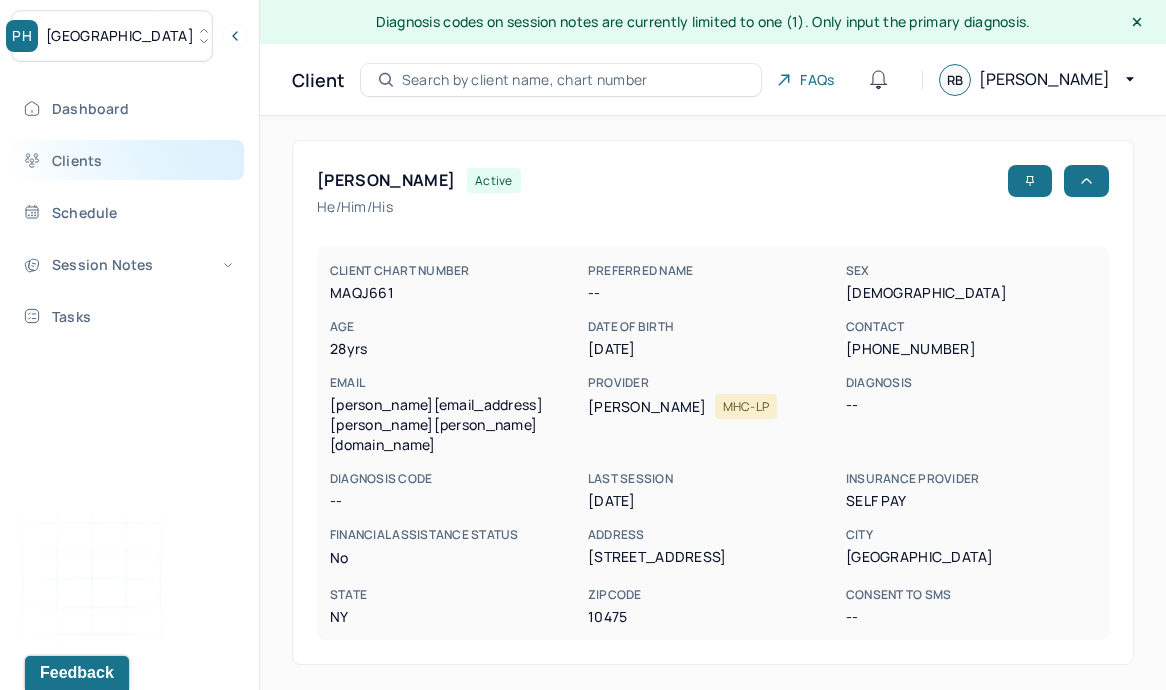 click on "Clients" at bounding box center [128, 160] 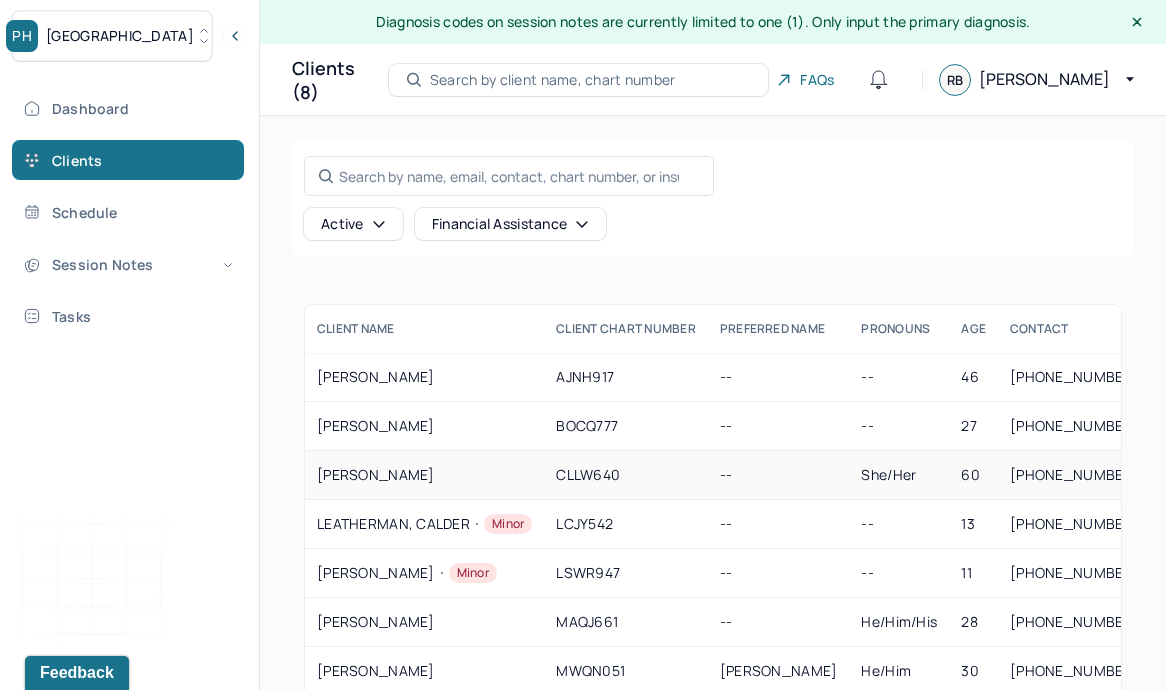 click on "[PERSON_NAME]" at bounding box center [424, 475] 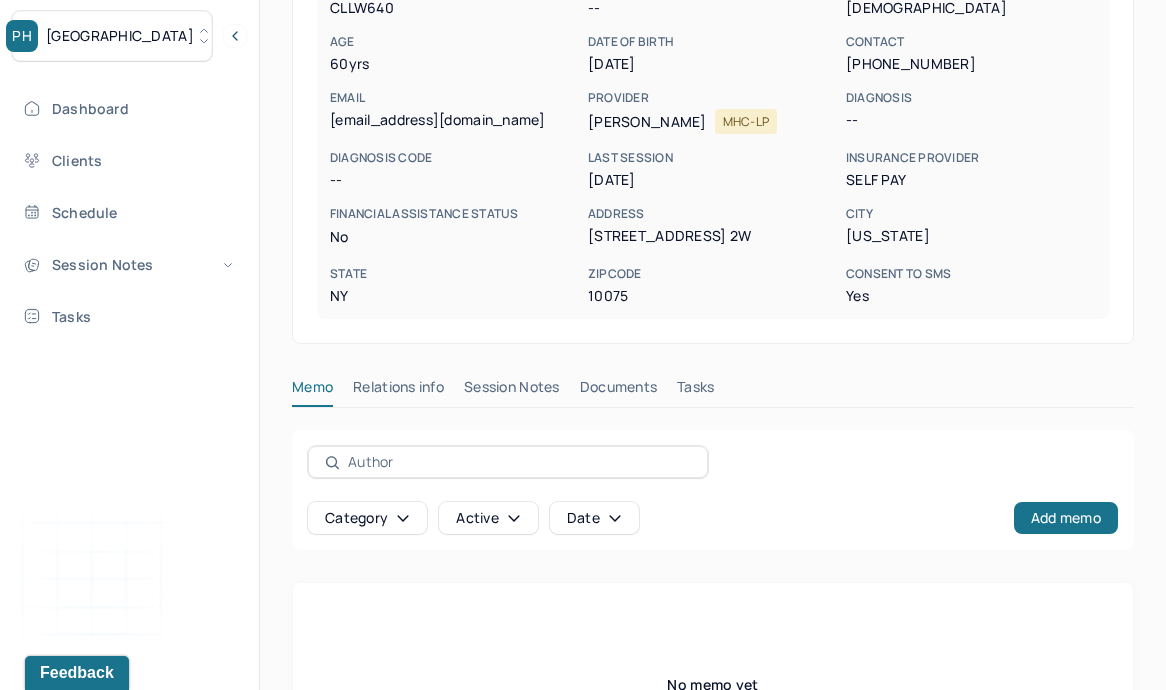 click on "Session Notes" at bounding box center [512, 391] 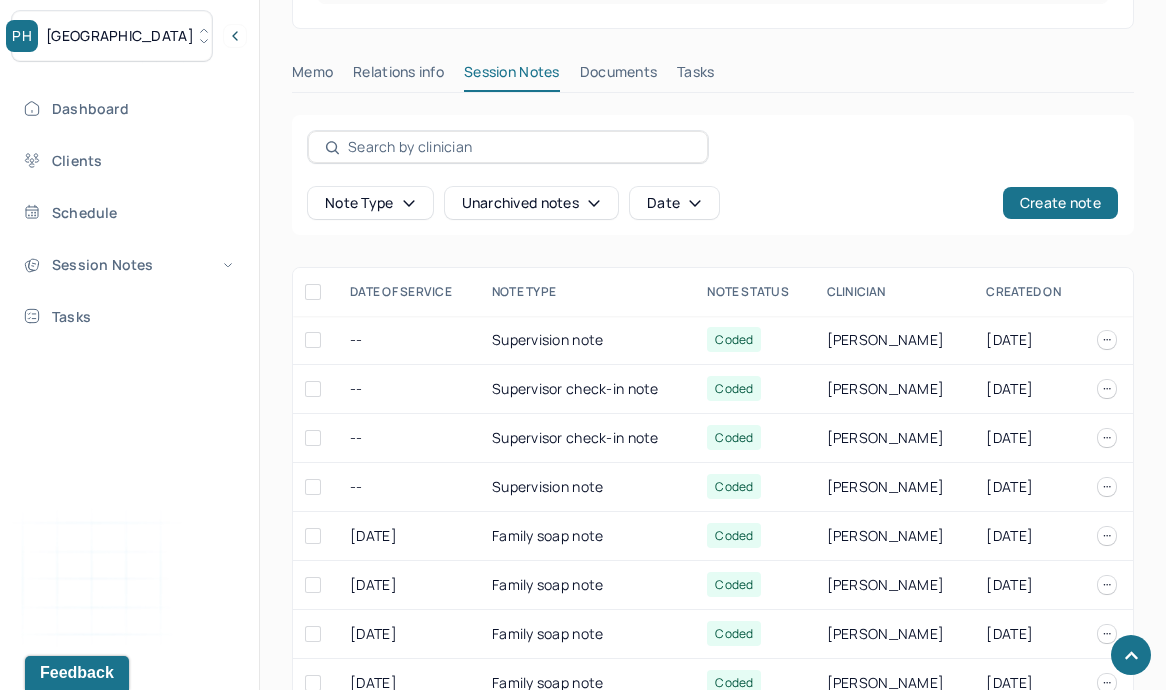 scroll, scrollTop: 601, scrollLeft: 0, axis: vertical 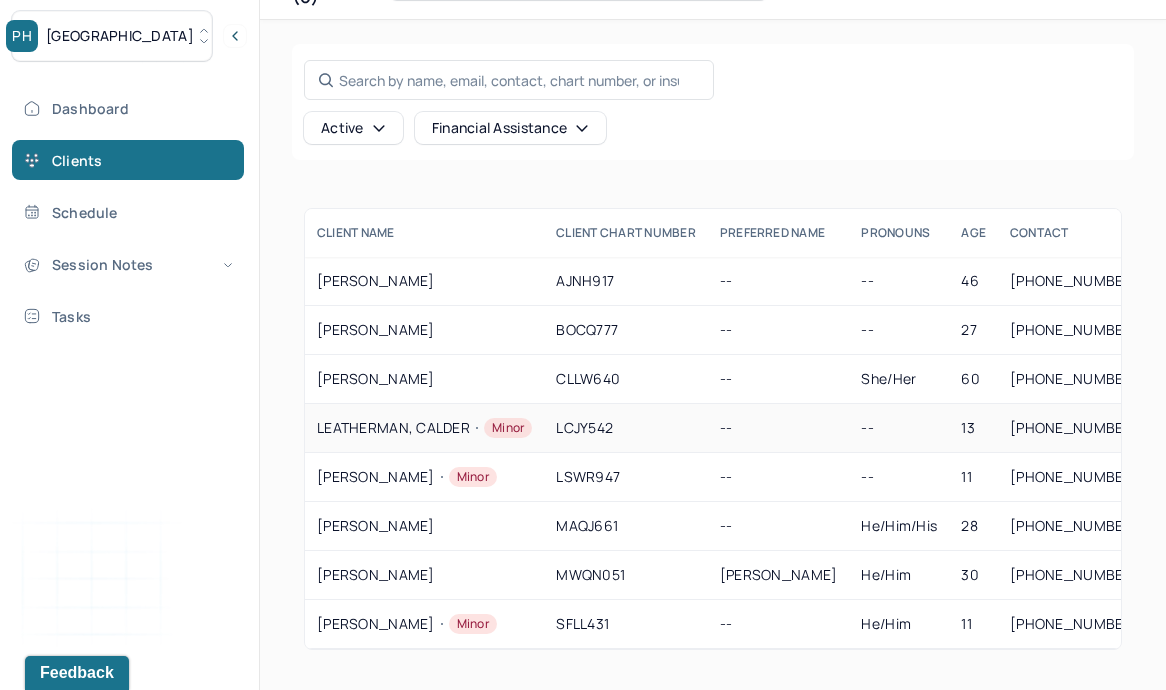 click on "Minor" at bounding box center [501, 428] 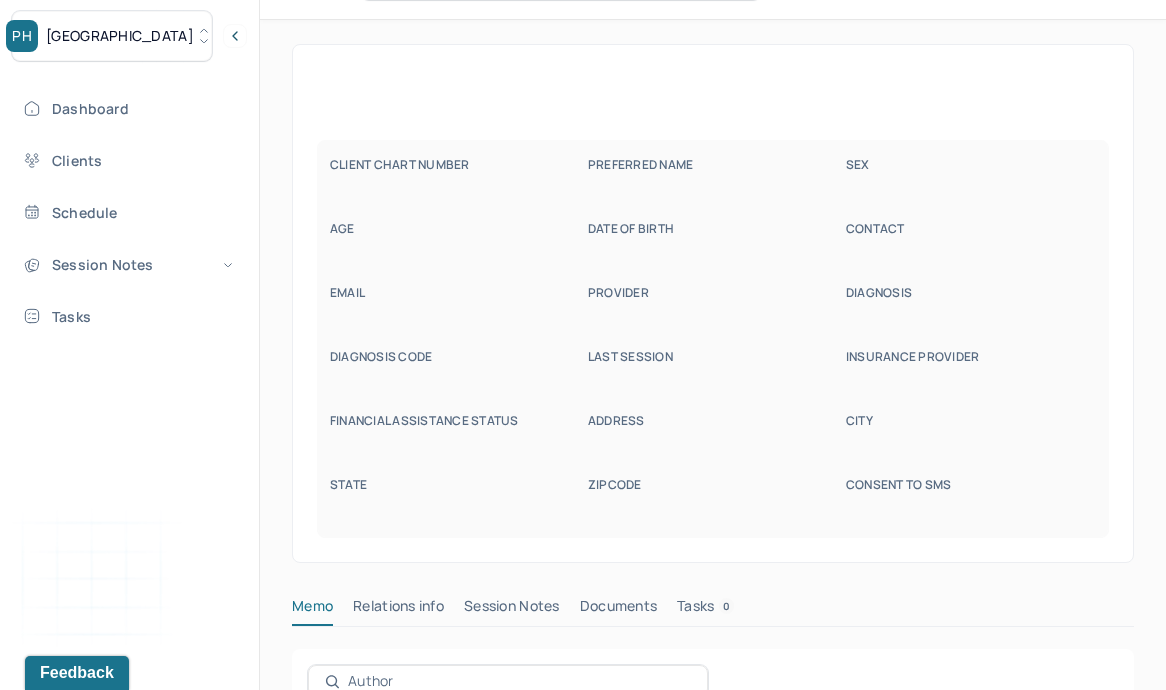 scroll, scrollTop: 96, scrollLeft: 0, axis: vertical 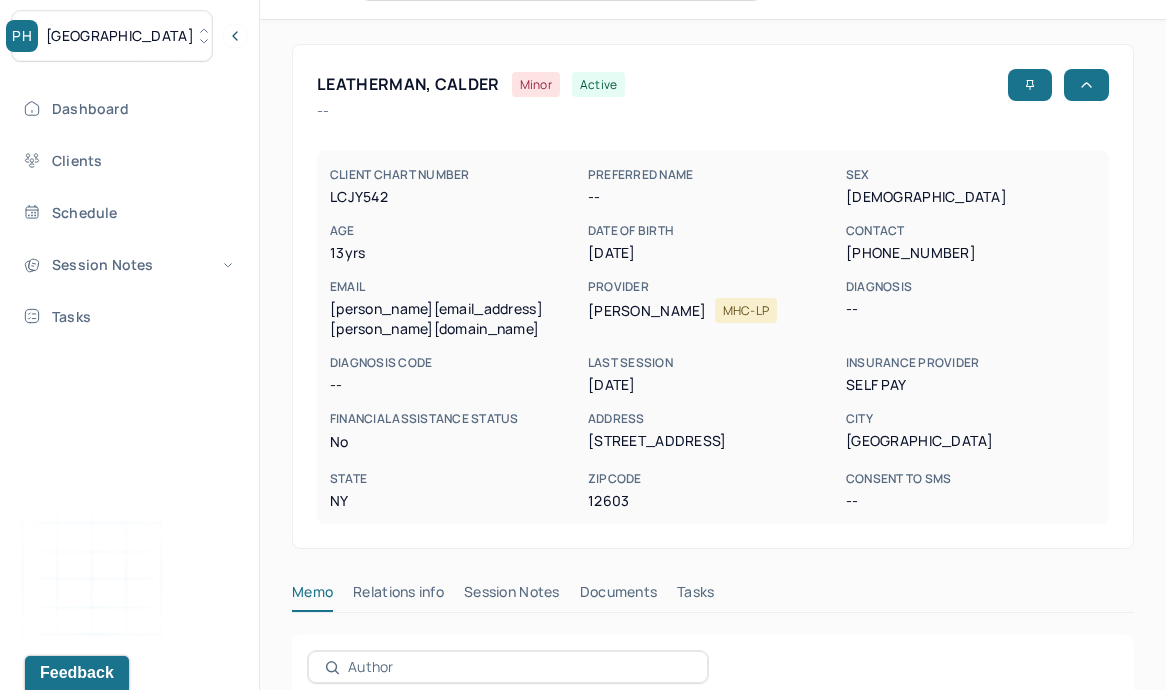 click on "Memo     Relations info     Session Notes     Documents     Tasks" at bounding box center [713, 608] 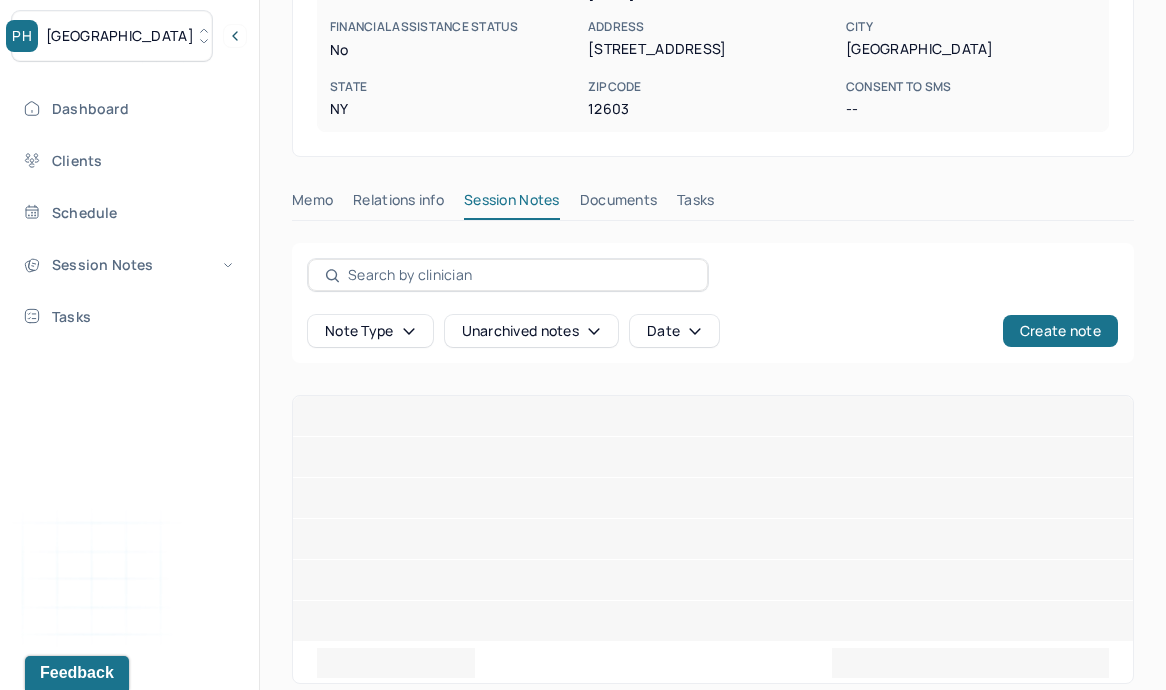 scroll, scrollTop: 490, scrollLeft: 0, axis: vertical 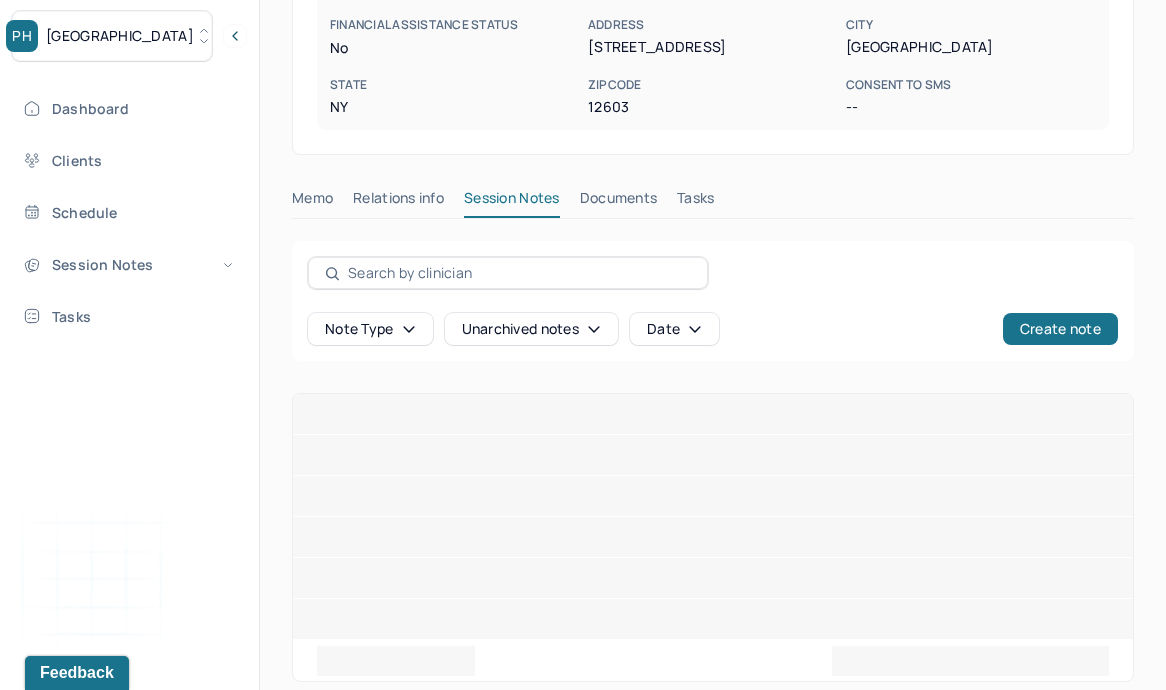 click on "Relations info" at bounding box center (398, 202) 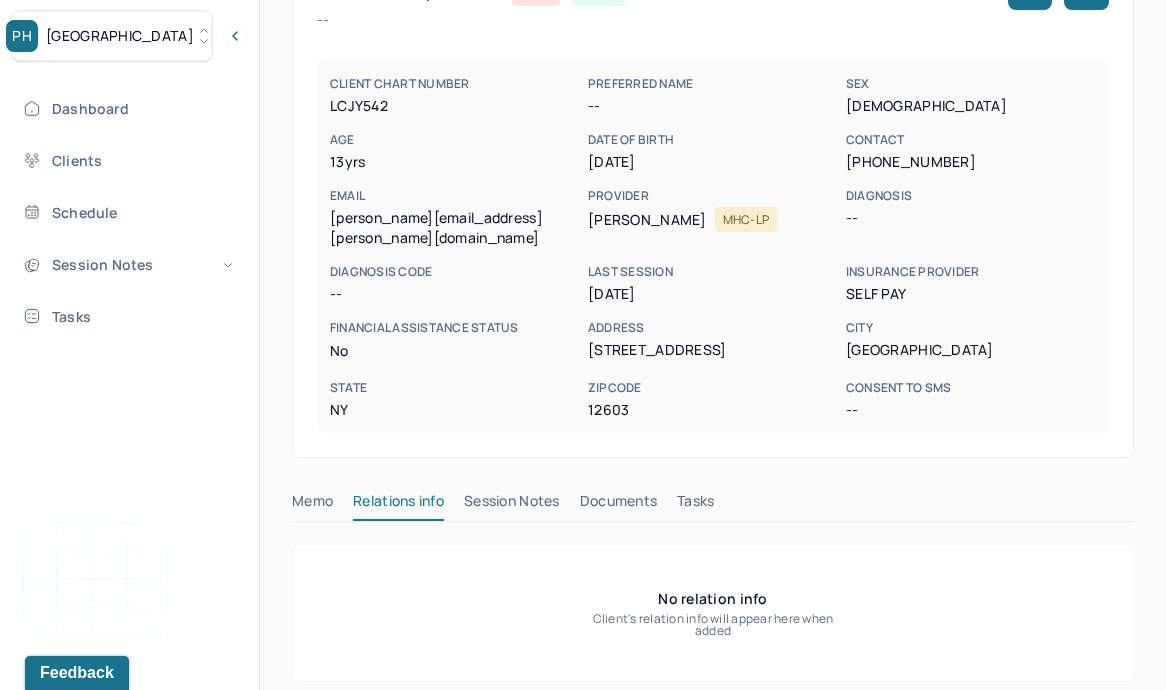 click on "LEATHERMAN, CALDER  Minor active         -- CLIENT CHART NUMBER LCJY542 PREFERRED NAME -- SEX [DEMOGRAPHIC_DATA] AGE [DEMOGRAPHIC_DATA]  yrs DATE OF BIRTH [DEMOGRAPHIC_DATA]  CONTACT [PHONE_NUMBER] EMAIL [PERSON_NAME][EMAIL_ADDRESS][PERSON_NAME][DOMAIN_NAME] PROVIDER [PERSON_NAME] MHC-LP DIAGNOSIS -- DIAGNOSIS CODE -- LAST SESSION [DATE] insurance provider Self Pay FINANCIAL ASSISTANCE STATUS no Address [STREET_ADDRESS][US_STATE] Consent to Sms --   Memo     Relations info     Session Notes     Documents     Tasks   No relation info Client's relation info will appear here when added" at bounding box center (713, 317) 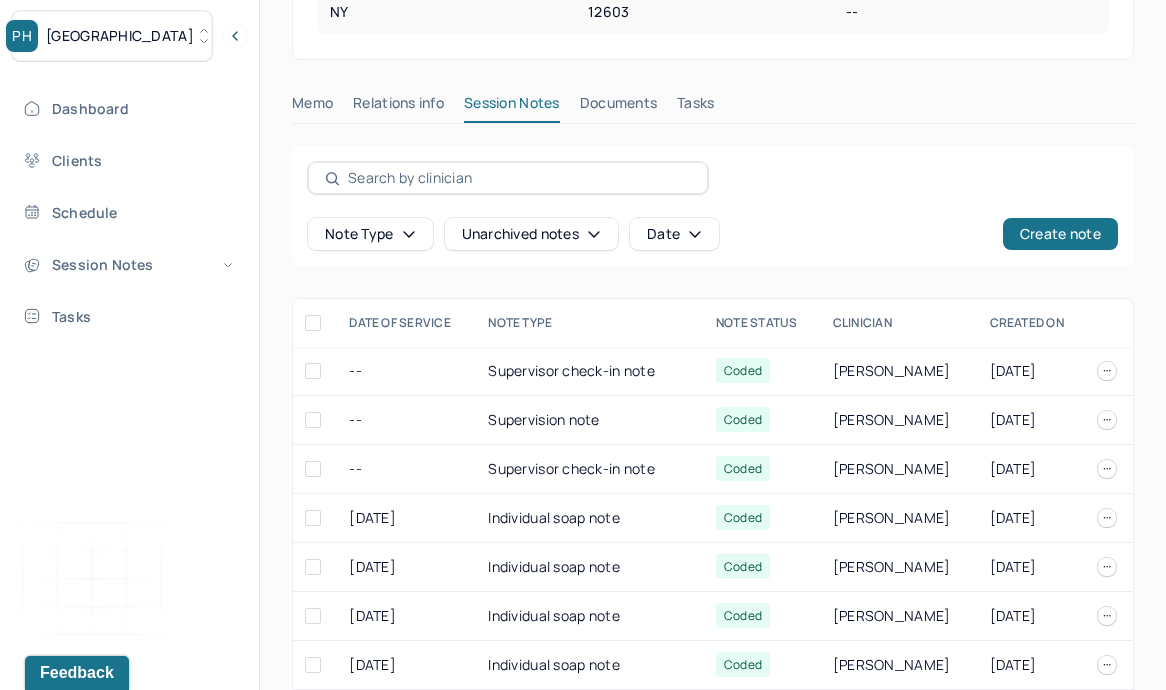 scroll, scrollTop: 586, scrollLeft: 0, axis: vertical 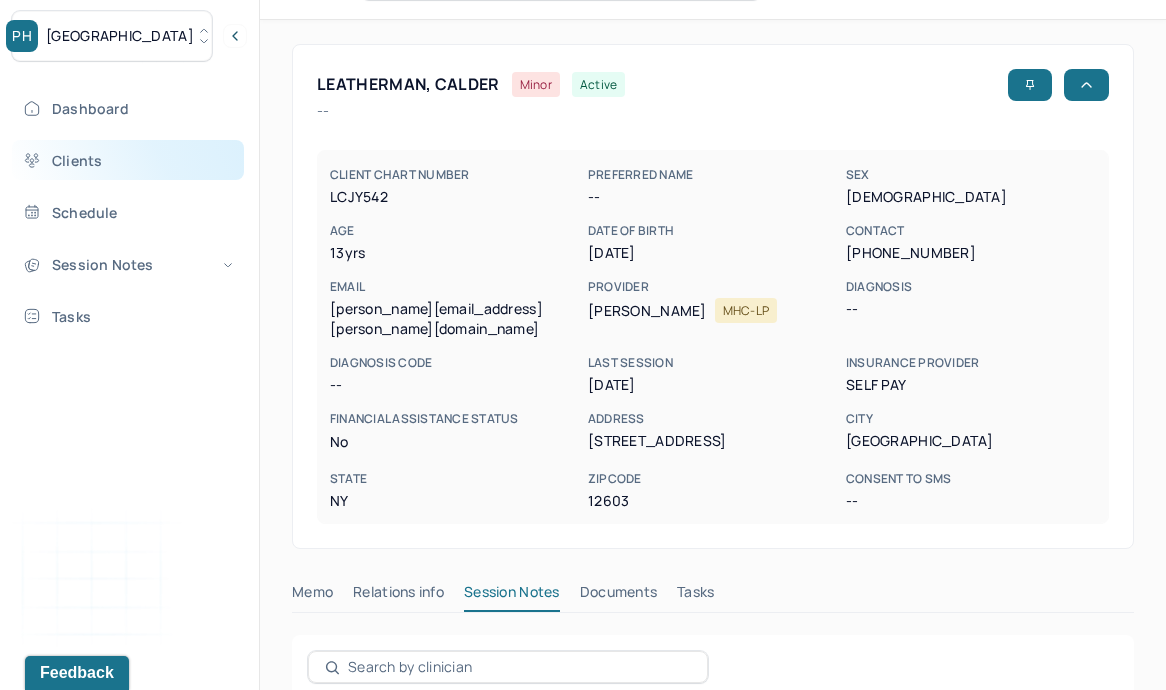 click on "Clients" at bounding box center (128, 160) 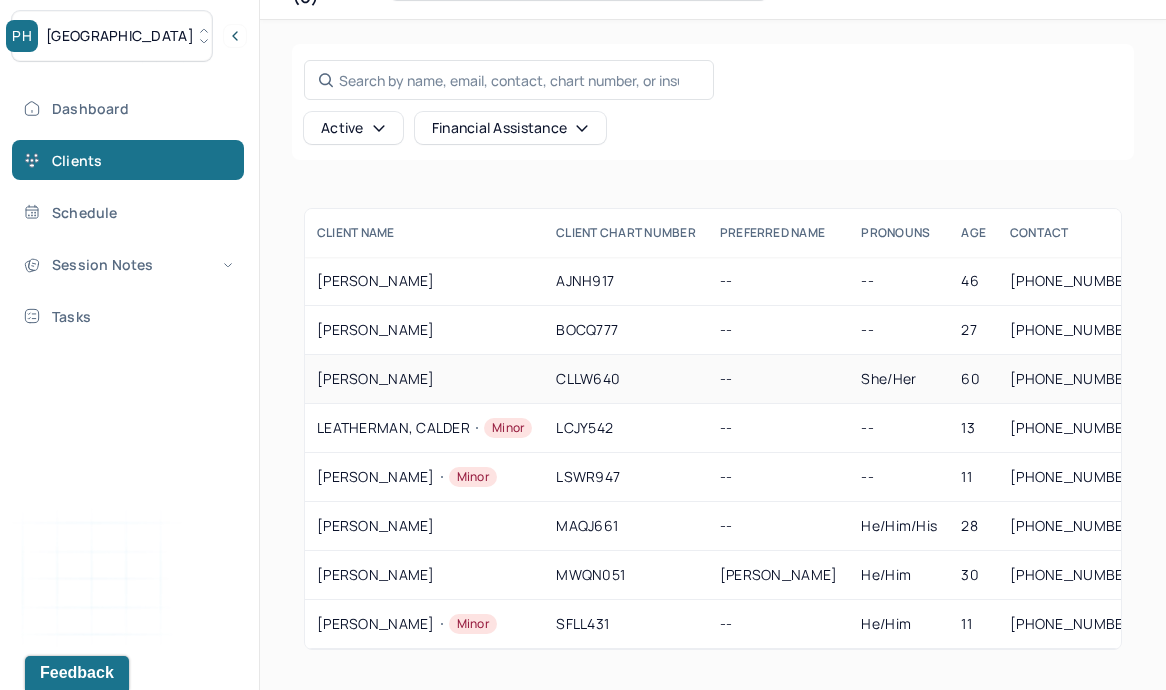 scroll, scrollTop: 96, scrollLeft: 0, axis: vertical 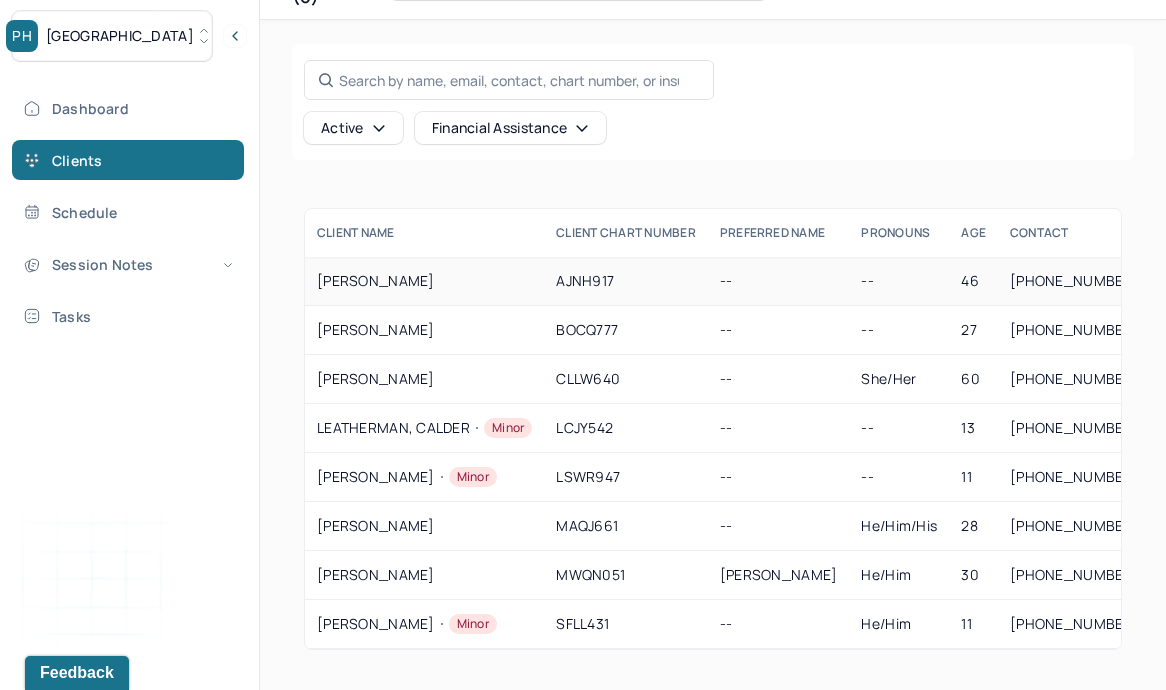 click on "[PERSON_NAME]" at bounding box center [424, 281] 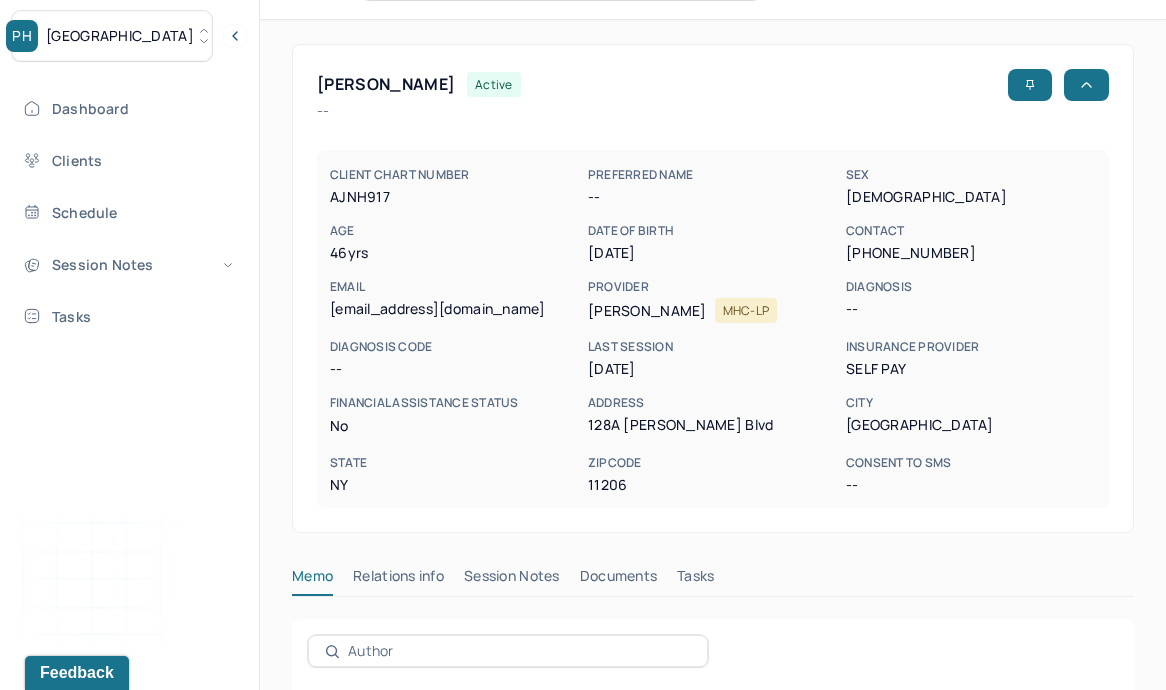 click on "Session Notes" at bounding box center [512, 580] 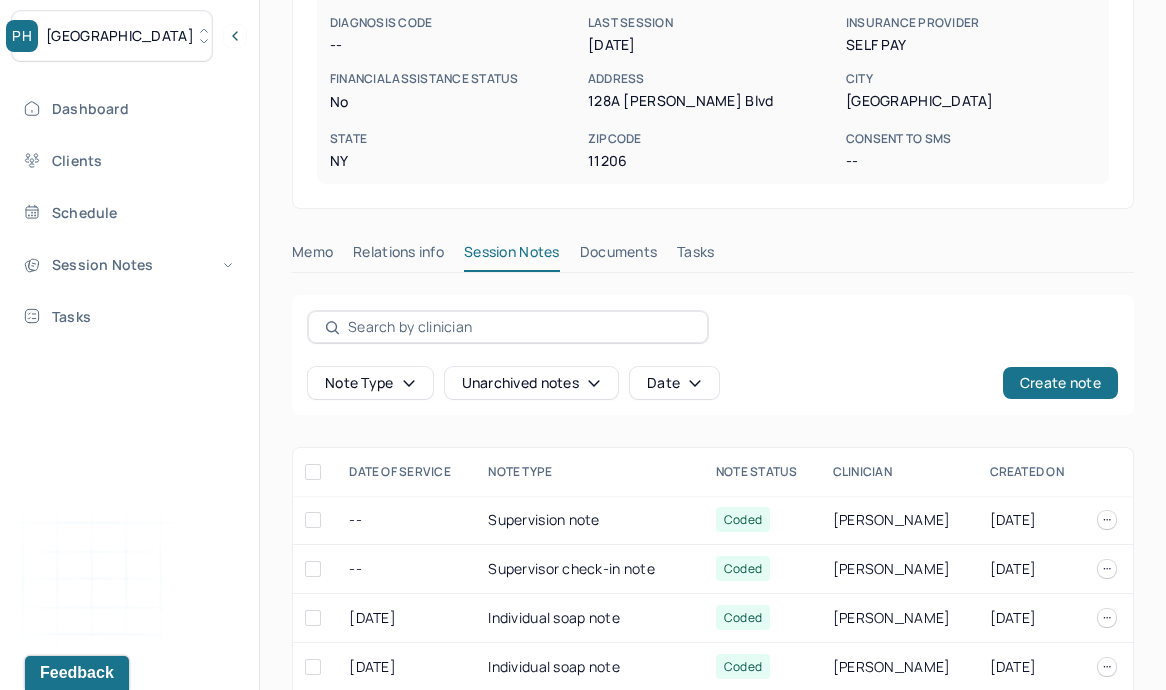 scroll, scrollTop: 422, scrollLeft: 0, axis: vertical 